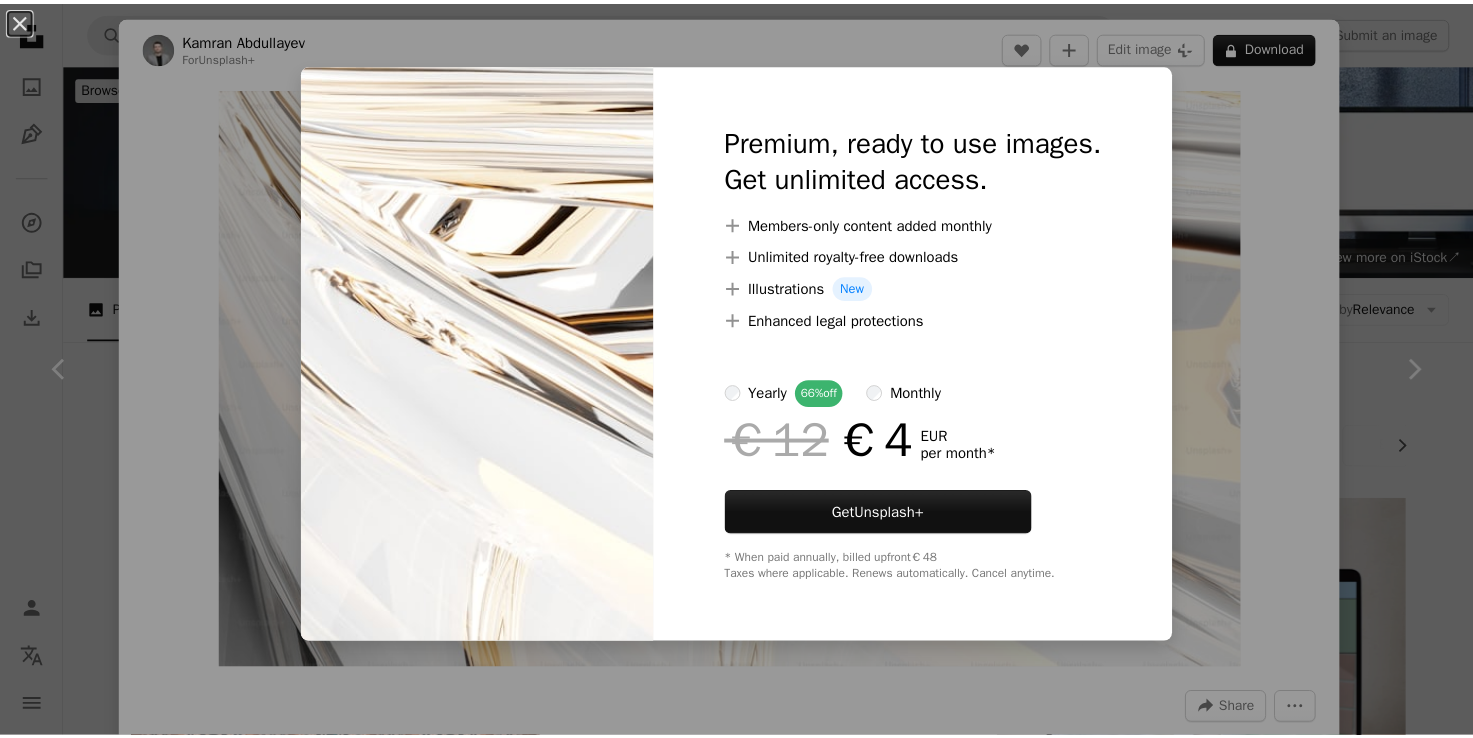 scroll, scrollTop: 3764, scrollLeft: 0, axis: vertical 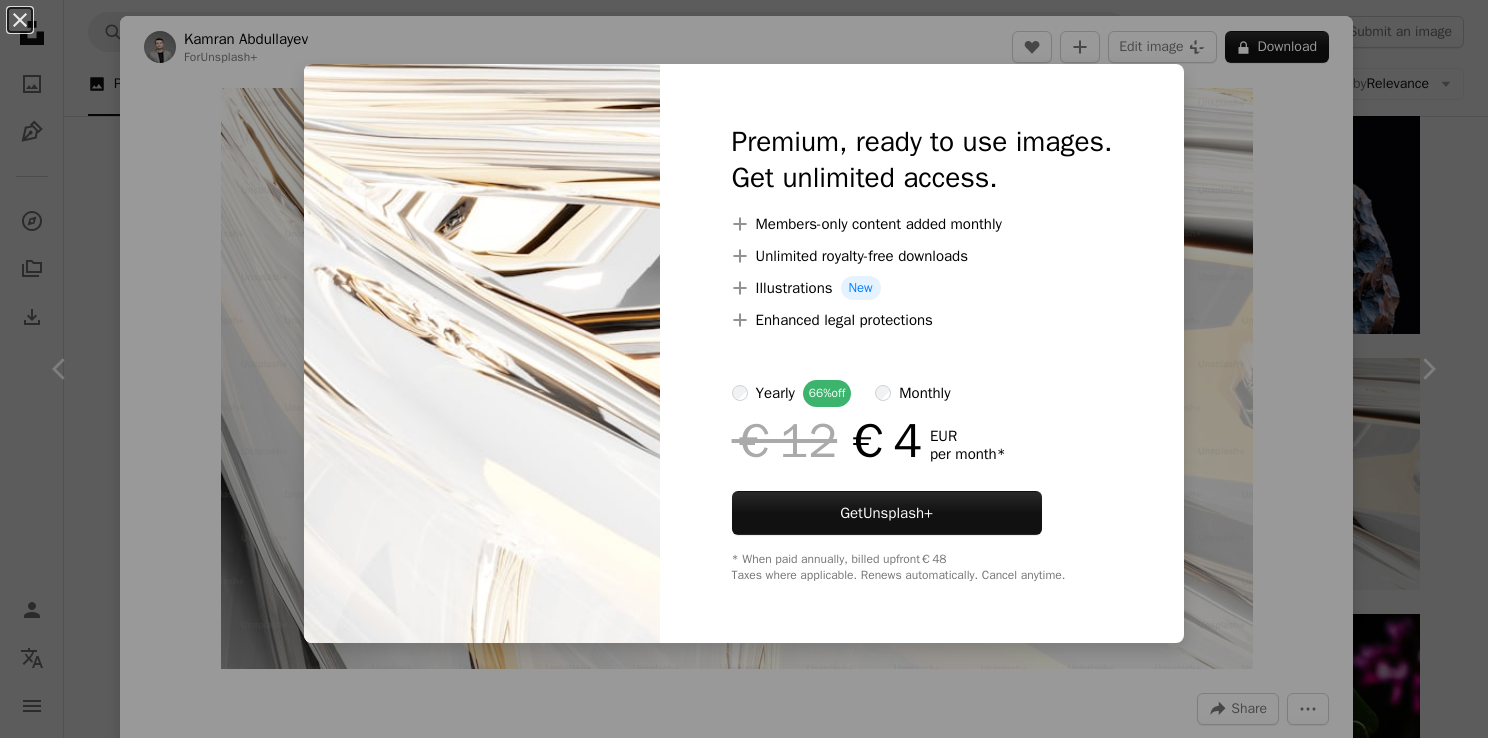 click on "A plus sign Illustrations  New" at bounding box center [922, 288] 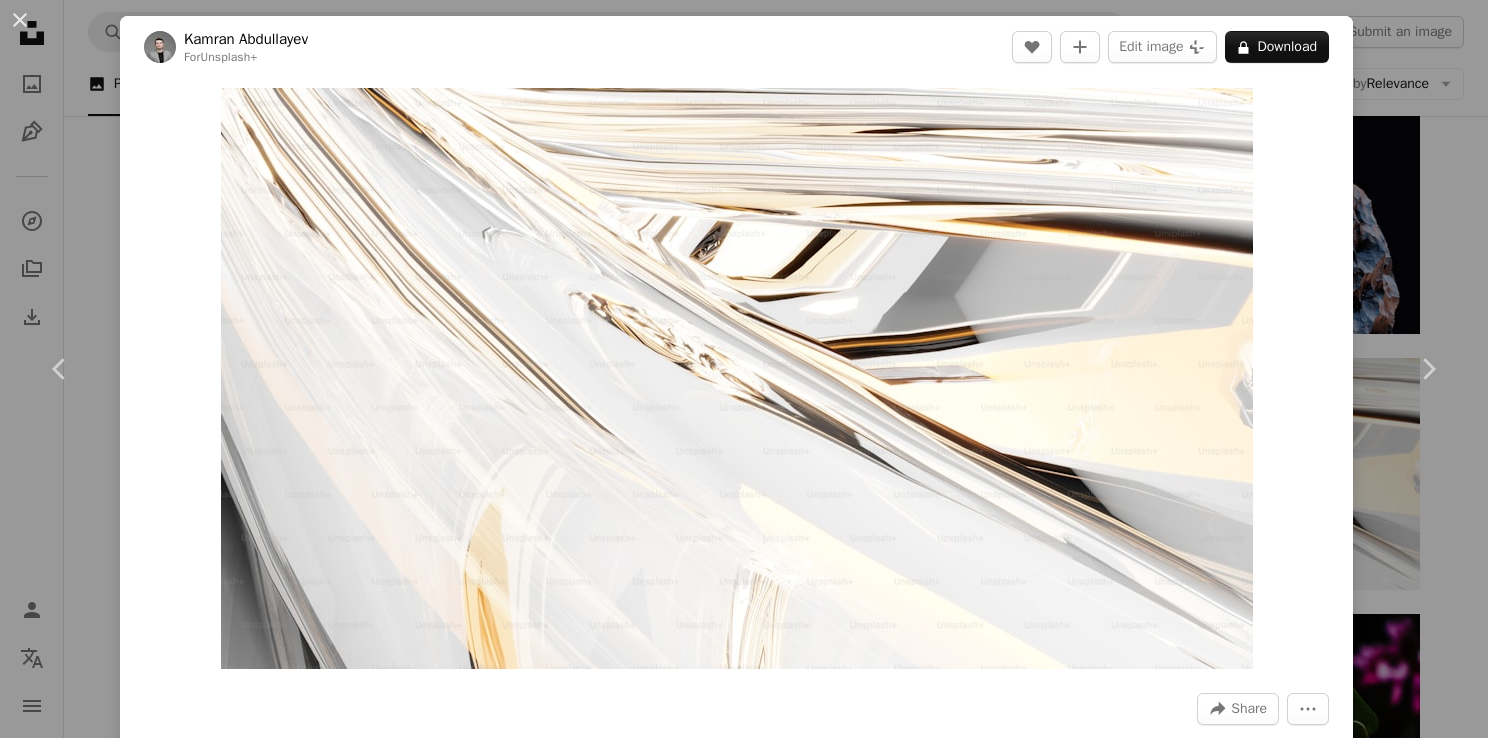 click on "[FIRST] [LAST] For Unsplash+ A lock Download Plus sign for Unsplash+ A heart A plus sign [FIRST] [LAST] For Unsplash+ A lock Download Plus sign for Unsplash+ A heart A plus sign [FIRST] [LAST] For Unsplash+ A lock Download Plus sign for Unsplash+ A heart A plus sign [FIRST] [LAST] For Unsplash+ A lock Download Plus sign for Unsplash+" at bounding box center [744, 369] 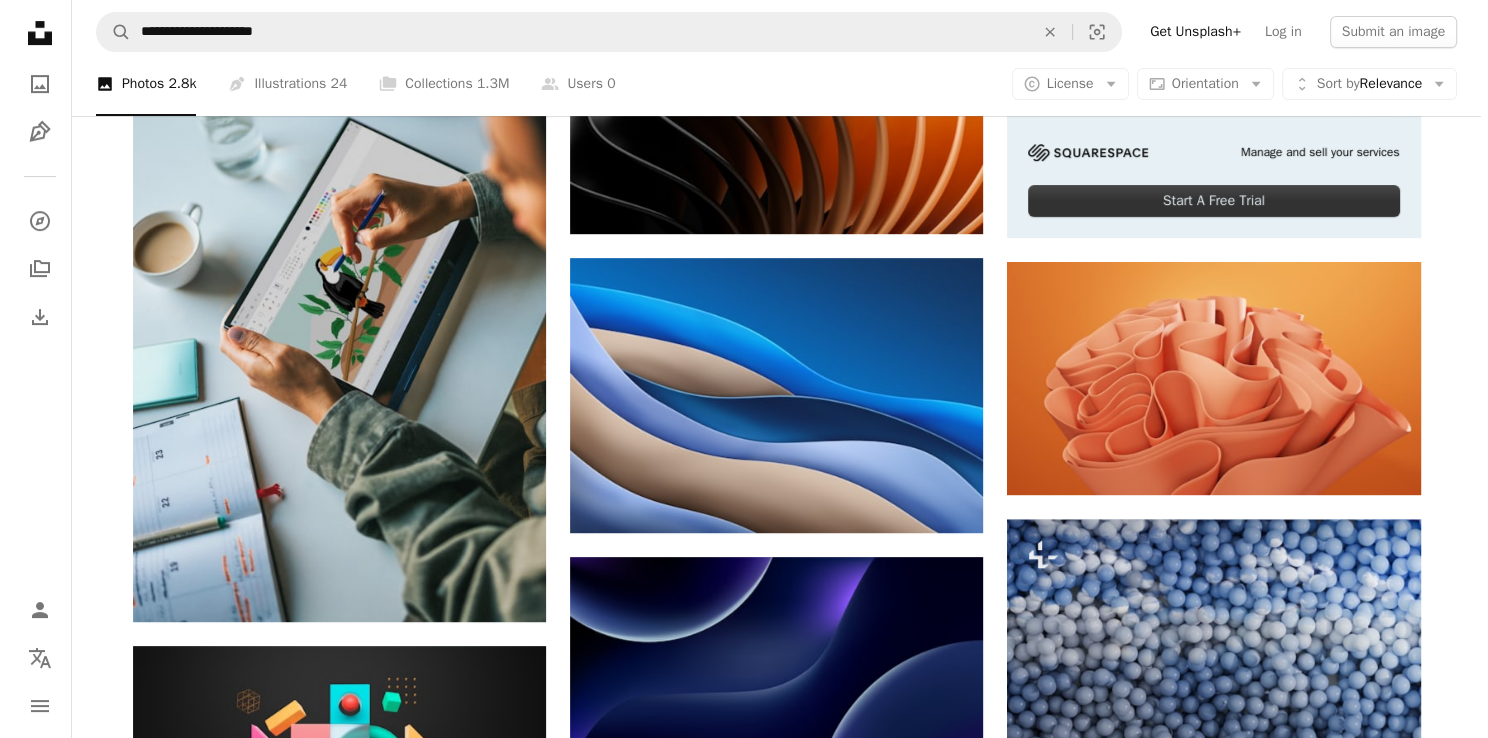 scroll, scrollTop: 753, scrollLeft: 0, axis: vertical 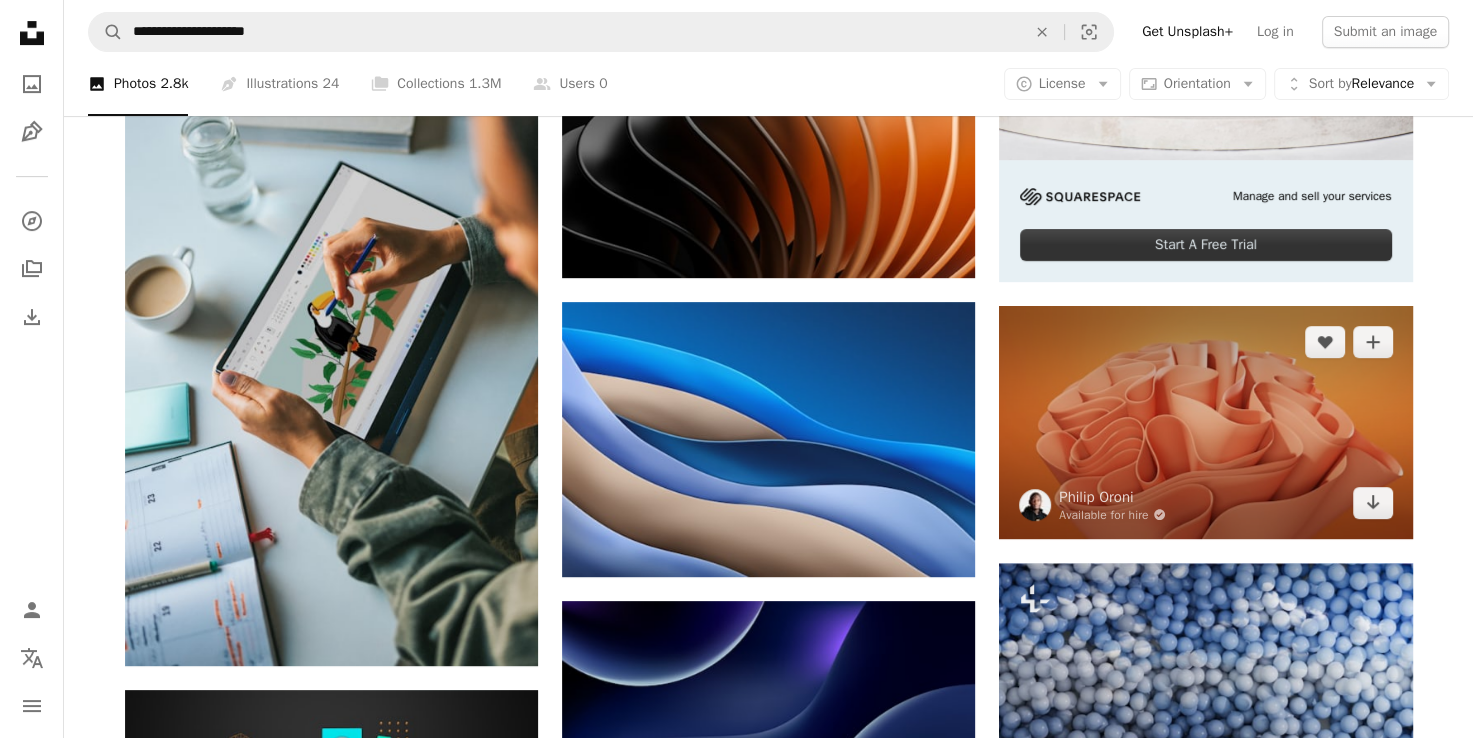 click at bounding box center [1205, 422] 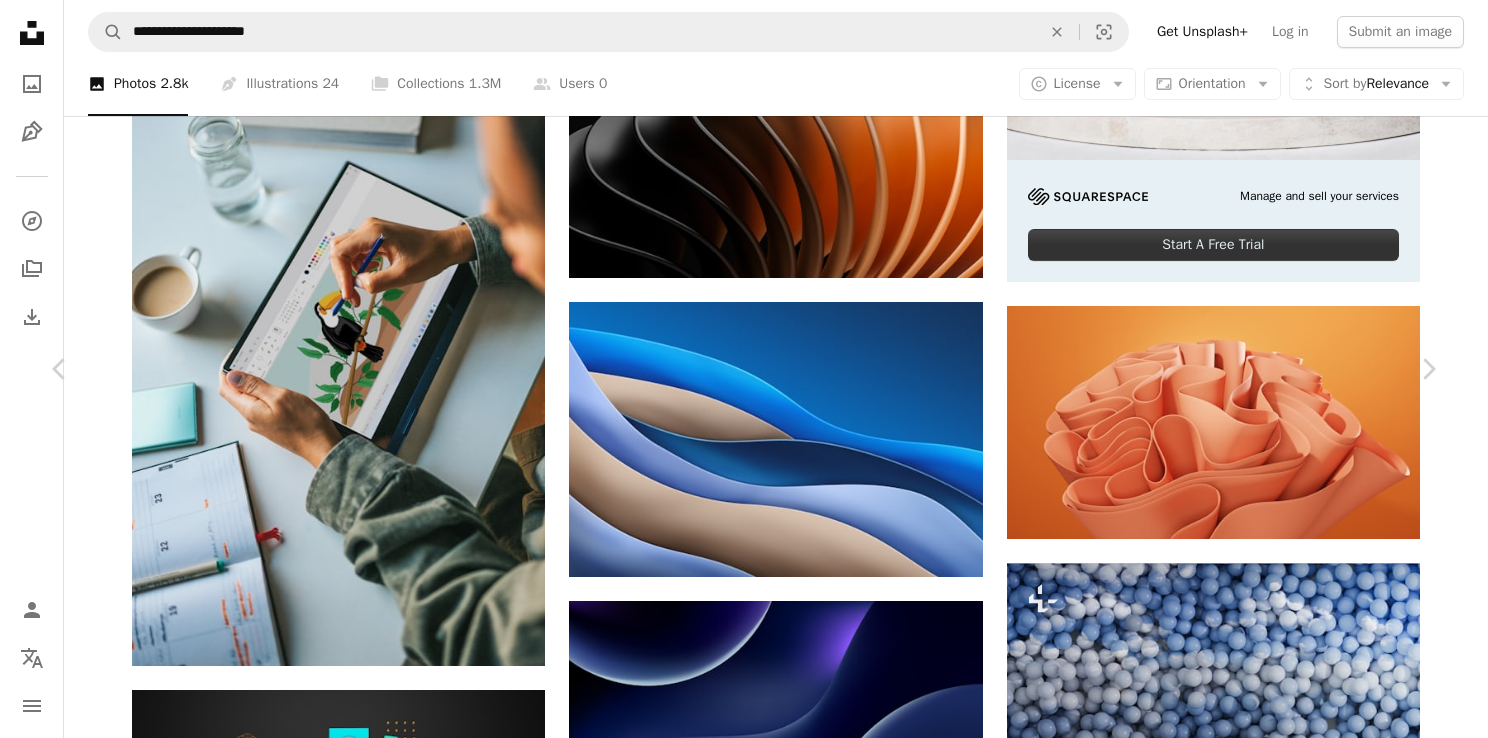 scroll, scrollTop: 6655, scrollLeft: 0, axis: vertical 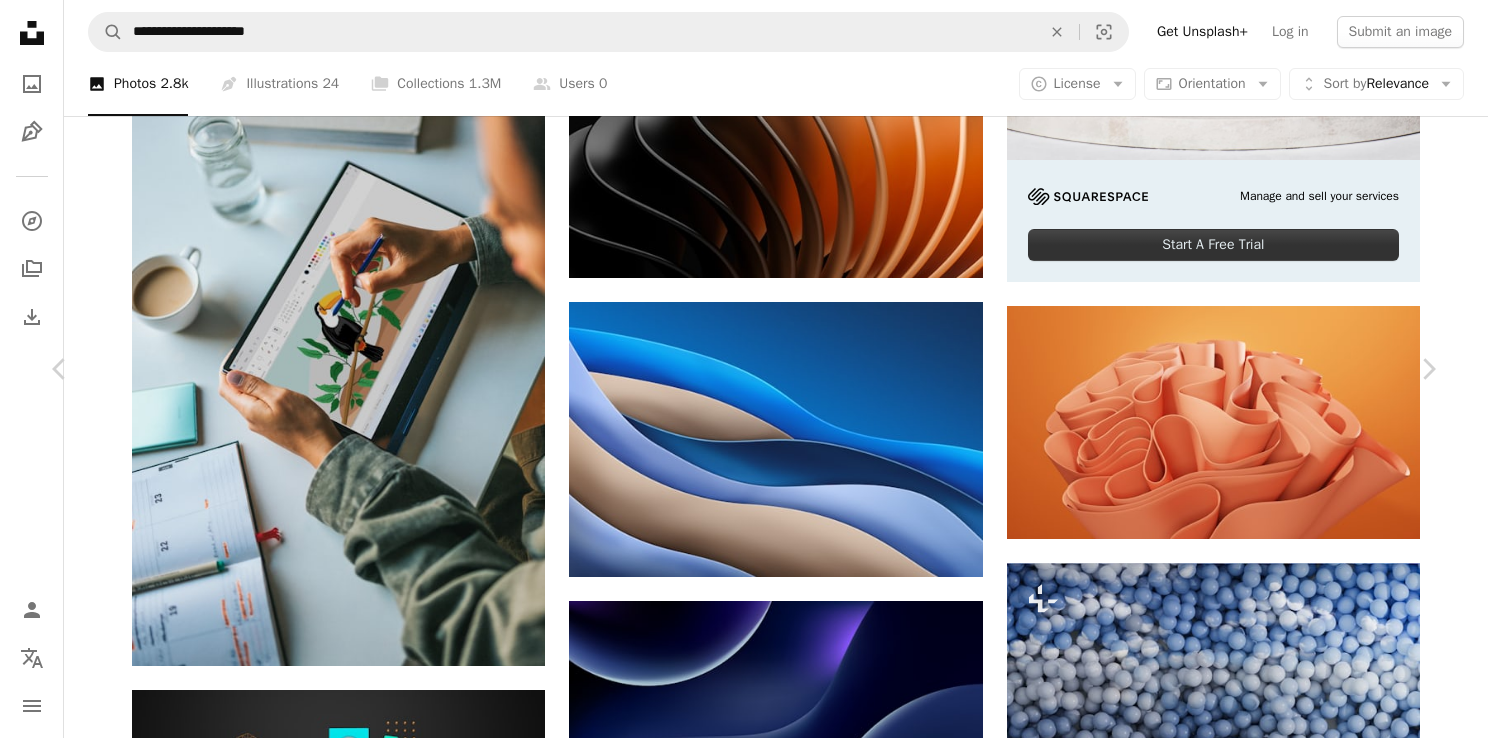 click on "Download free" at bounding box center (1239, 10776) 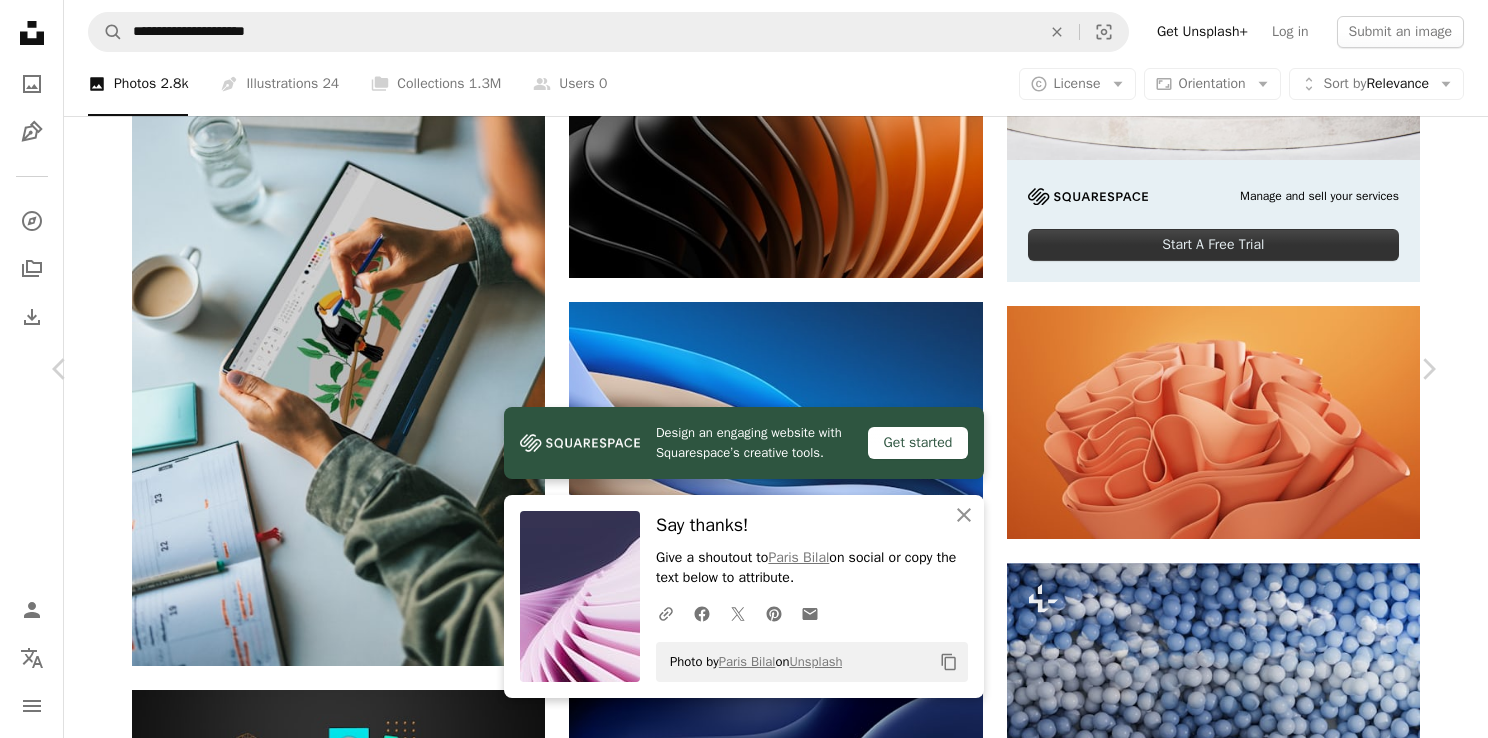 click on "Download free" at bounding box center (1239, 10776) 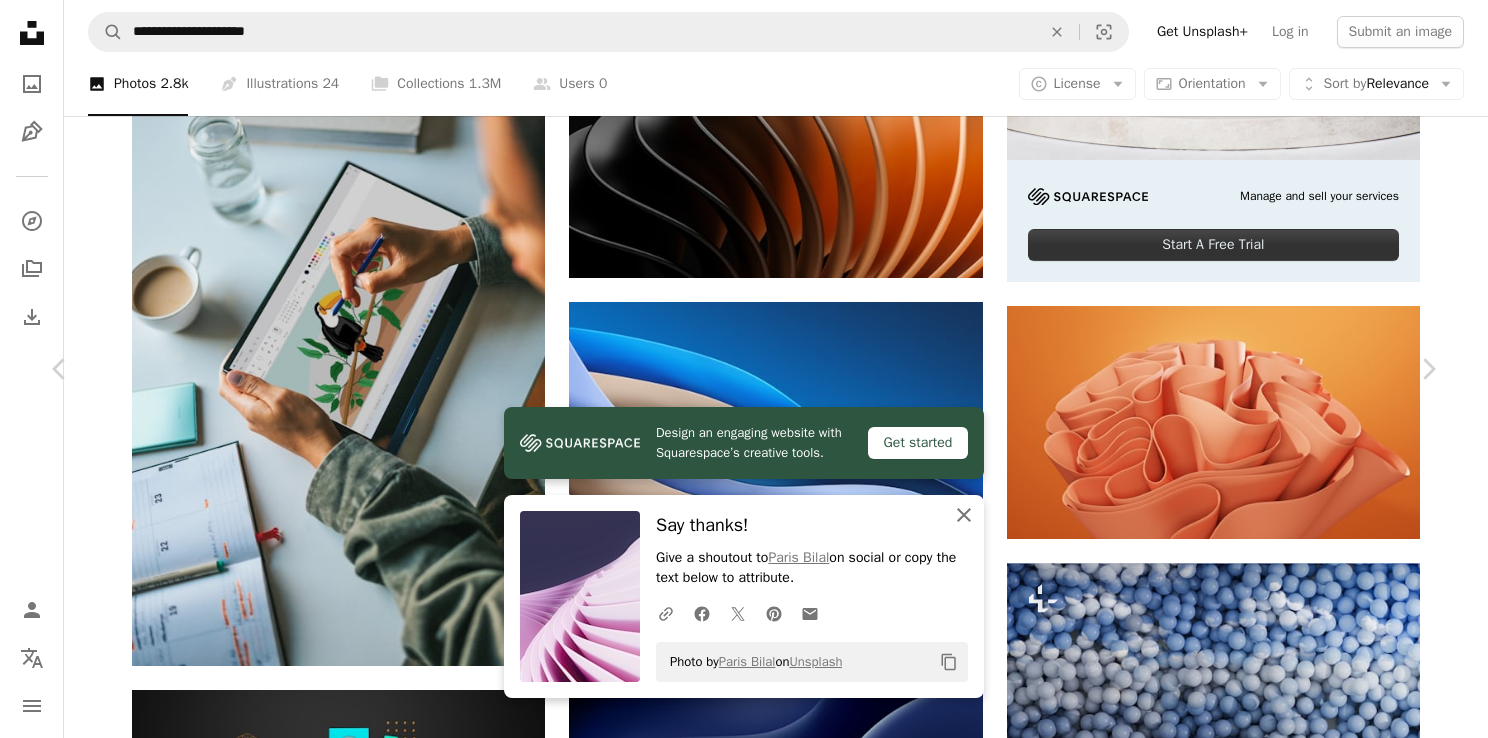 click on "An X shape" 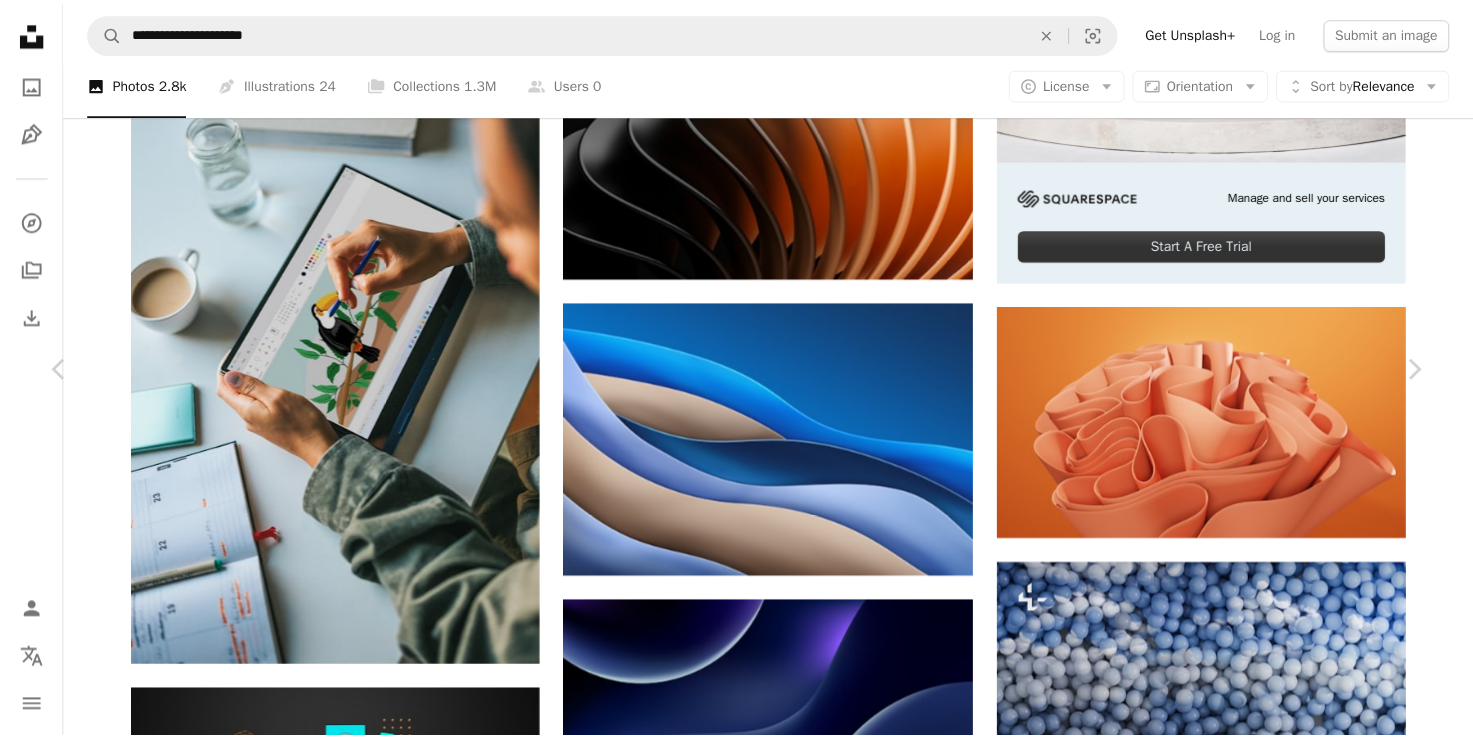 scroll, scrollTop: 1507, scrollLeft: 0, axis: vertical 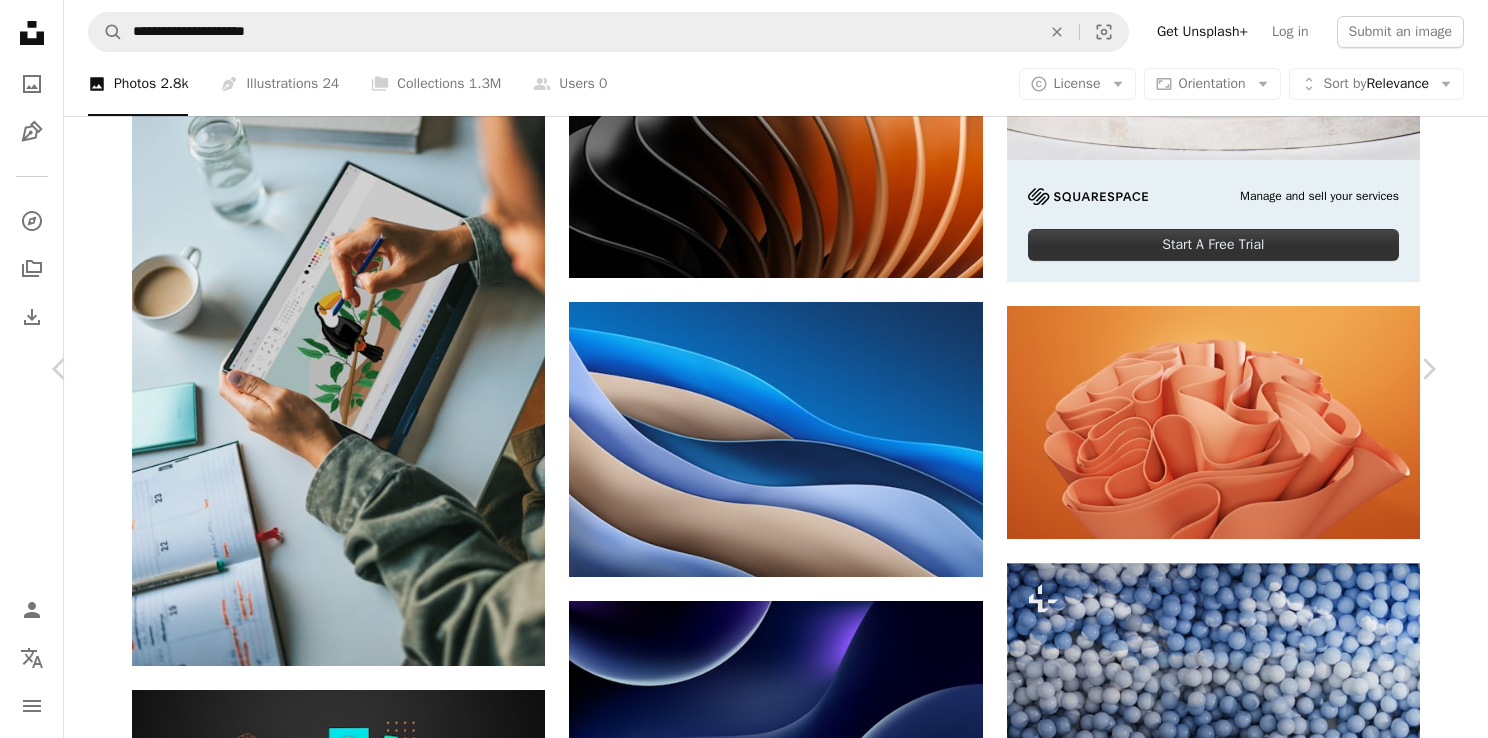 click on "An X shape" at bounding box center (20, 20) 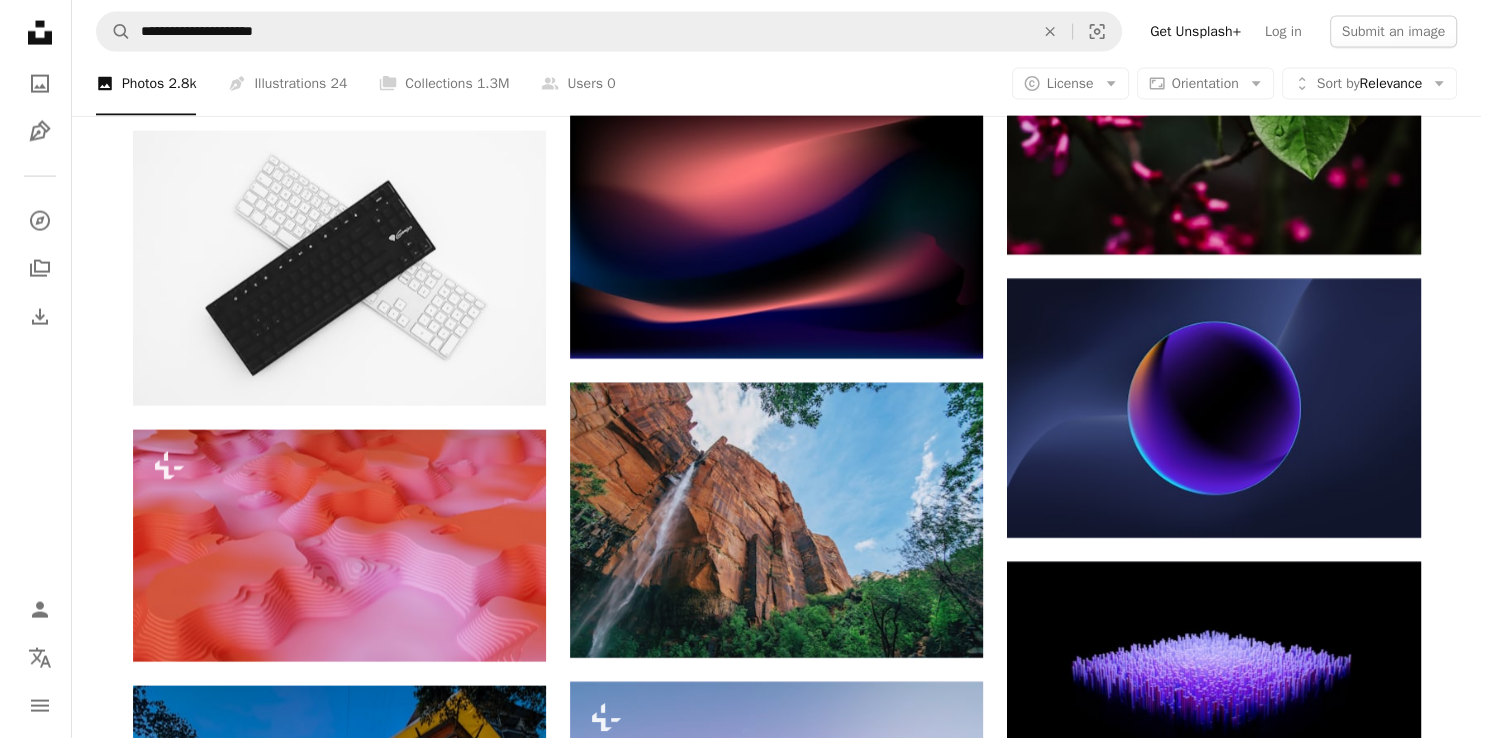 scroll, scrollTop: 4375, scrollLeft: 0, axis: vertical 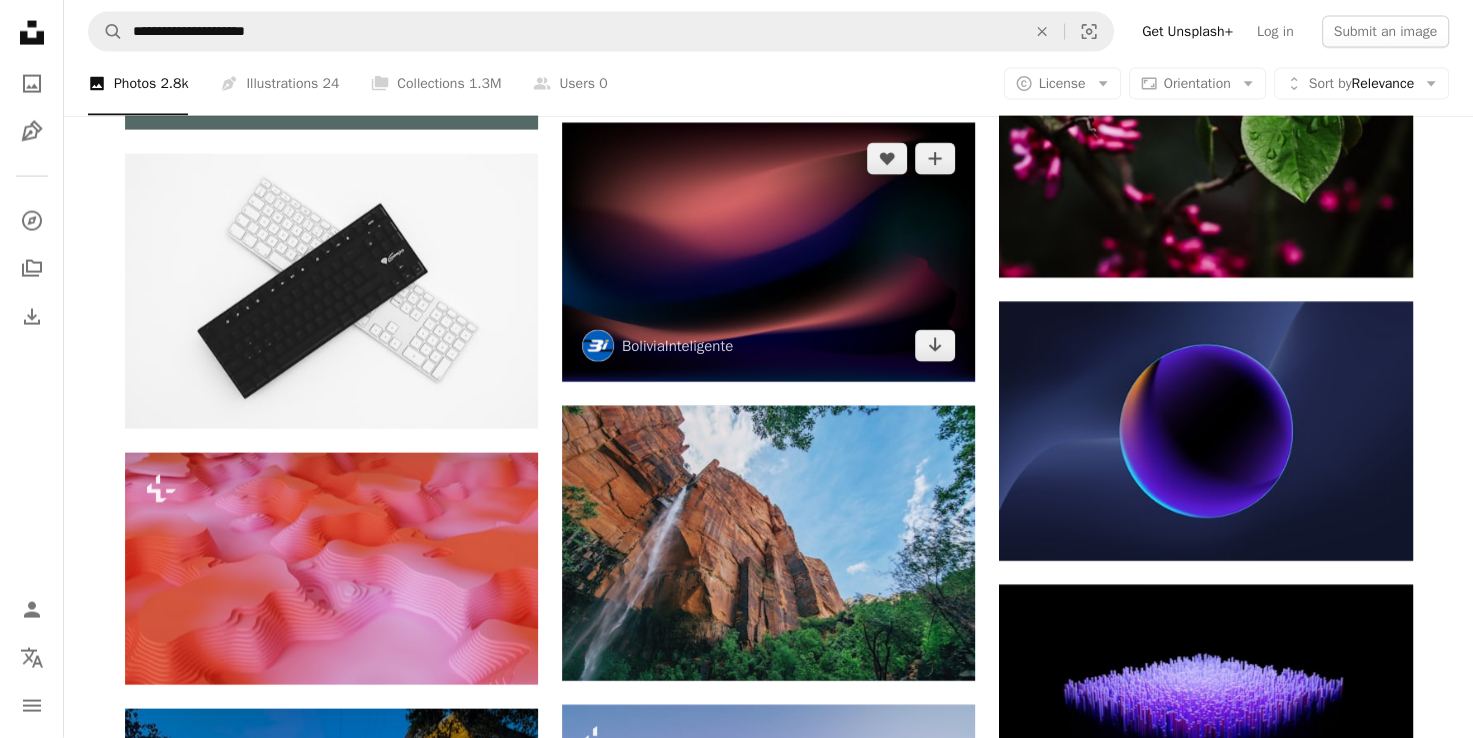 click at bounding box center [768, 252] 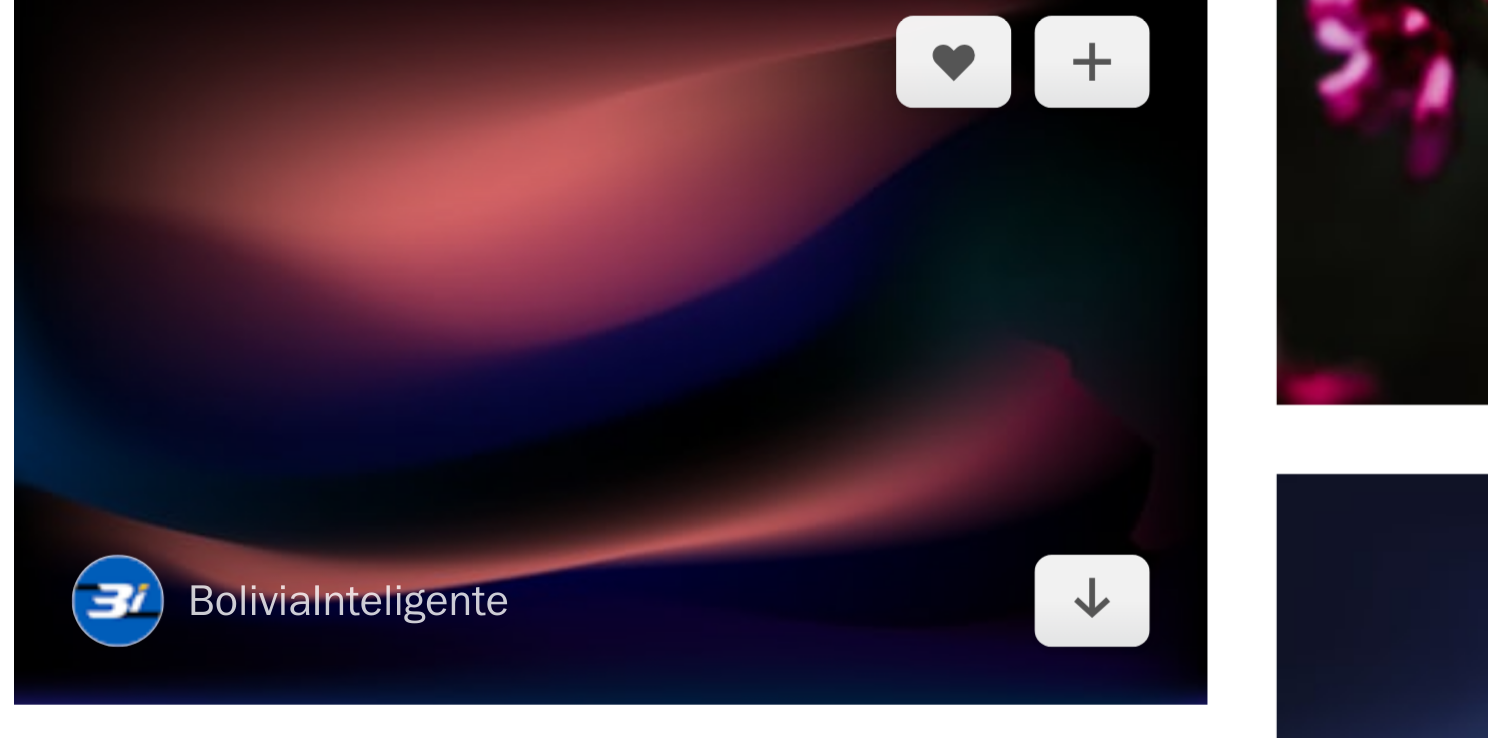 scroll, scrollTop: 4375, scrollLeft: 0, axis: vertical 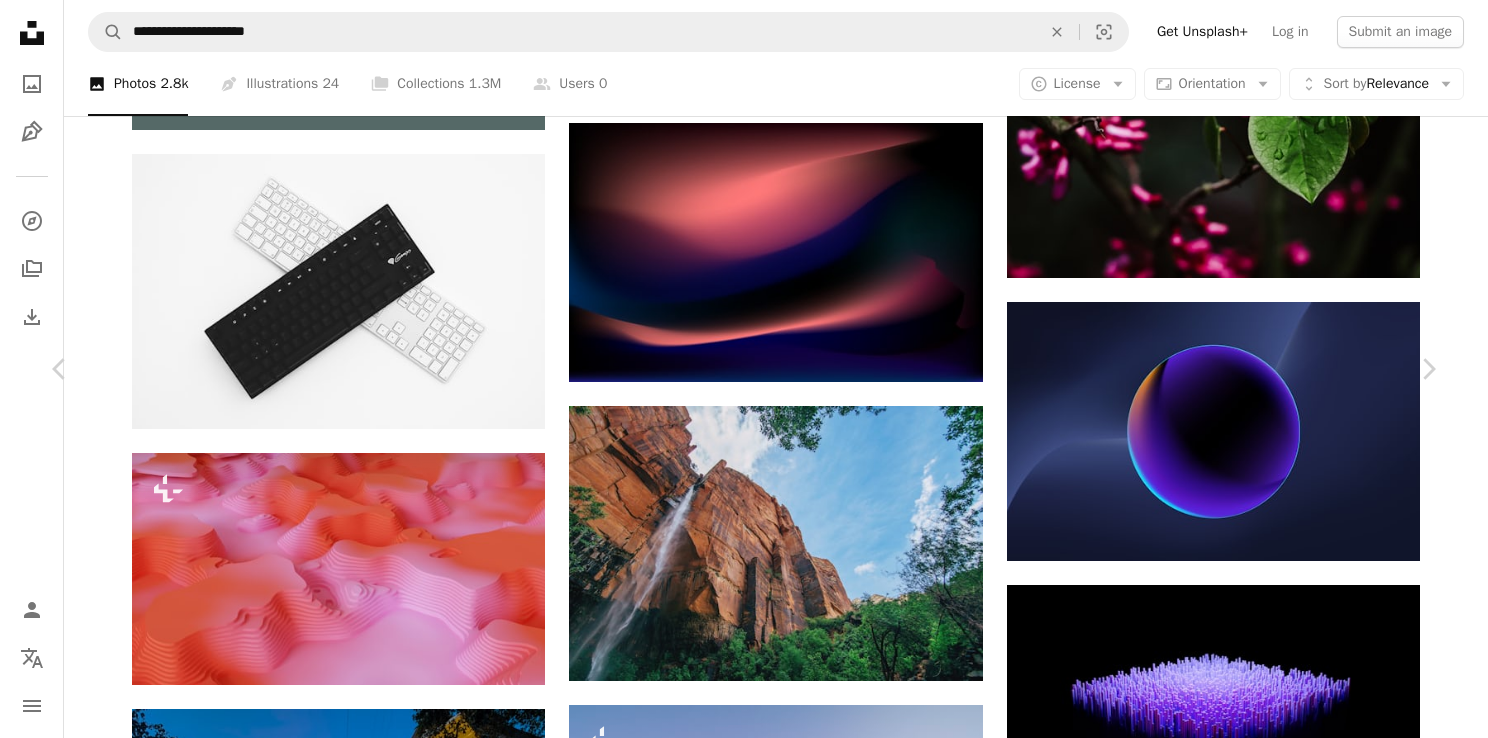 click on "An X shape" at bounding box center (20, 20) 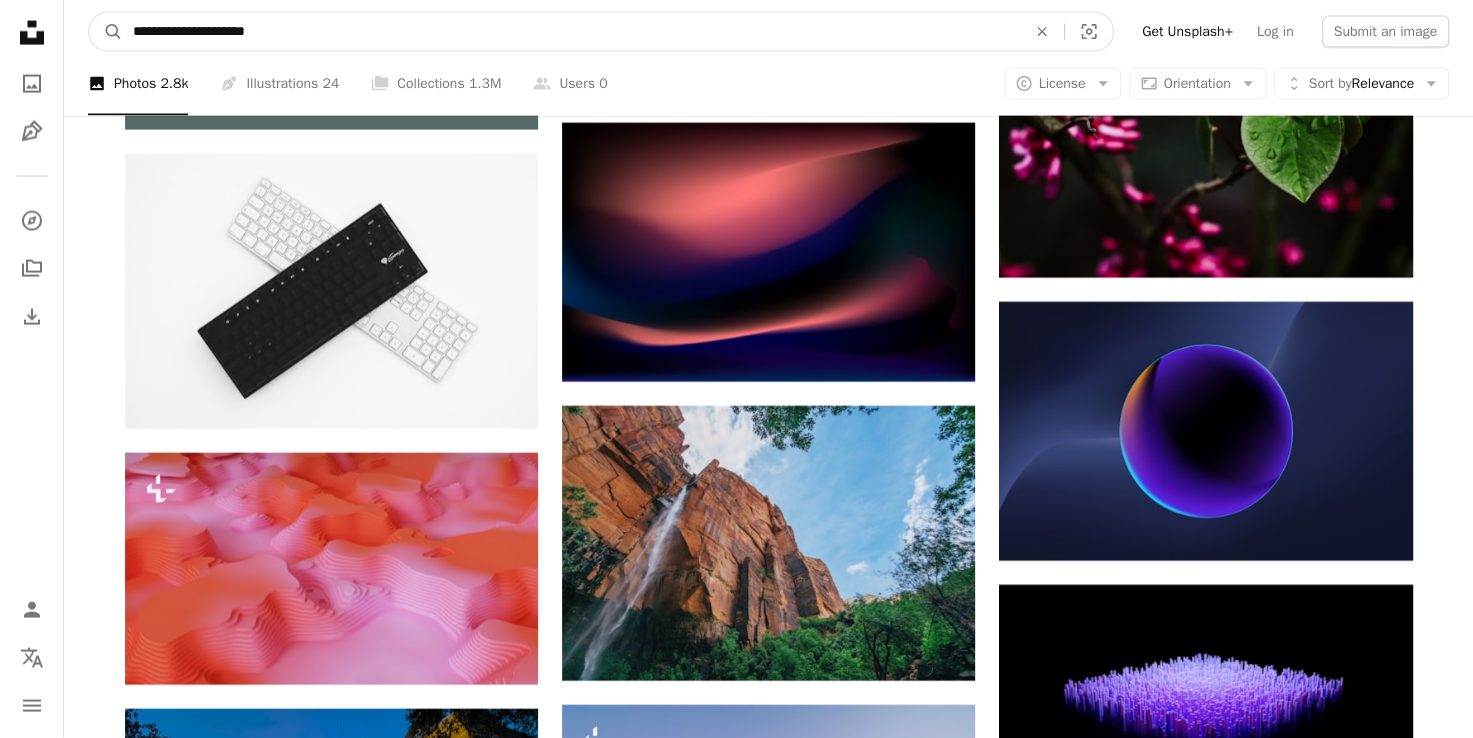 click on "**********" at bounding box center [571, 32] 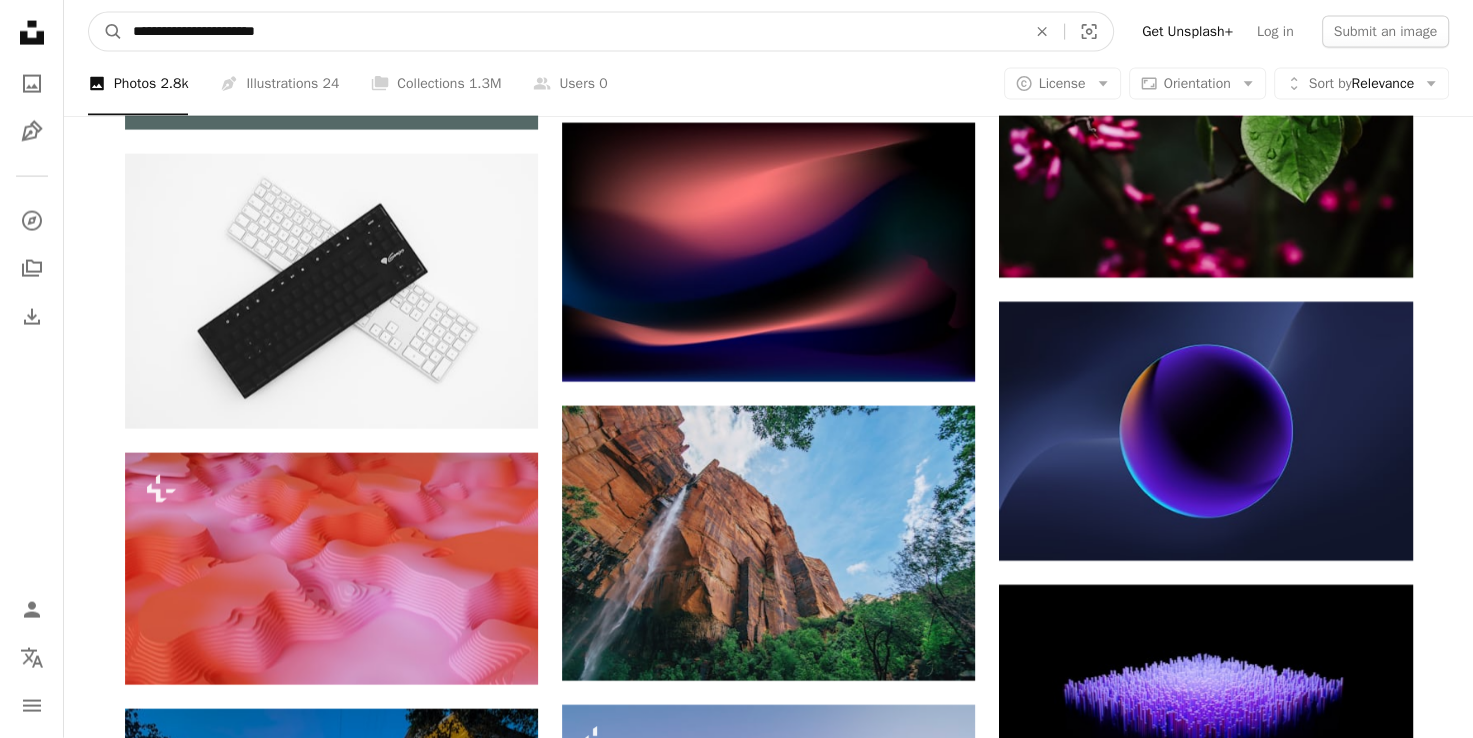 type on "**********" 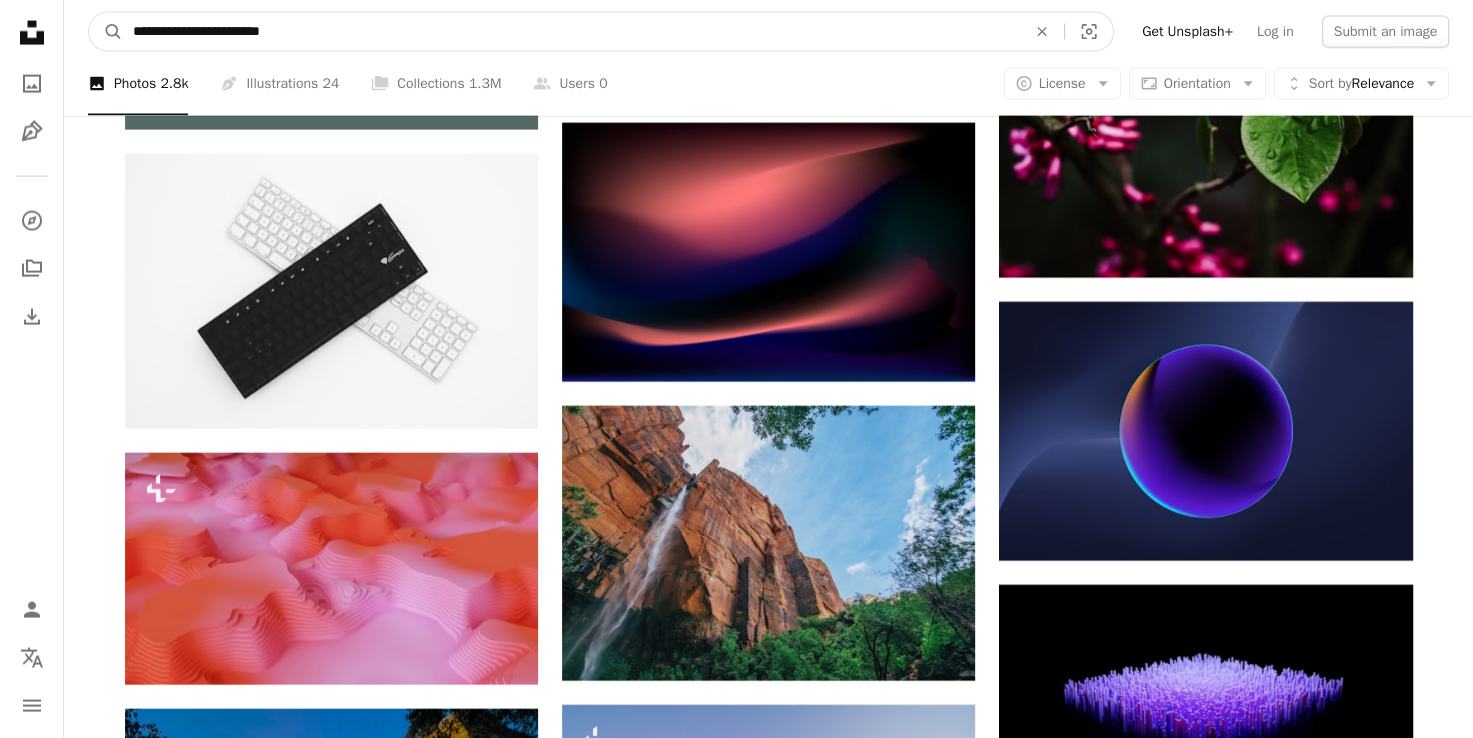 click on "A magnifying glass" at bounding box center (106, 32) 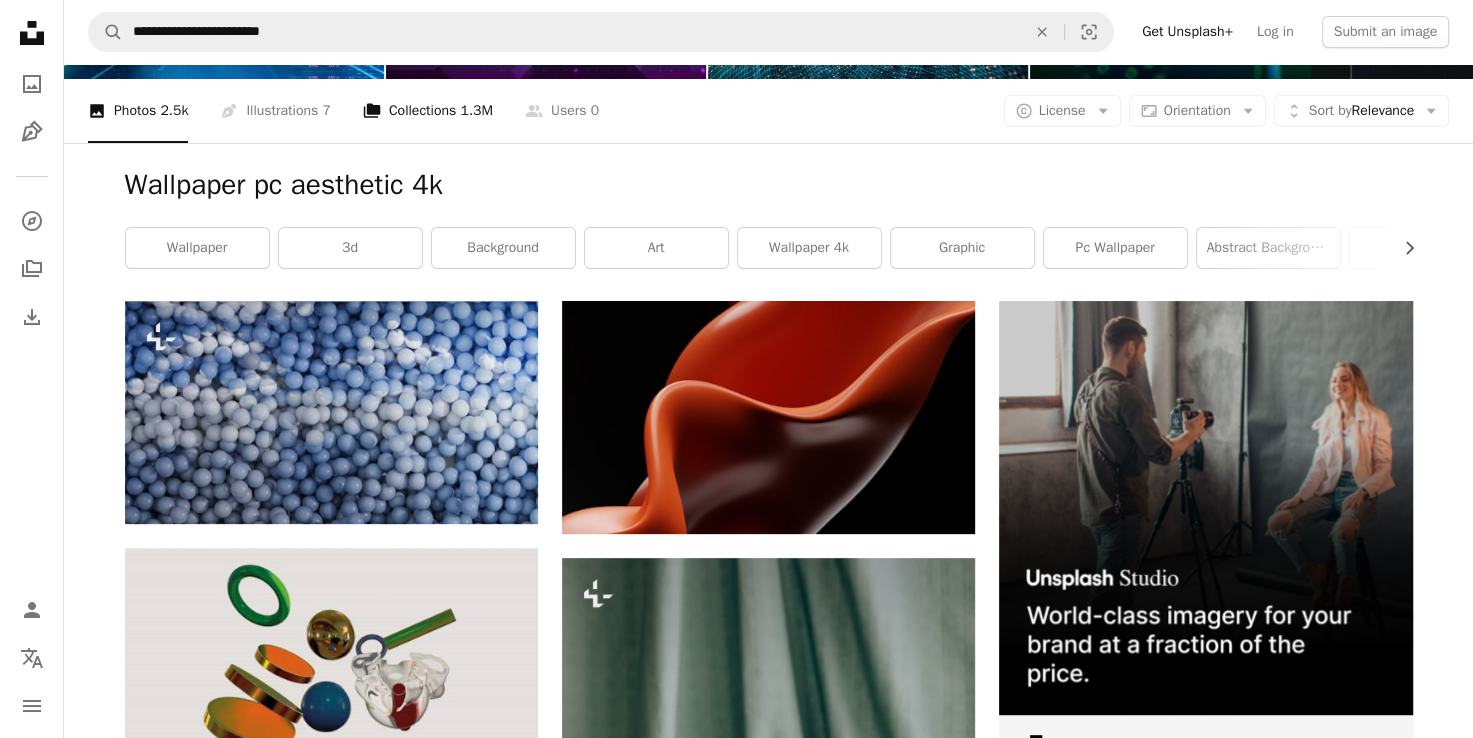 scroll, scrollTop: 208, scrollLeft: 0, axis: vertical 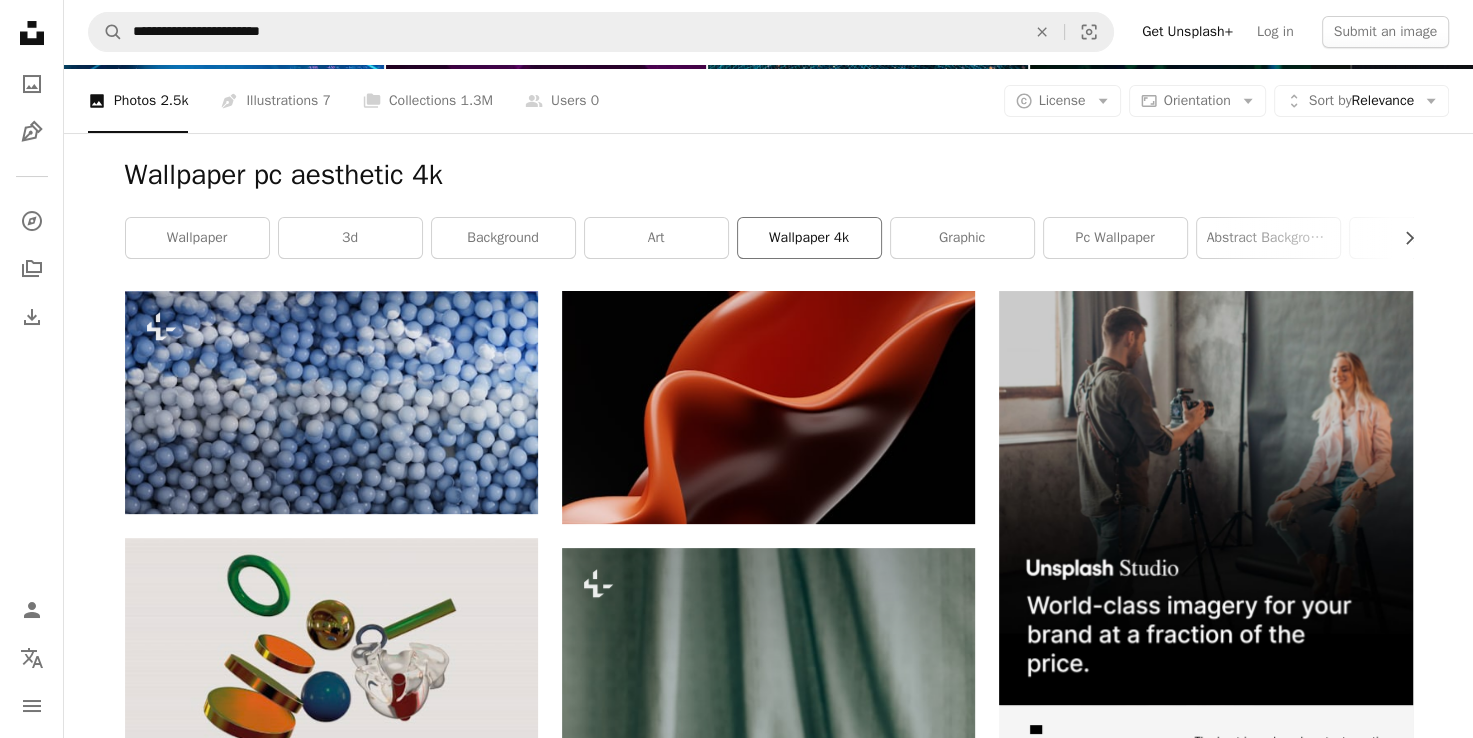 click on "wallpaper 4k" at bounding box center (809, 238) 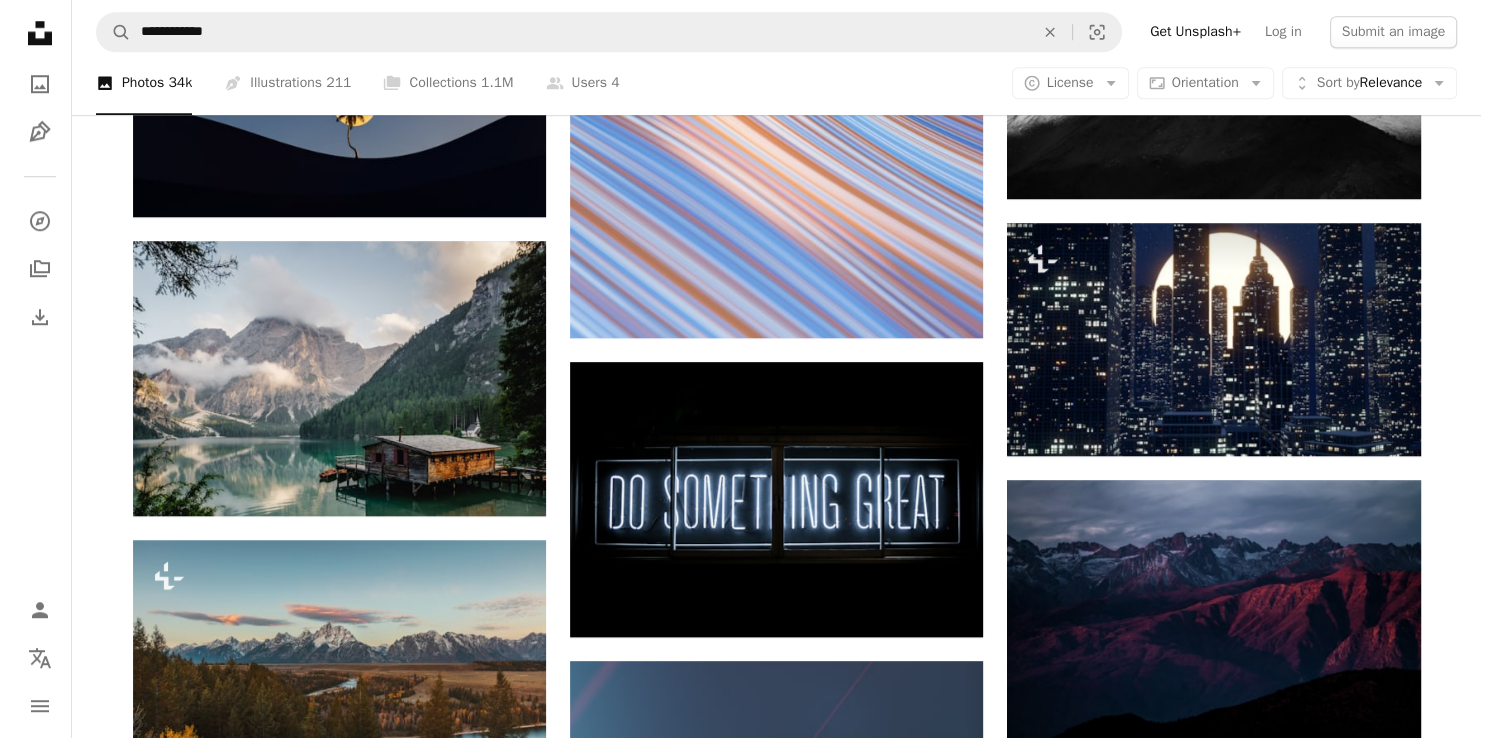 scroll, scrollTop: 1552, scrollLeft: 0, axis: vertical 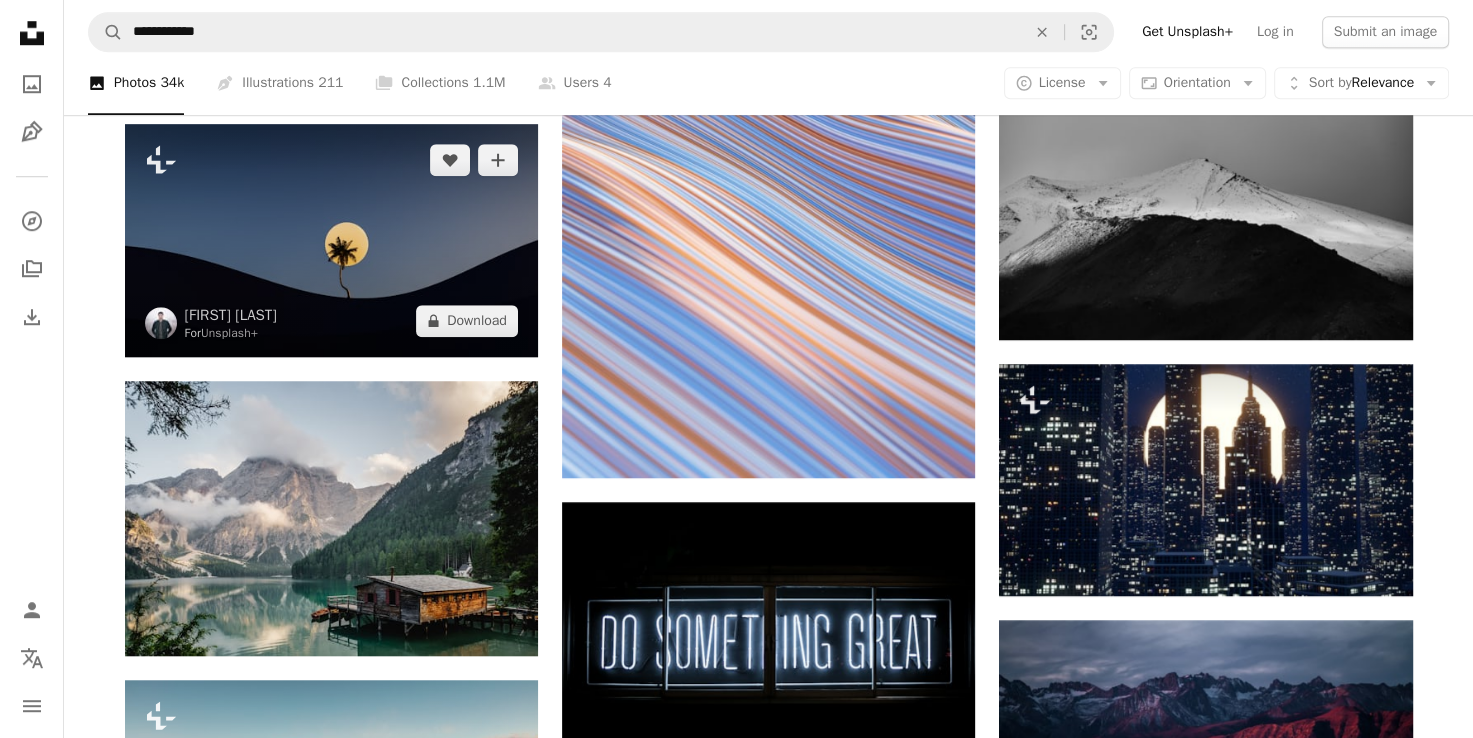 click at bounding box center (331, 240) 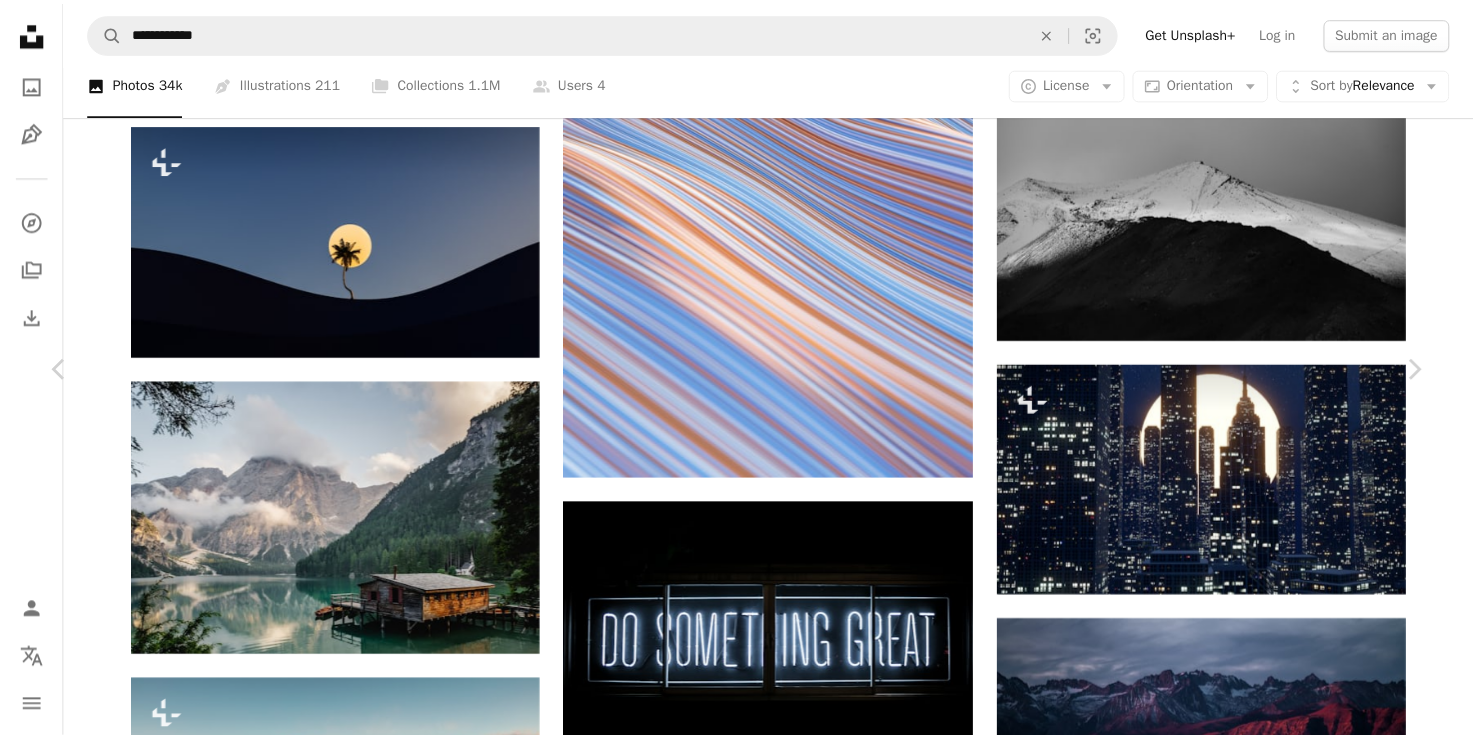 scroll, scrollTop: 2778, scrollLeft: 0, axis: vertical 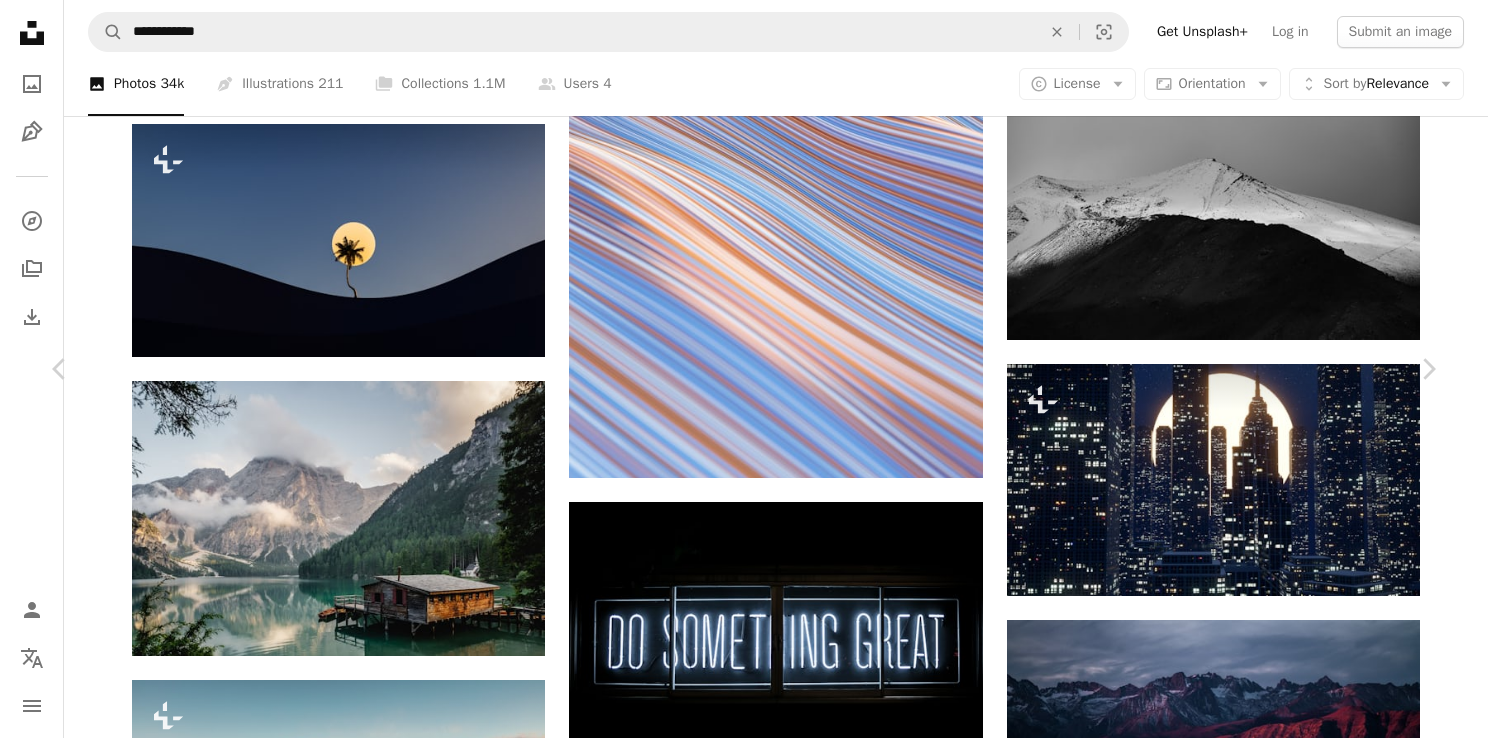 click on "An X shape" at bounding box center (20, 20) 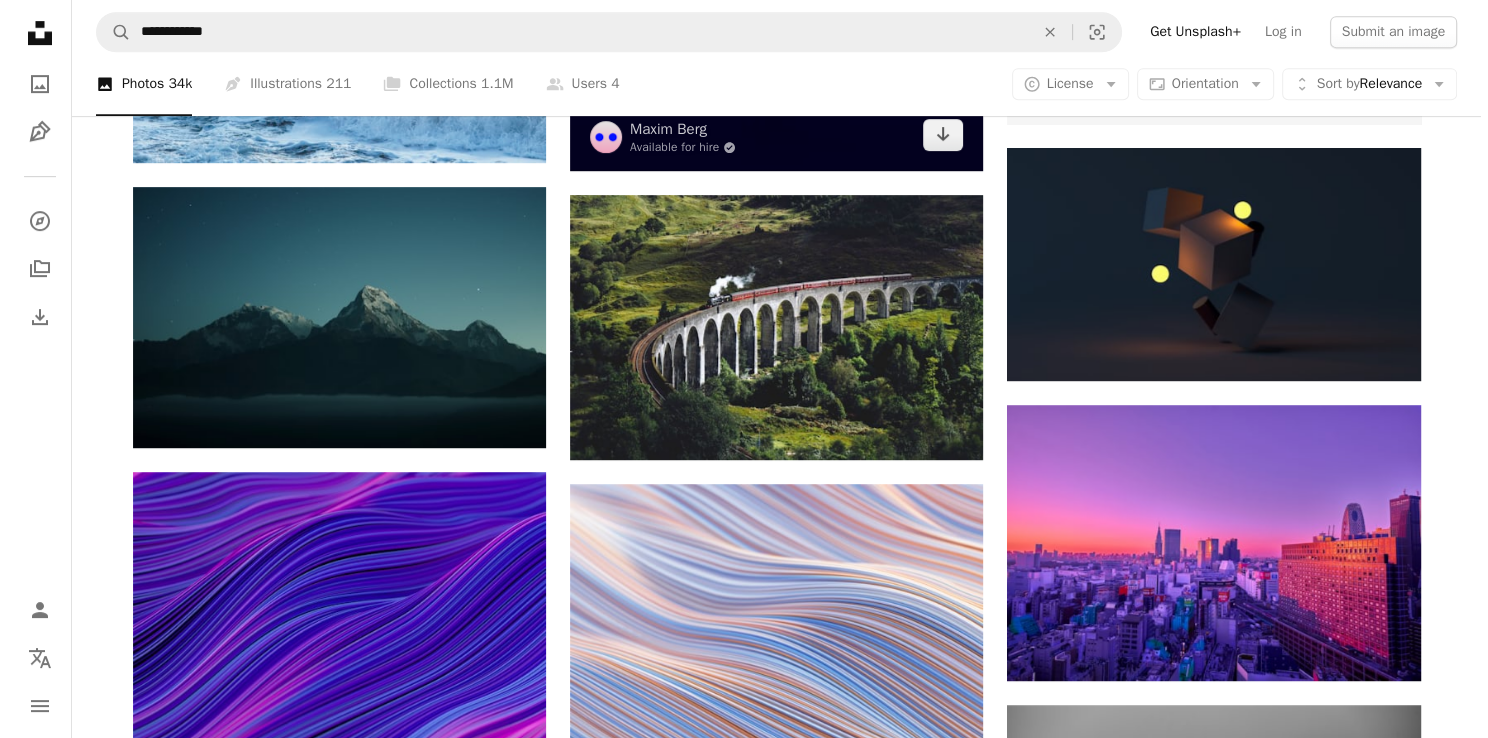 scroll, scrollTop: 930, scrollLeft: 0, axis: vertical 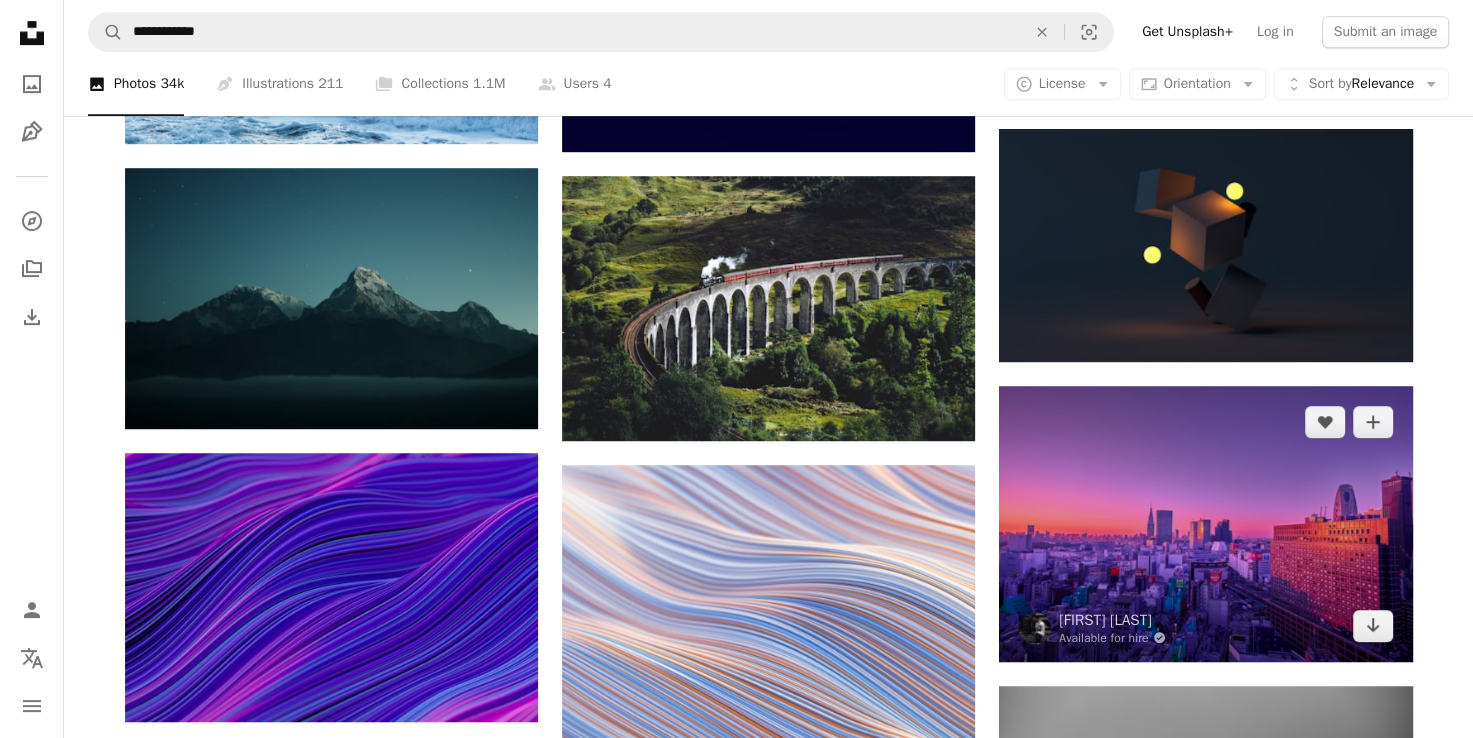 click at bounding box center (1205, 524) 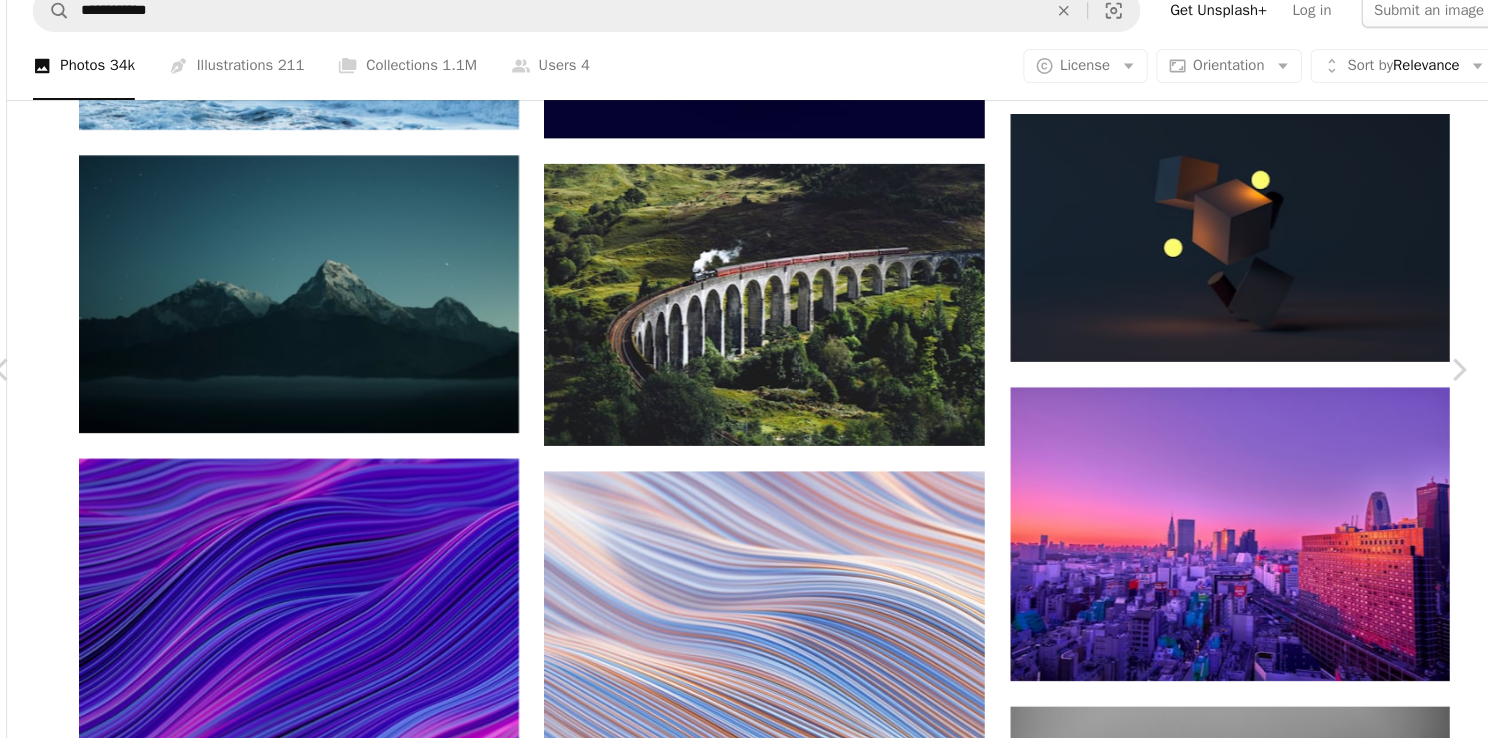 scroll, scrollTop: 930, scrollLeft: 0, axis: vertical 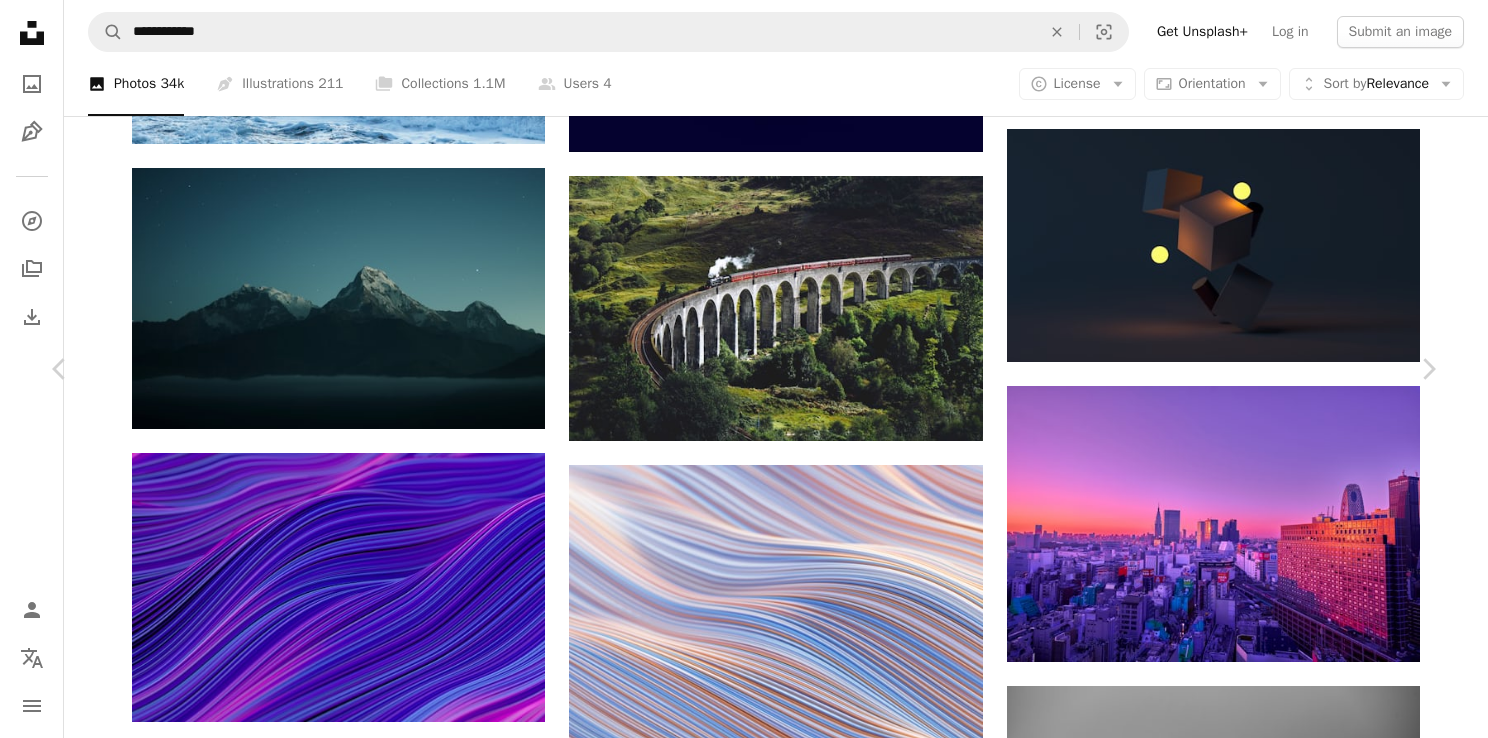 click on "Download free" at bounding box center [1239, 3391] 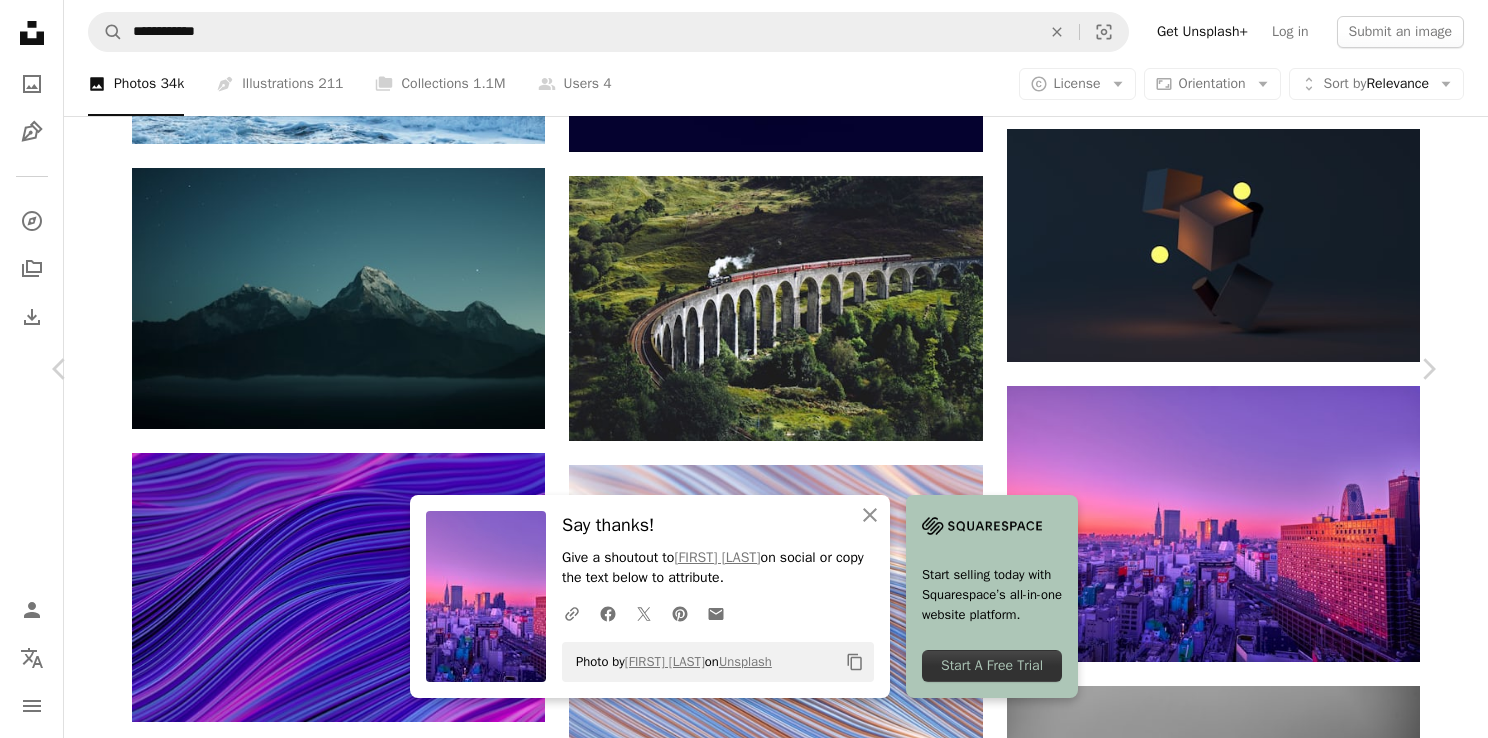 scroll, scrollTop: 1047, scrollLeft: 0, axis: vertical 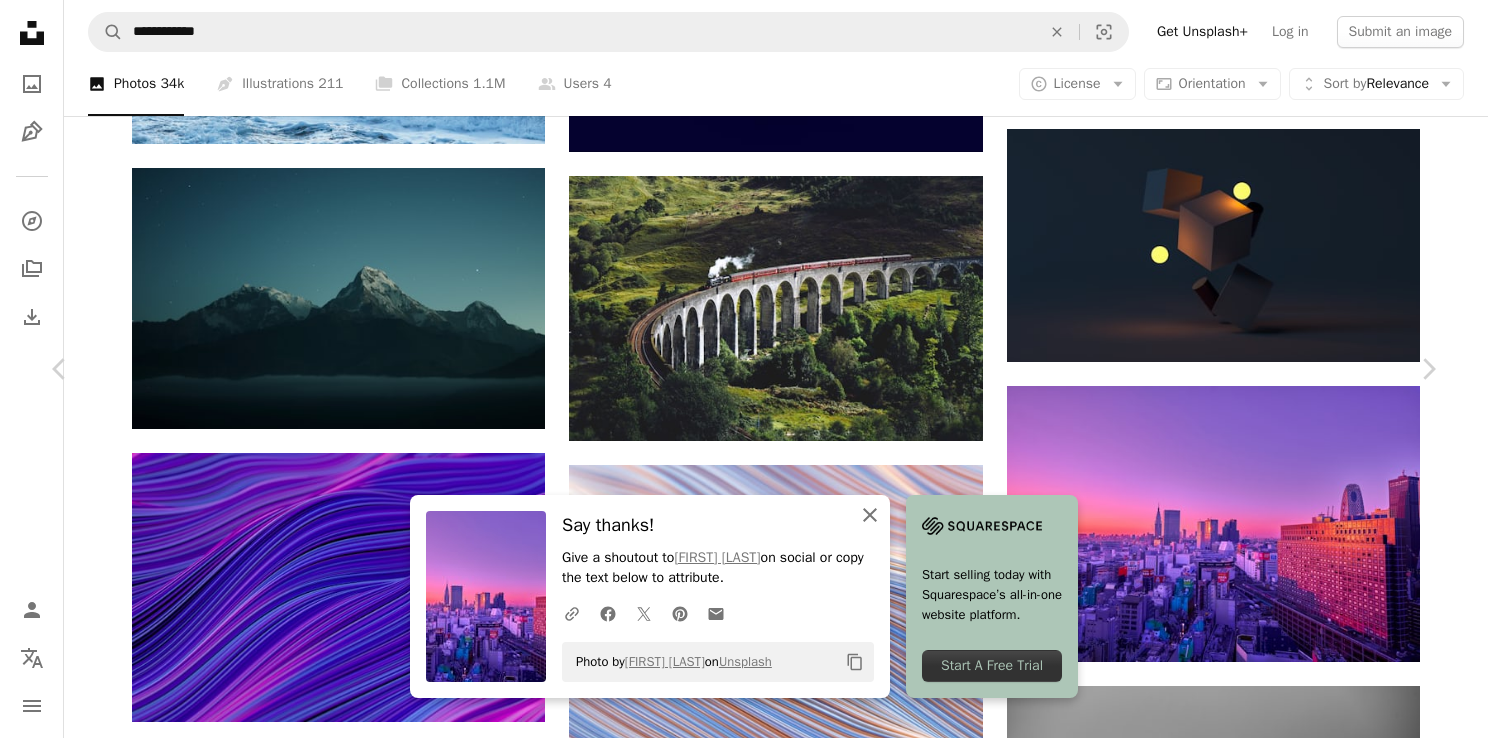 click on "An X shape" 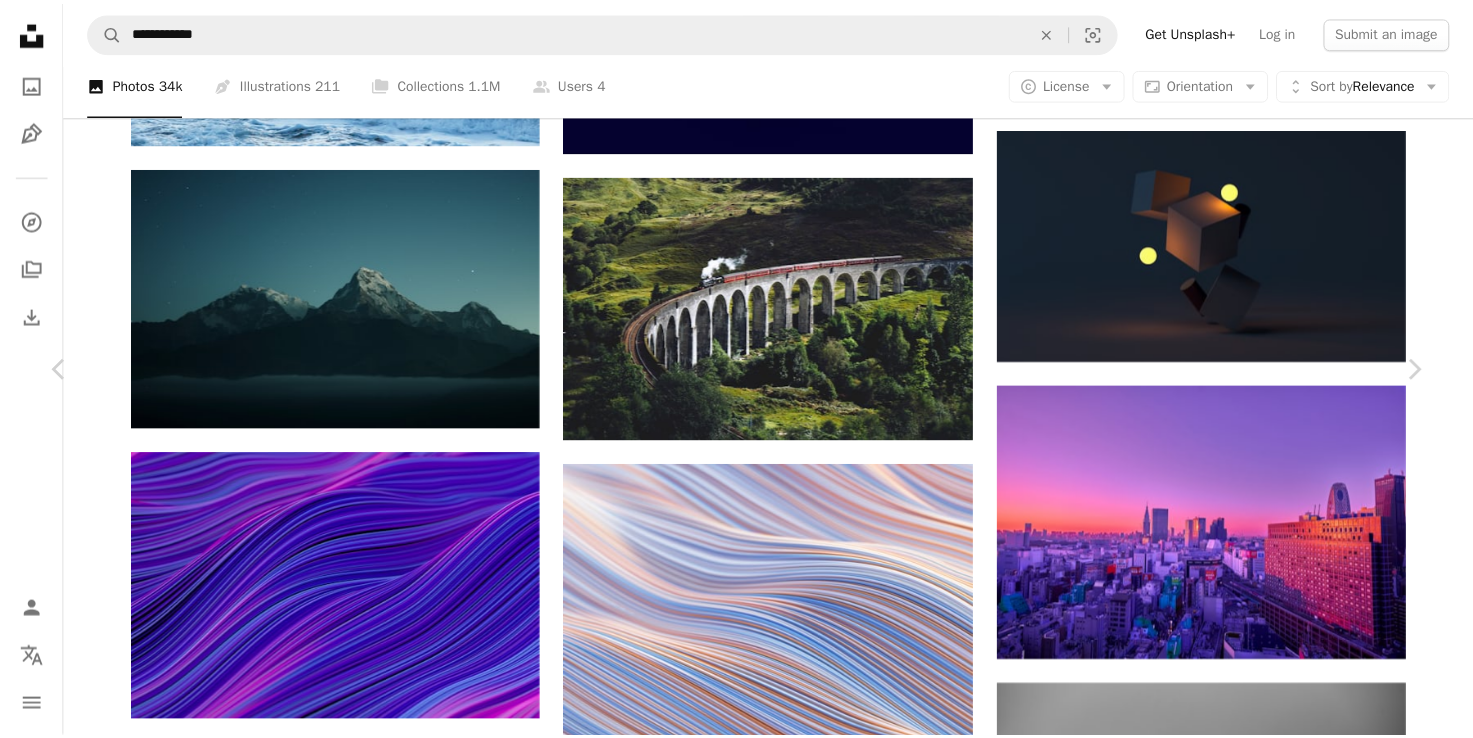 scroll, scrollTop: 0, scrollLeft: 0, axis: both 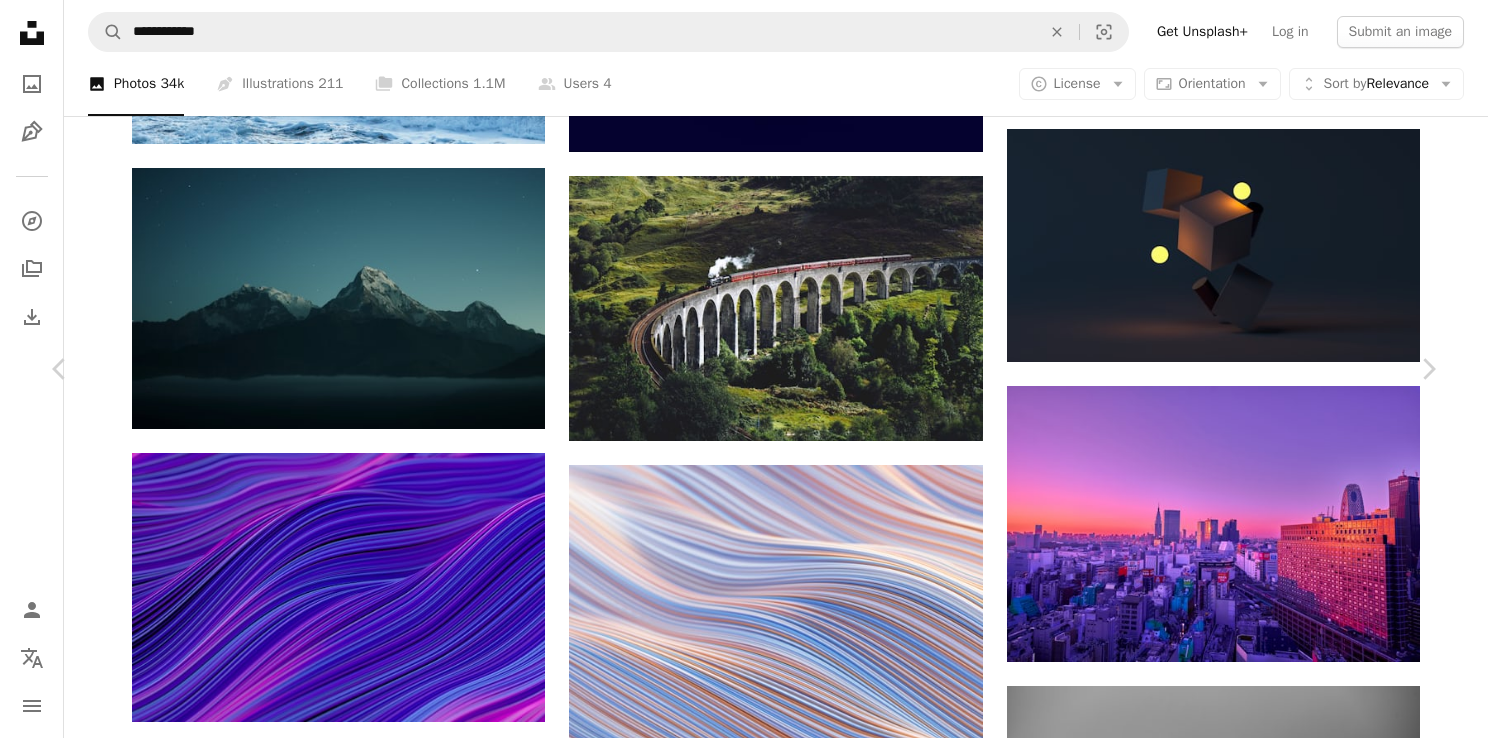 click on "An X shape" at bounding box center (20, 20) 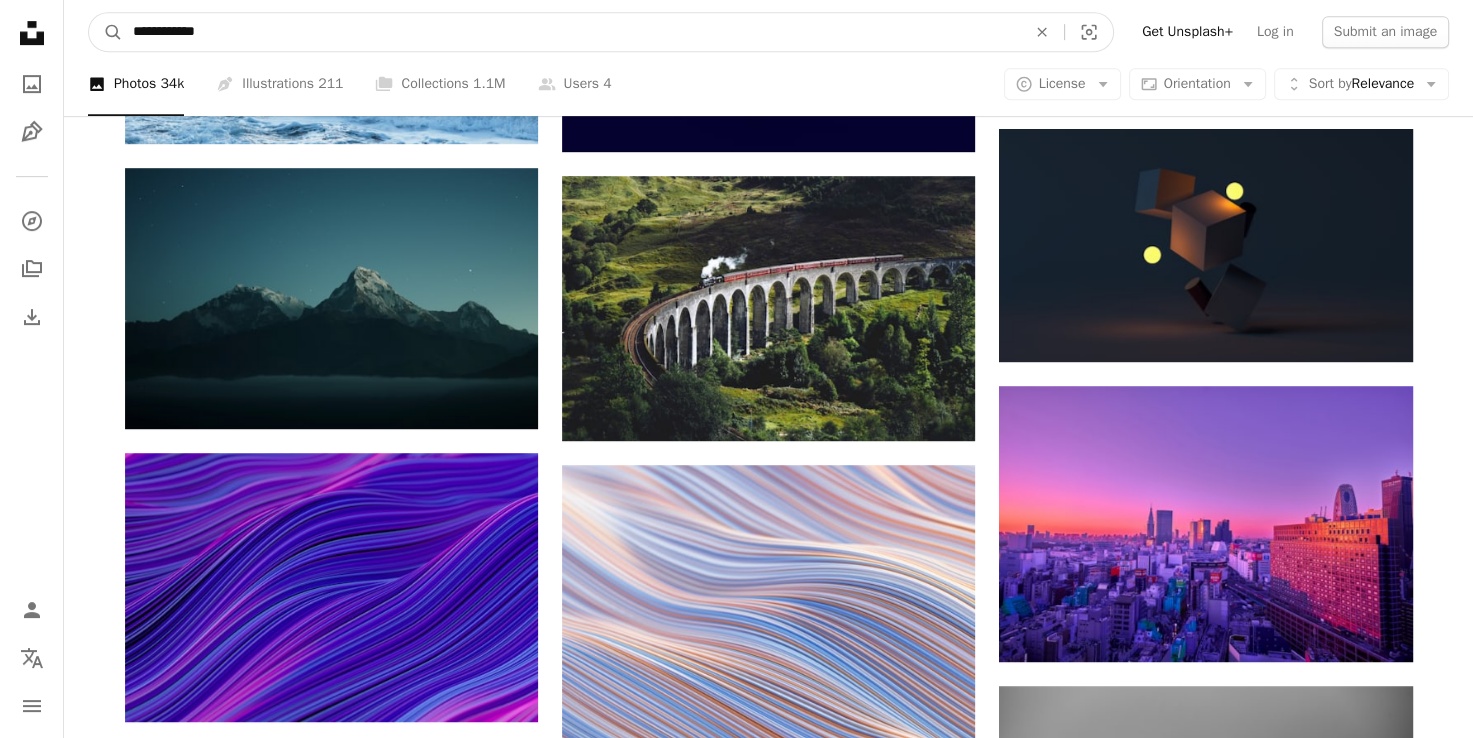 click on "**********" at bounding box center [571, 32] 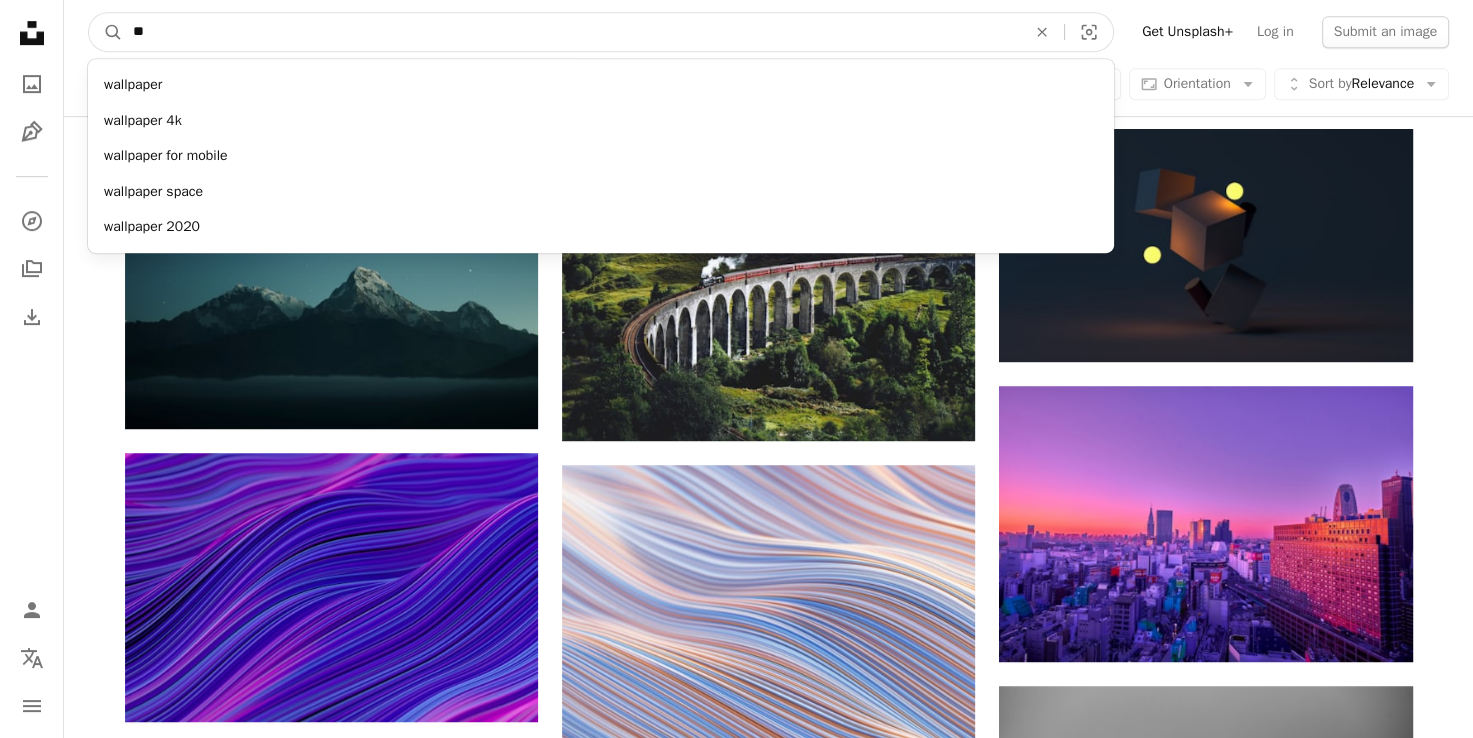 type on "*" 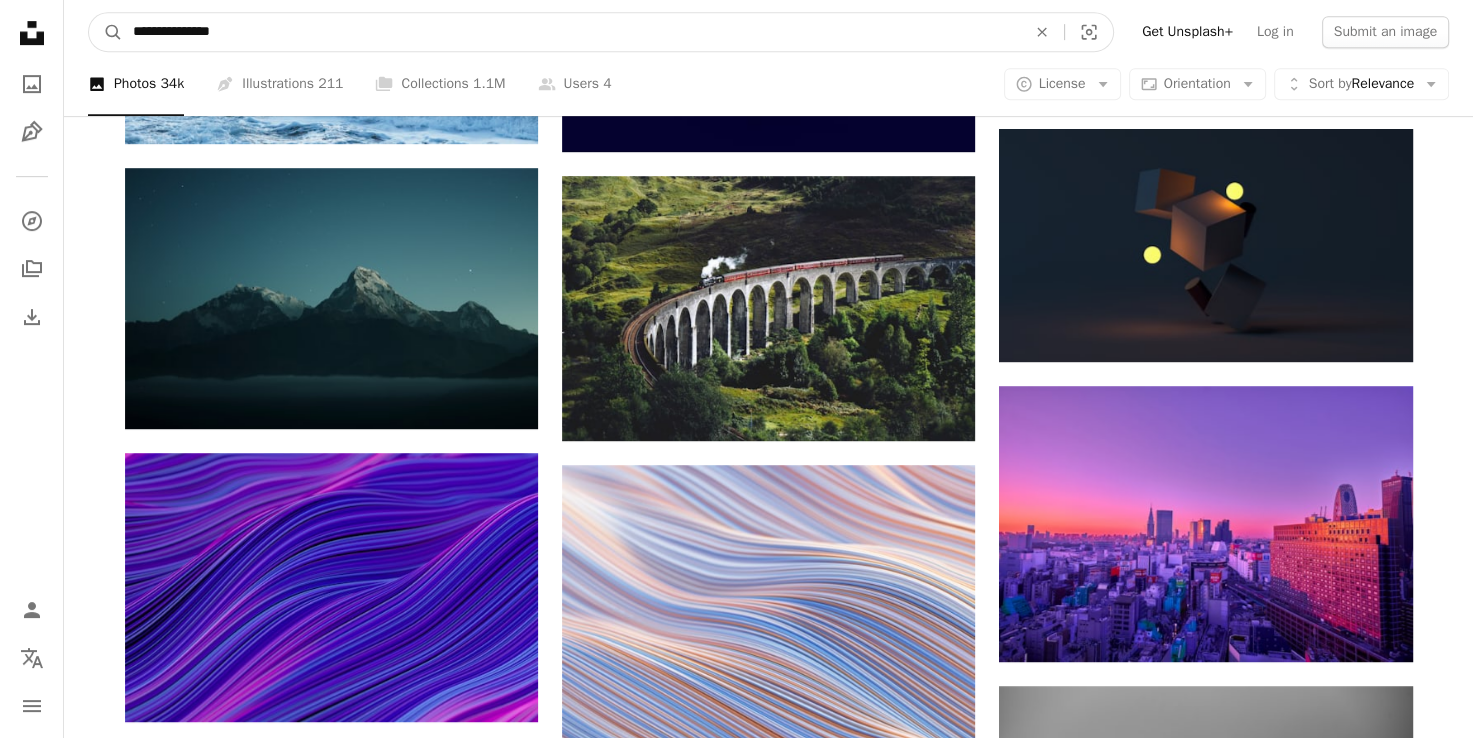 type on "**********" 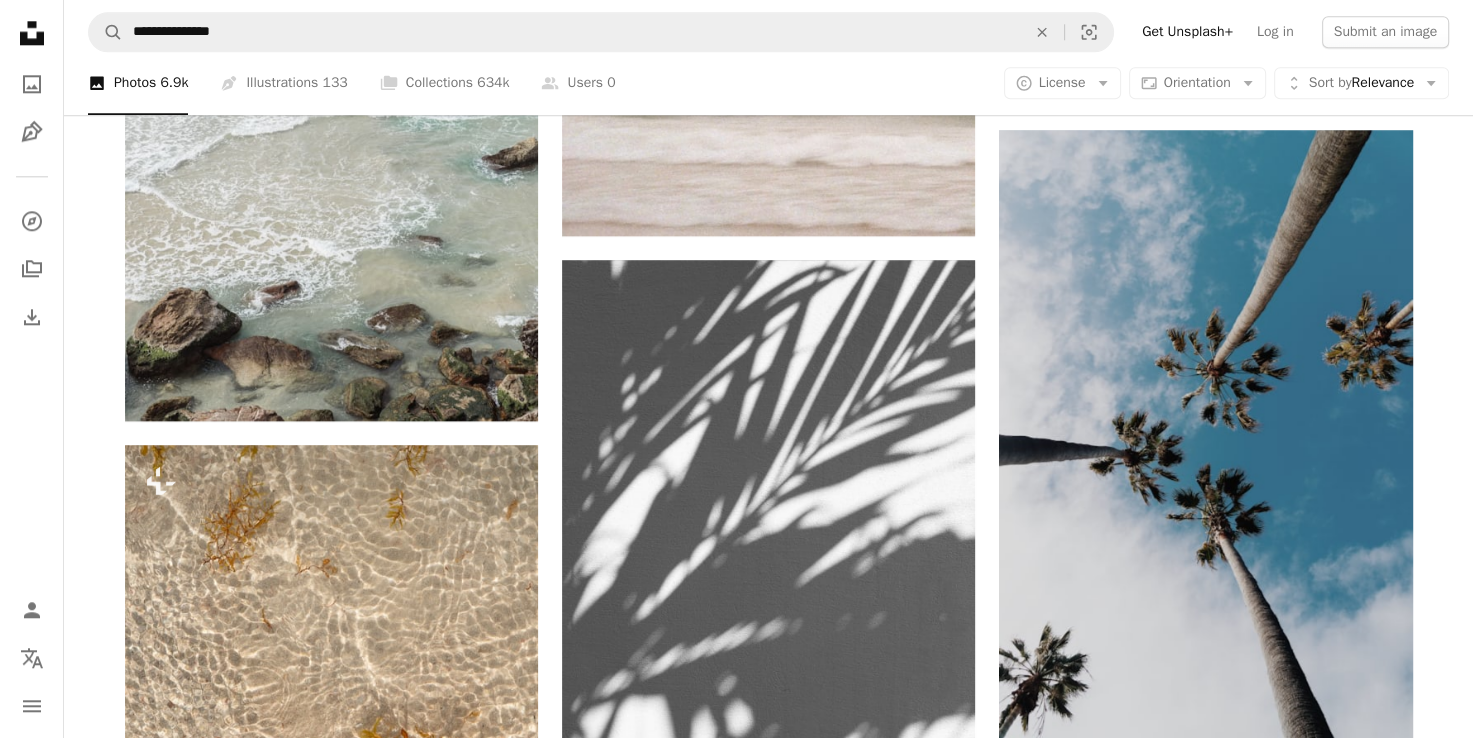 scroll, scrollTop: 2192, scrollLeft: 0, axis: vertical 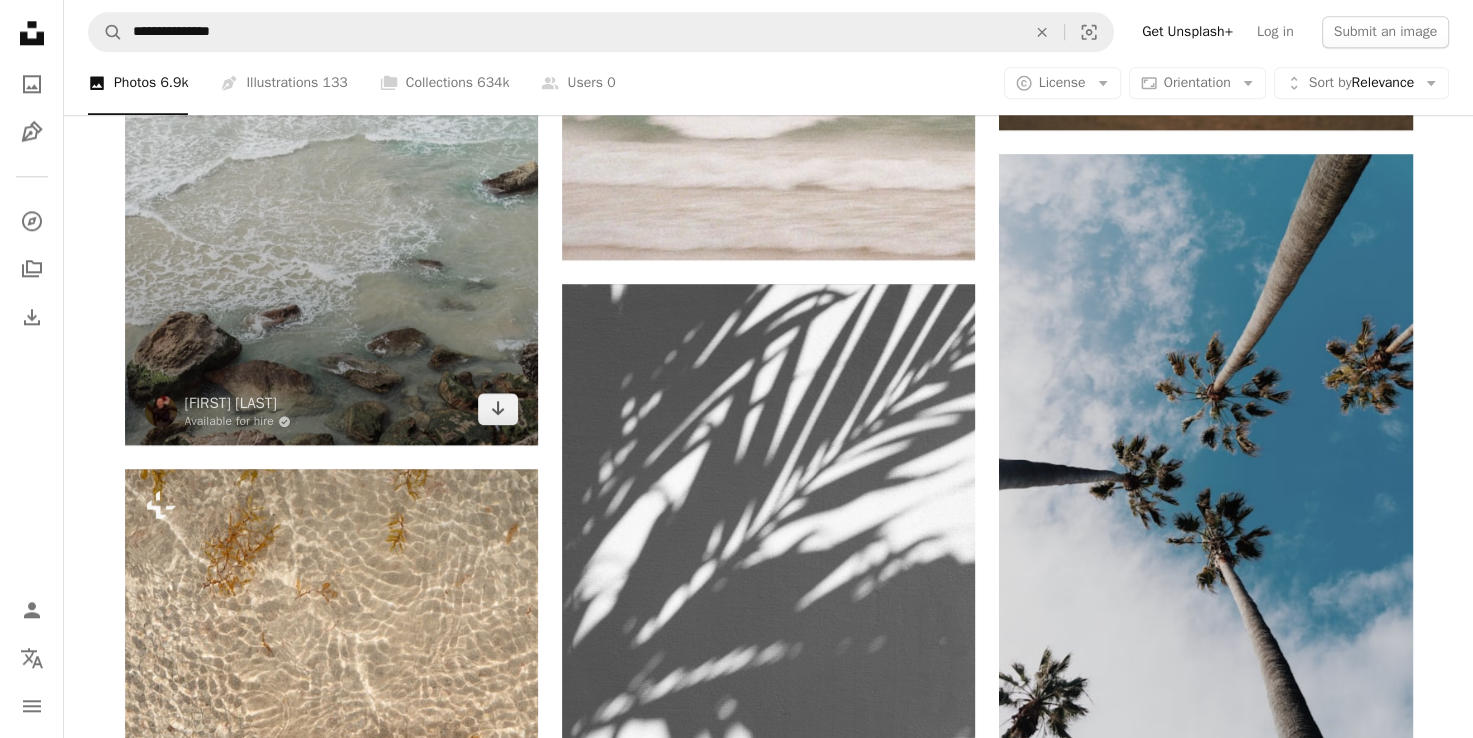 click at bounding box center [331, 135] 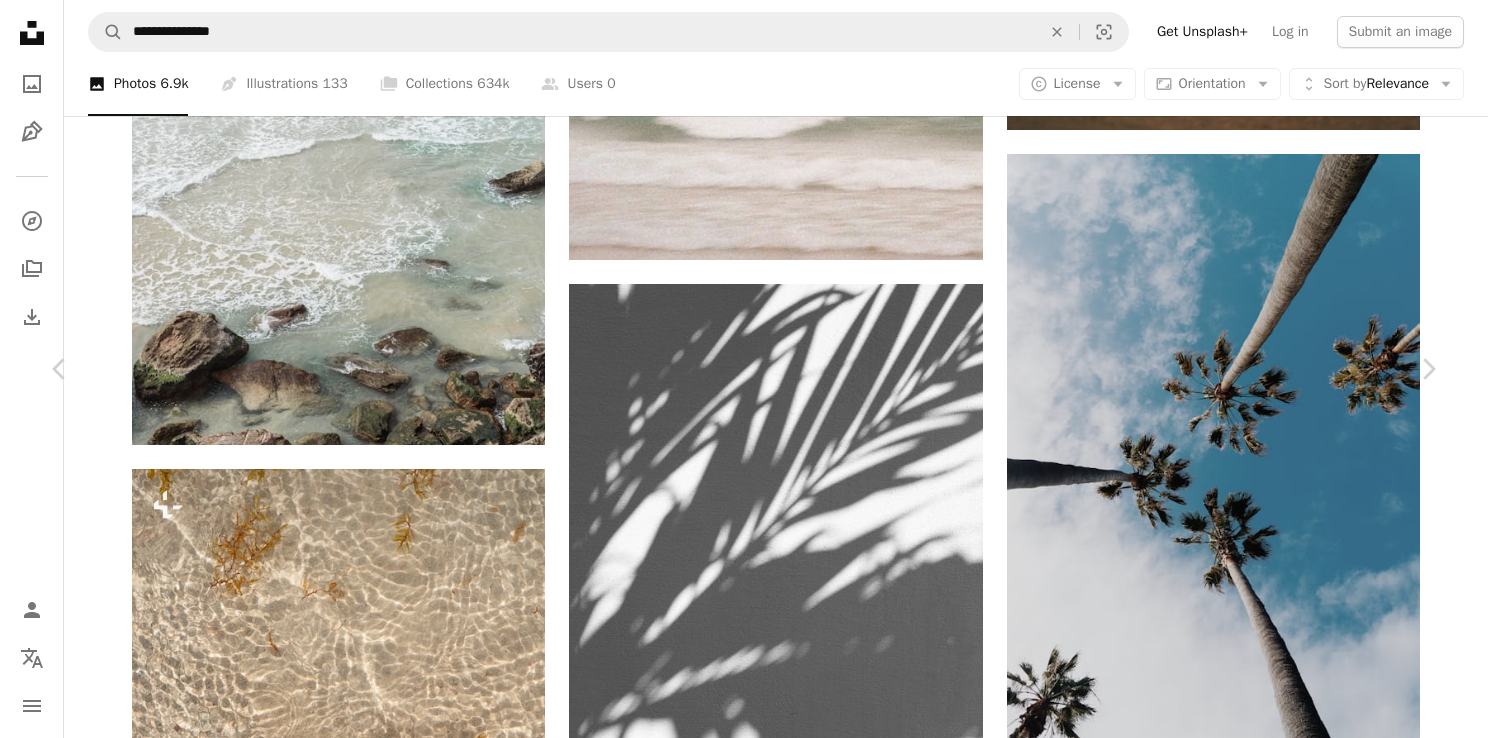click on "An X shape" at bounding box center (20, 20) 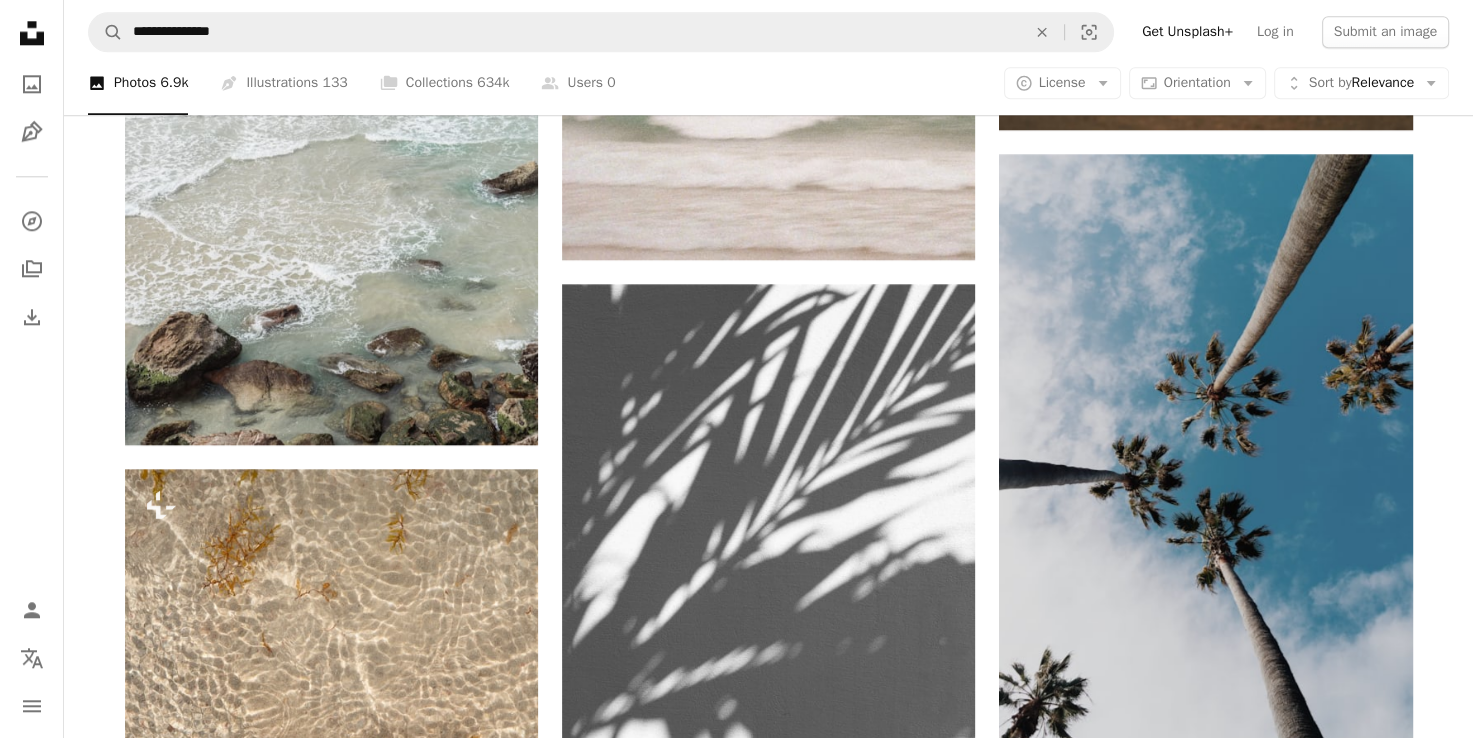 click on "Unsplash logo Unsplash Home" 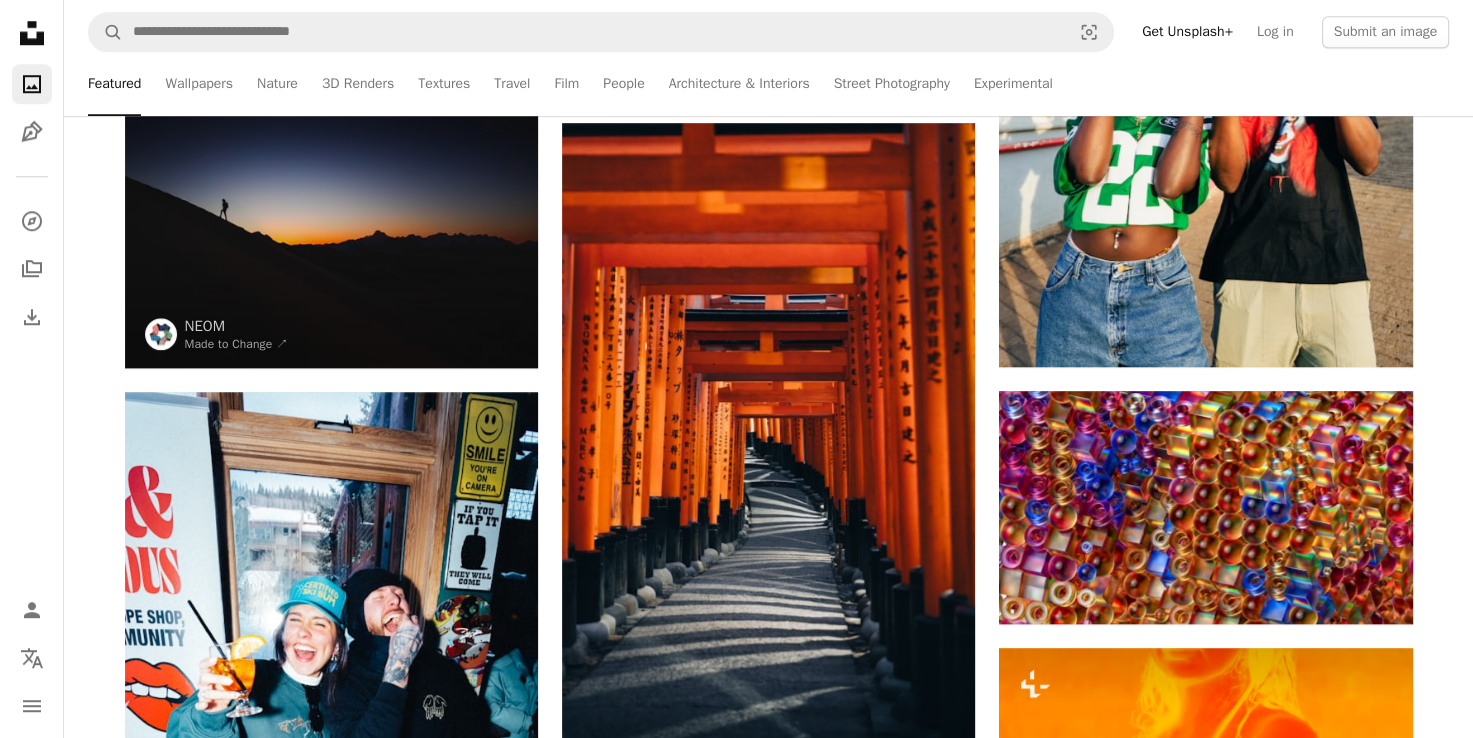 scroll, scrollTop: 1718, scrollLeft: 0, axis: vertical 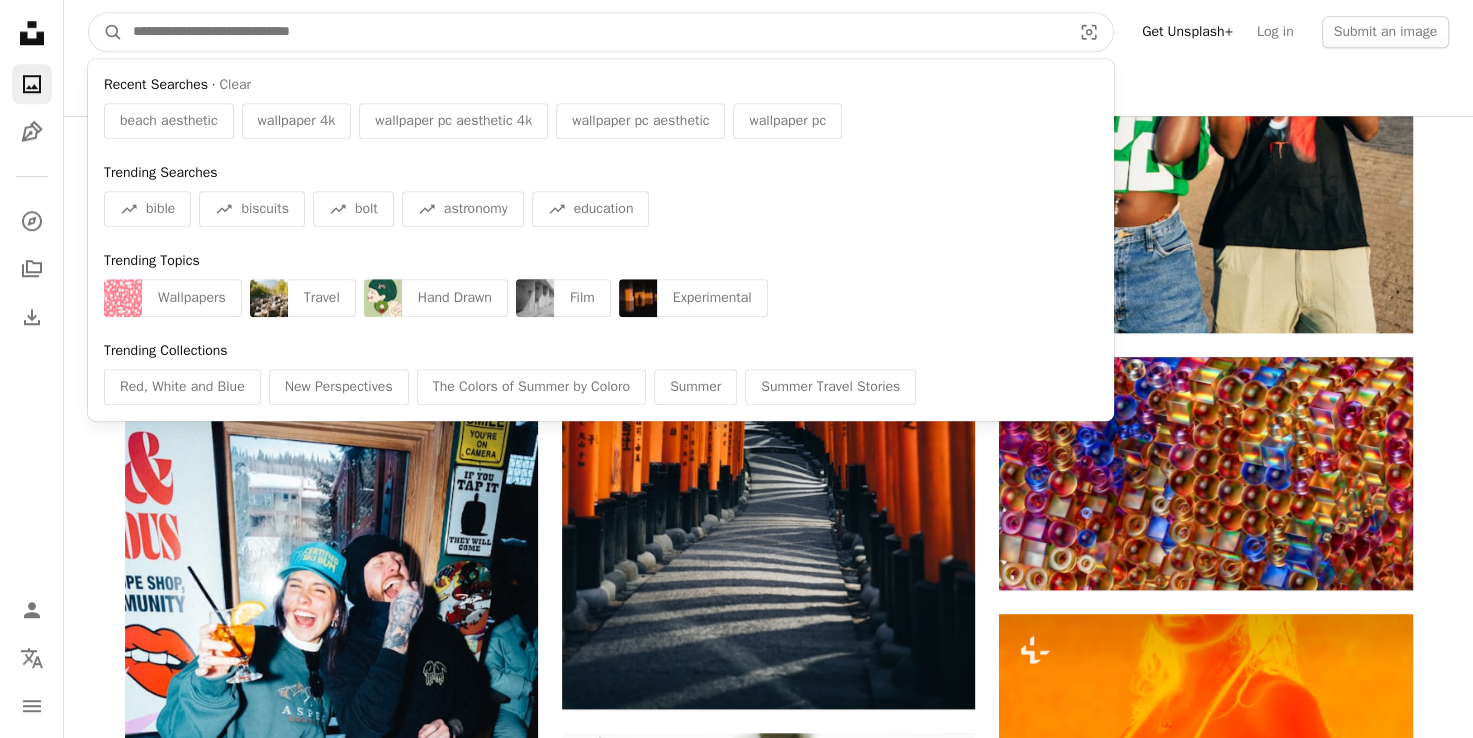 click at bounding box center [594, 32] 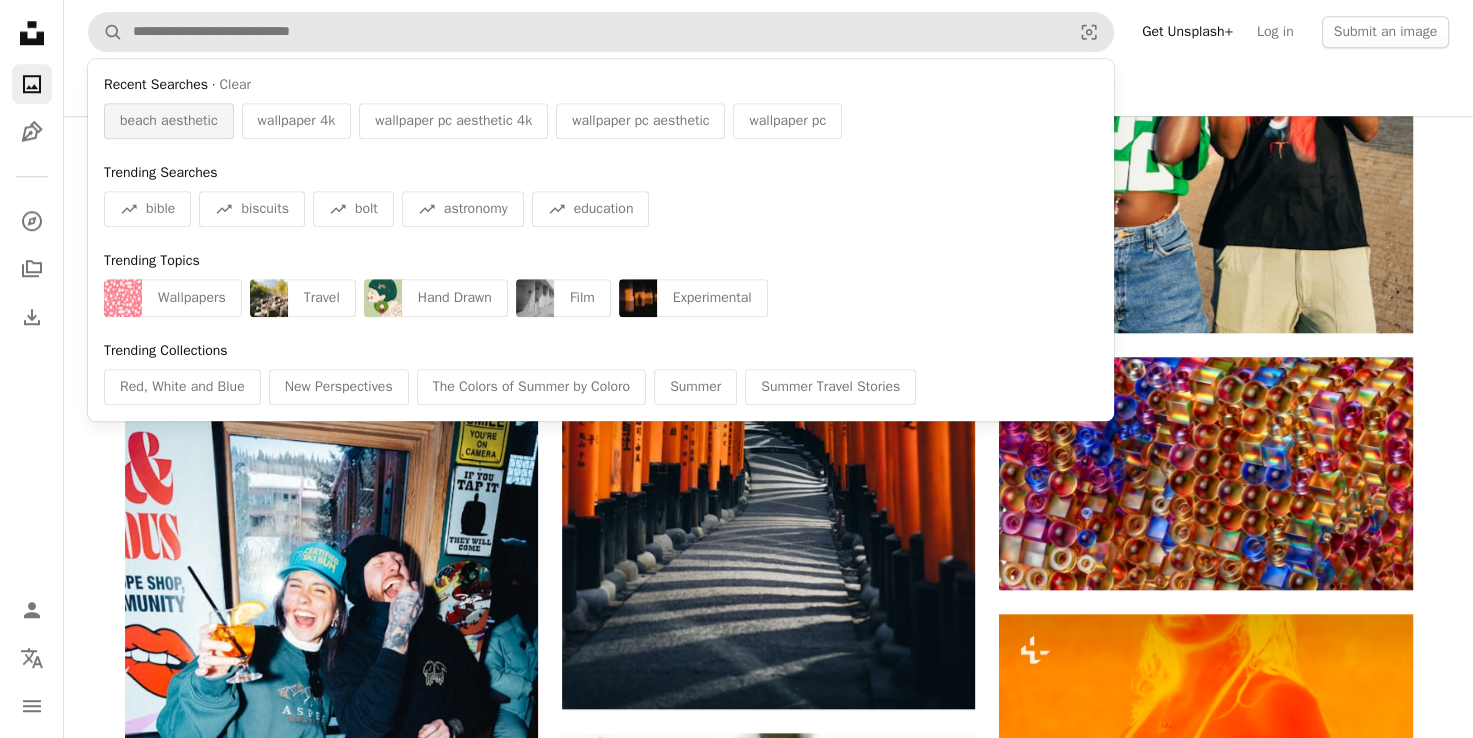 click on "beach aesthetic" at bounding box center (169, 121) 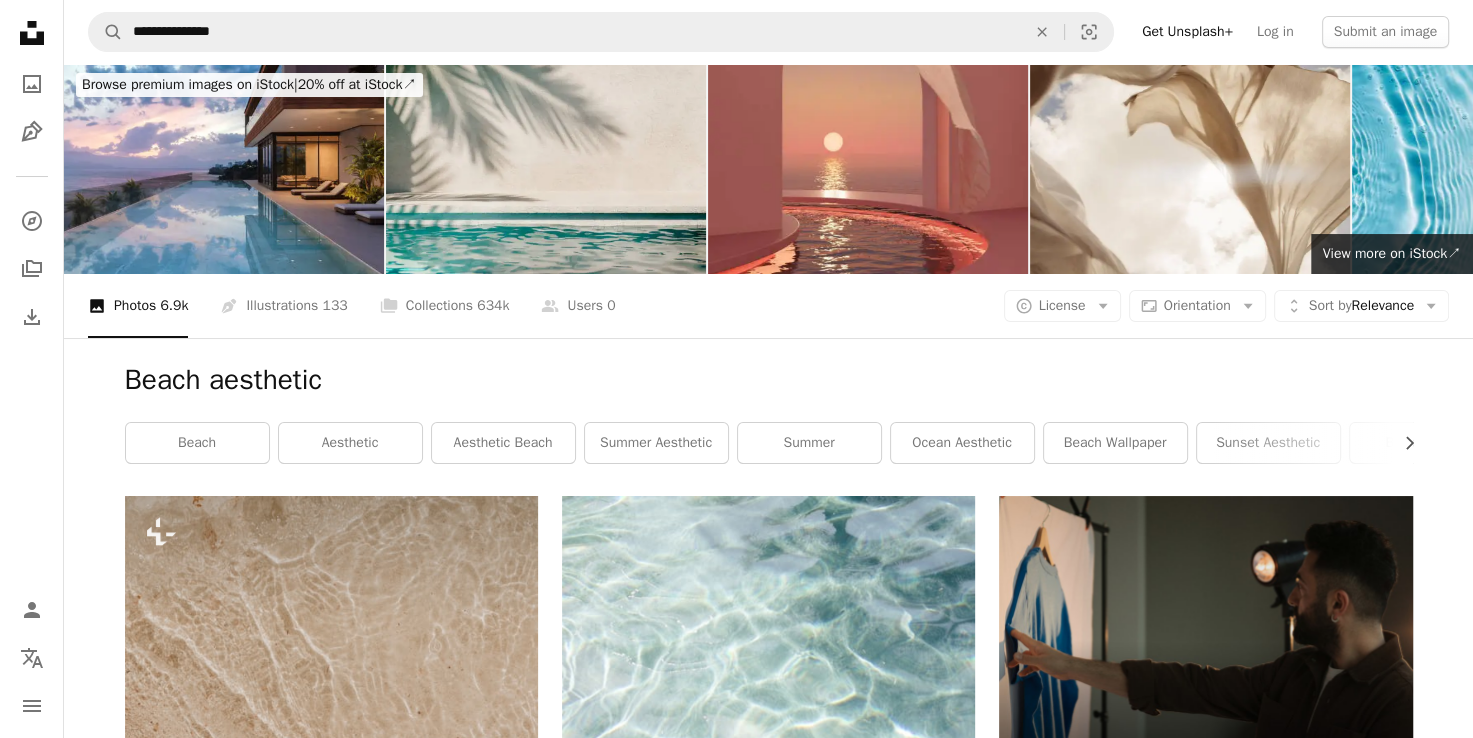 scroll, scrollTop: 0, scrollLeft: 0, axis: both 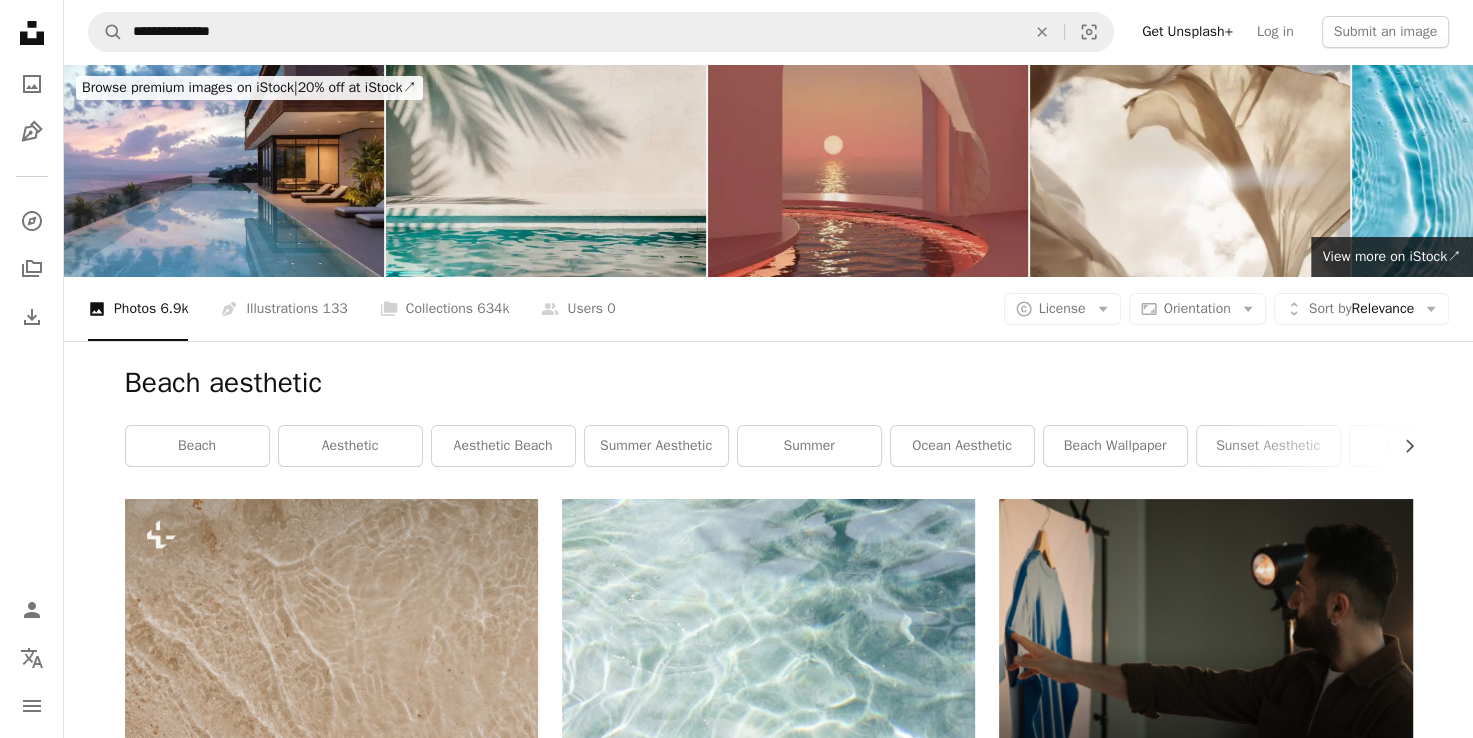 click at bounding box center [868, 170] 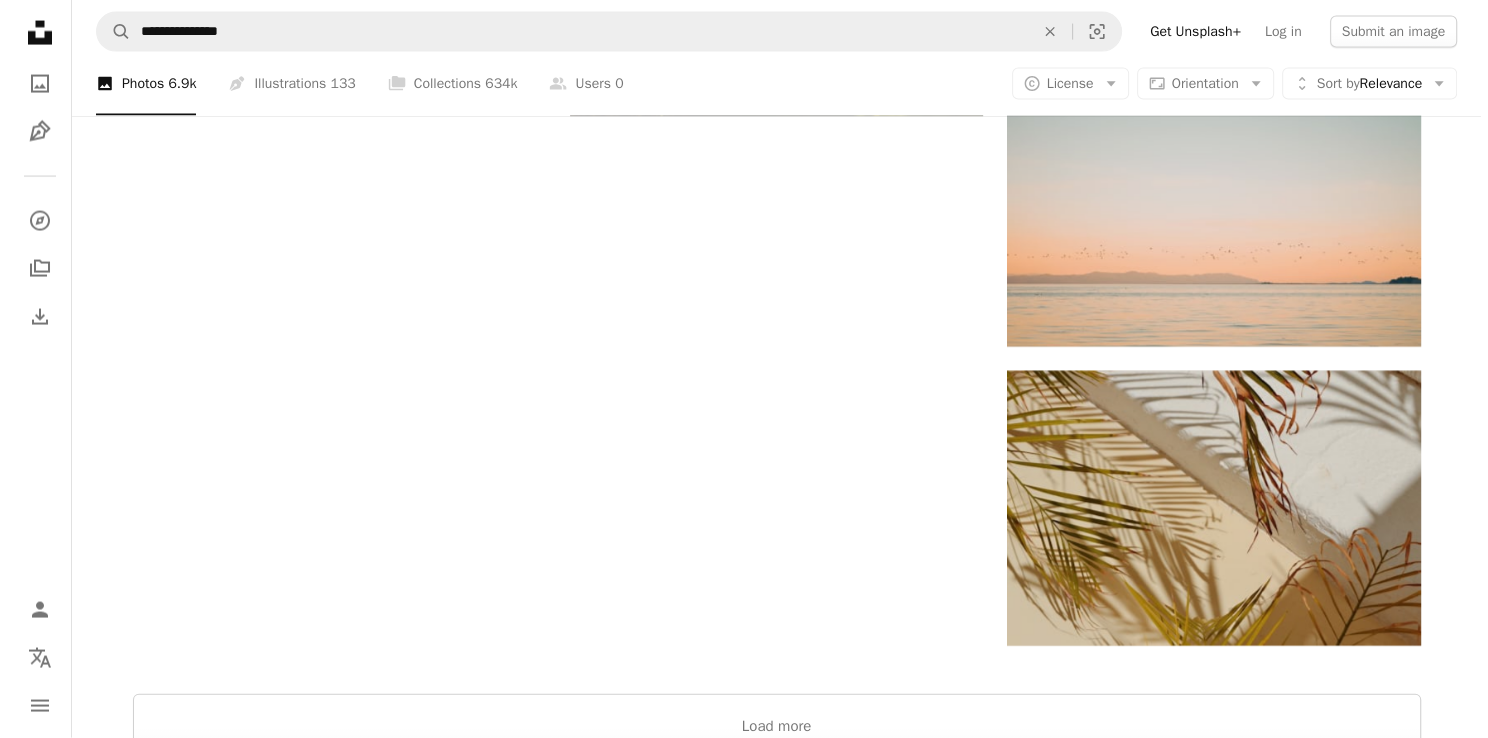 scroll, scrollTop: 4176, scrollLeft: 0, axis: vertical 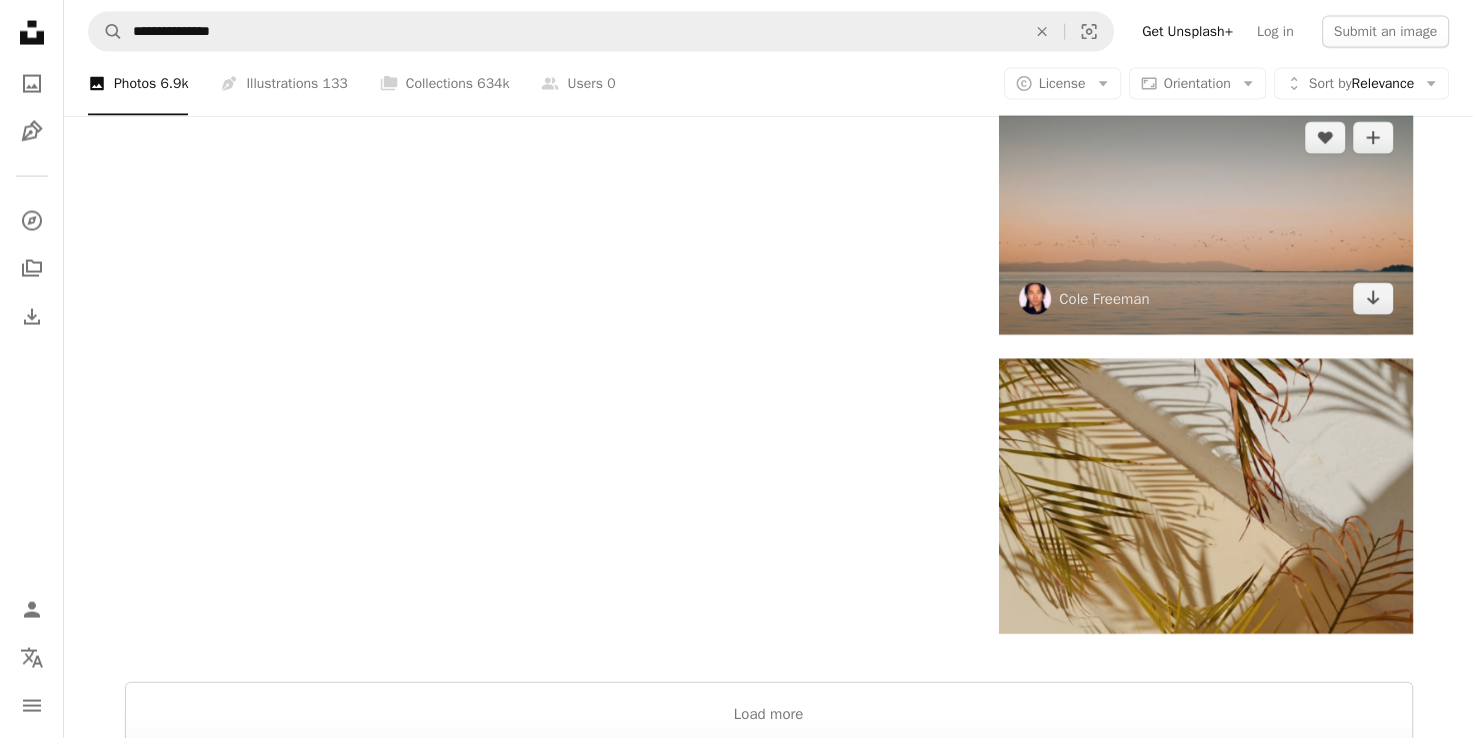 click at bounding box center [1205, 218] 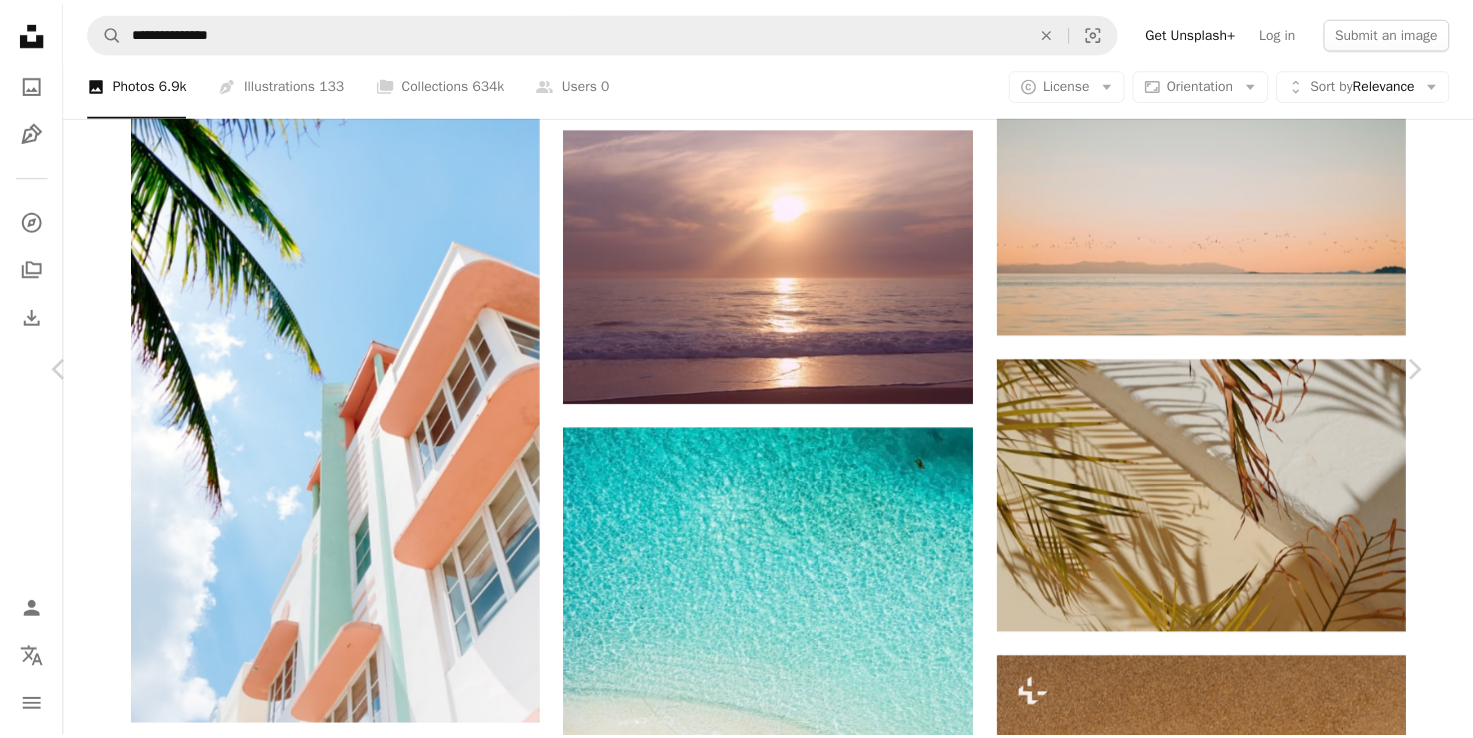 scroll, scrollTop: 6182, scrollLeft: 0, axis: vertical 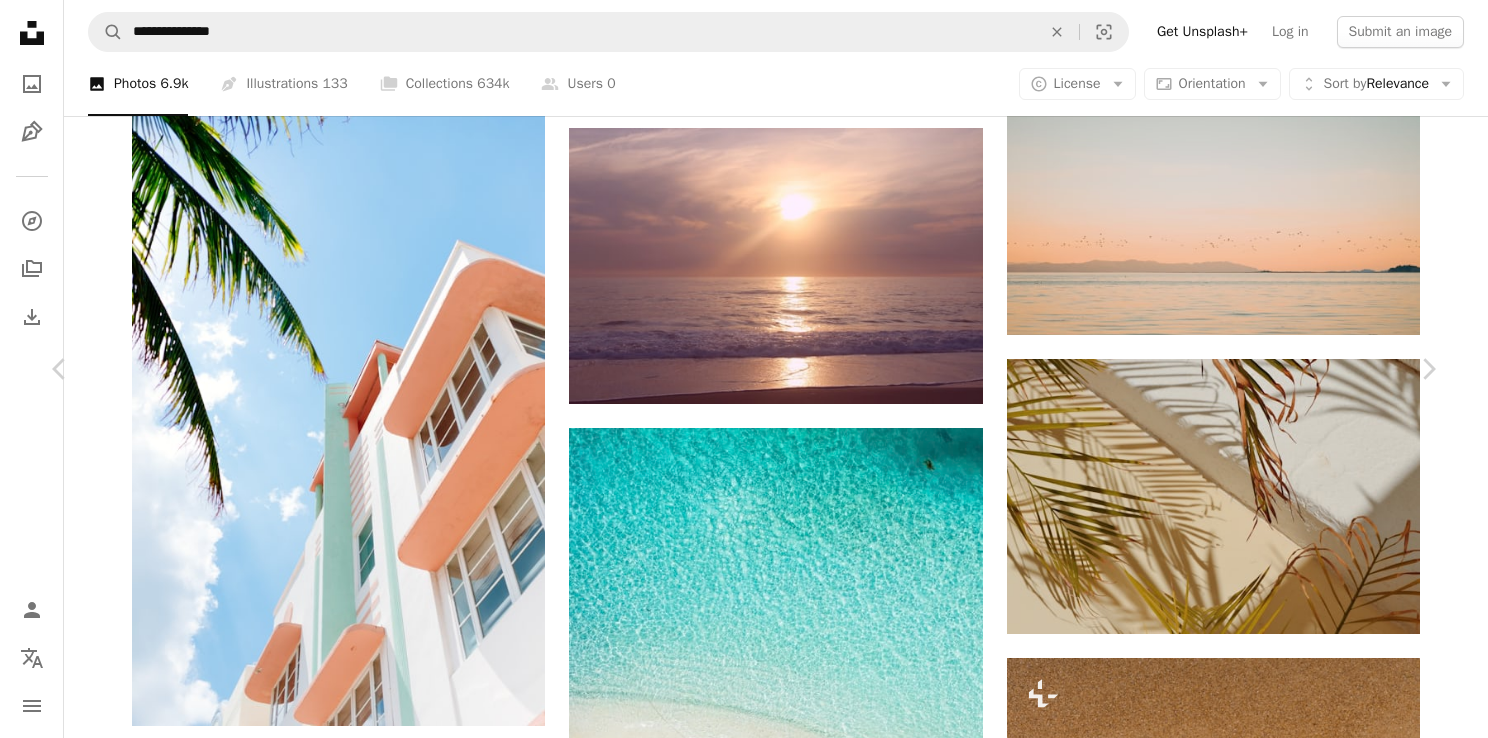 click on "An X shape" at bounding box center [20, 20] 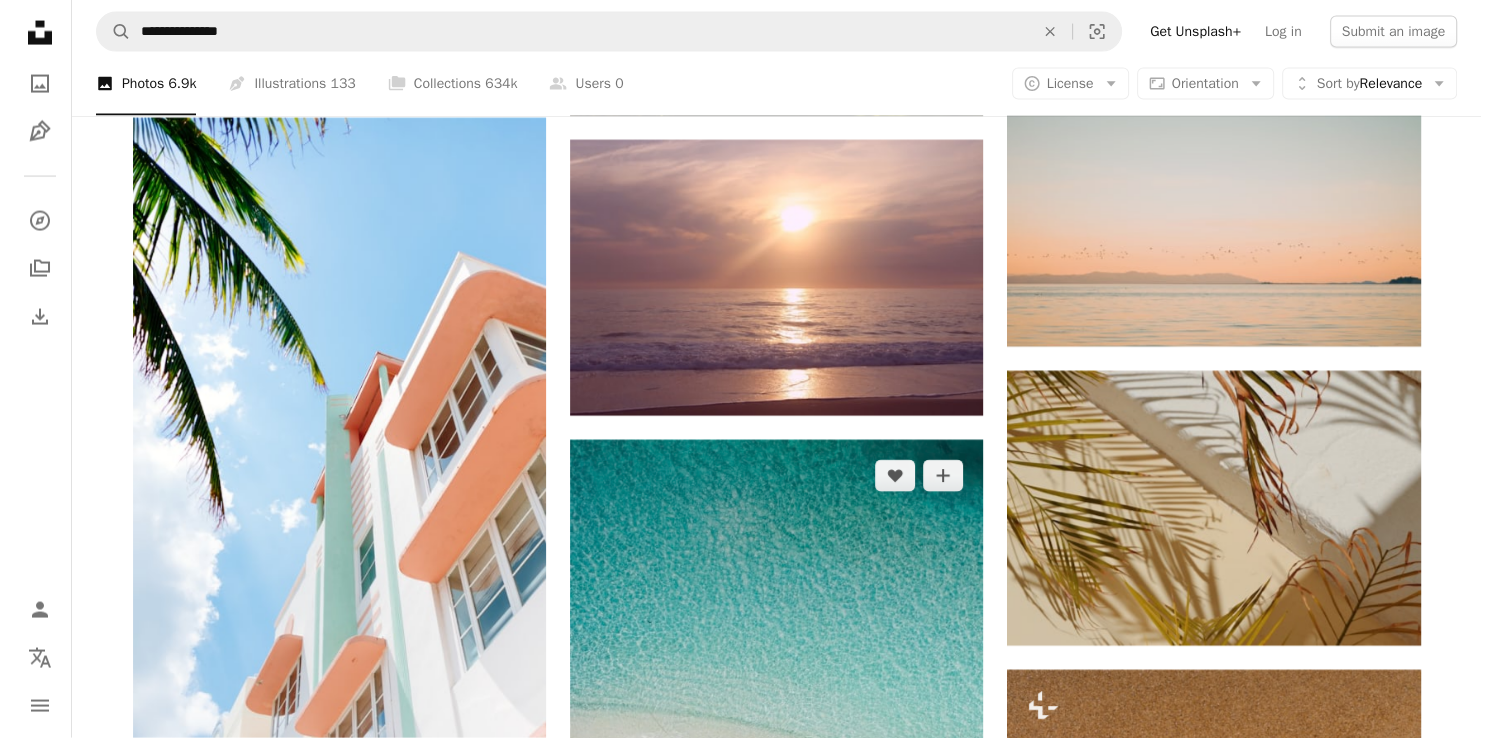 scroll, scrollTop: 4152, scrollLeft: 0, axis: vertical 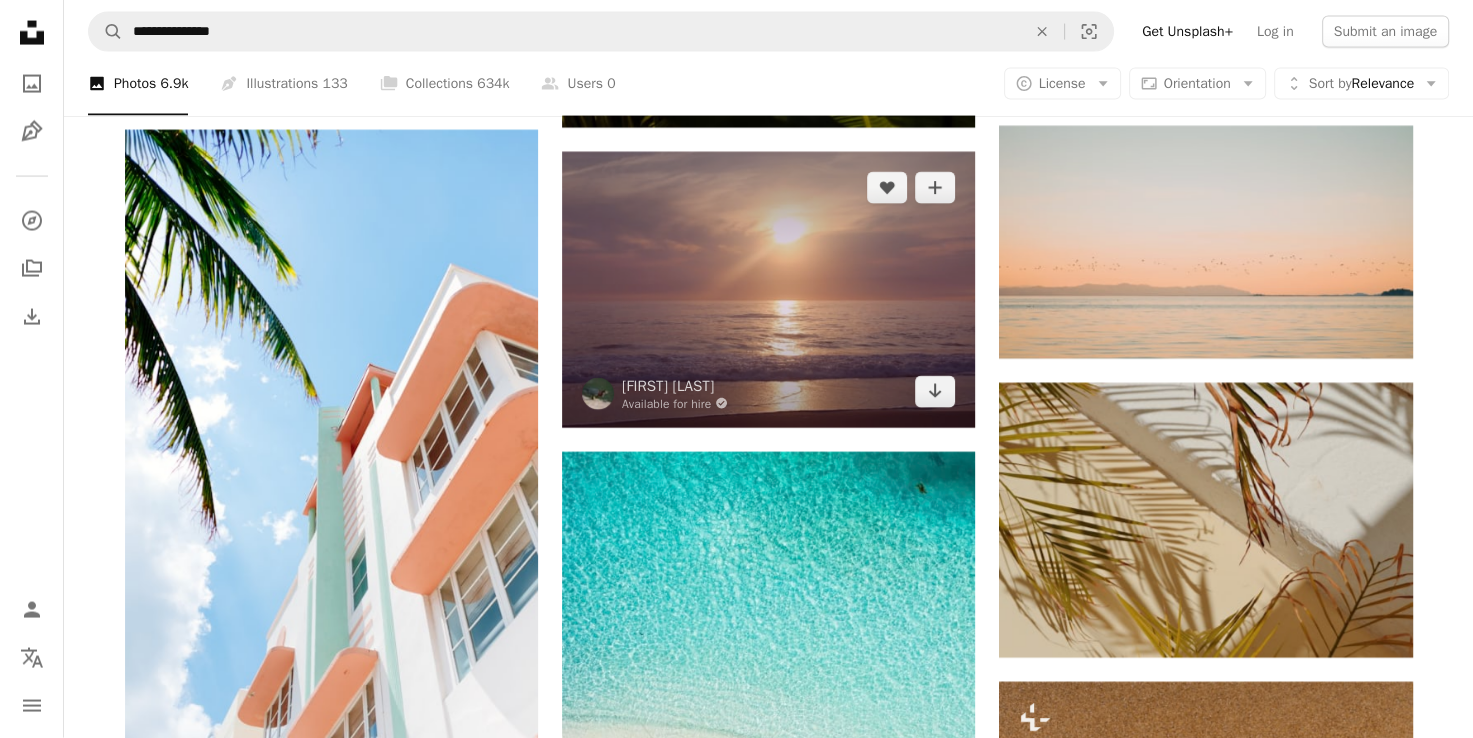click at bounding box center [768, 289] 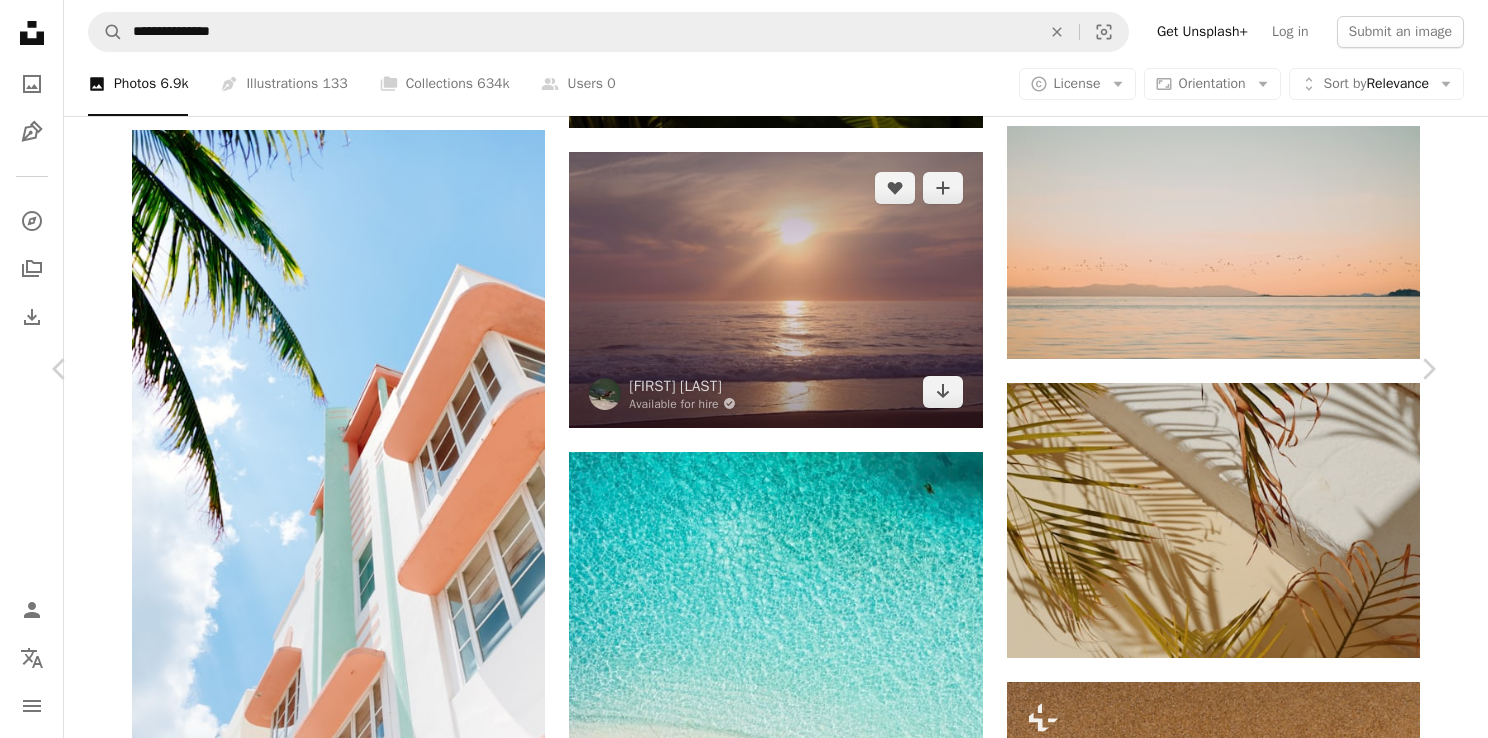 scroll, scrollTop: 1244, scrollLeft: 0, axis: vertical 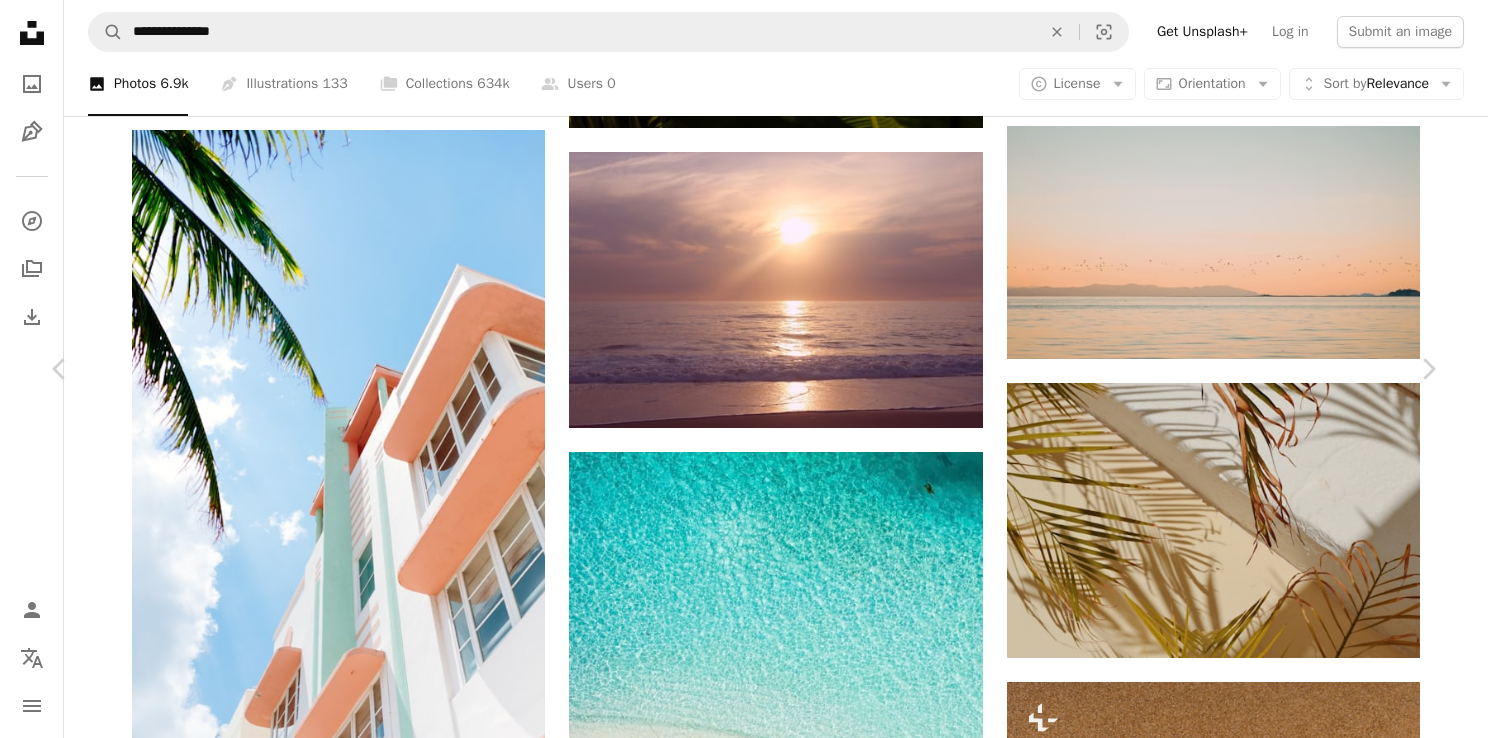 click at bounding box center (736, 5469) 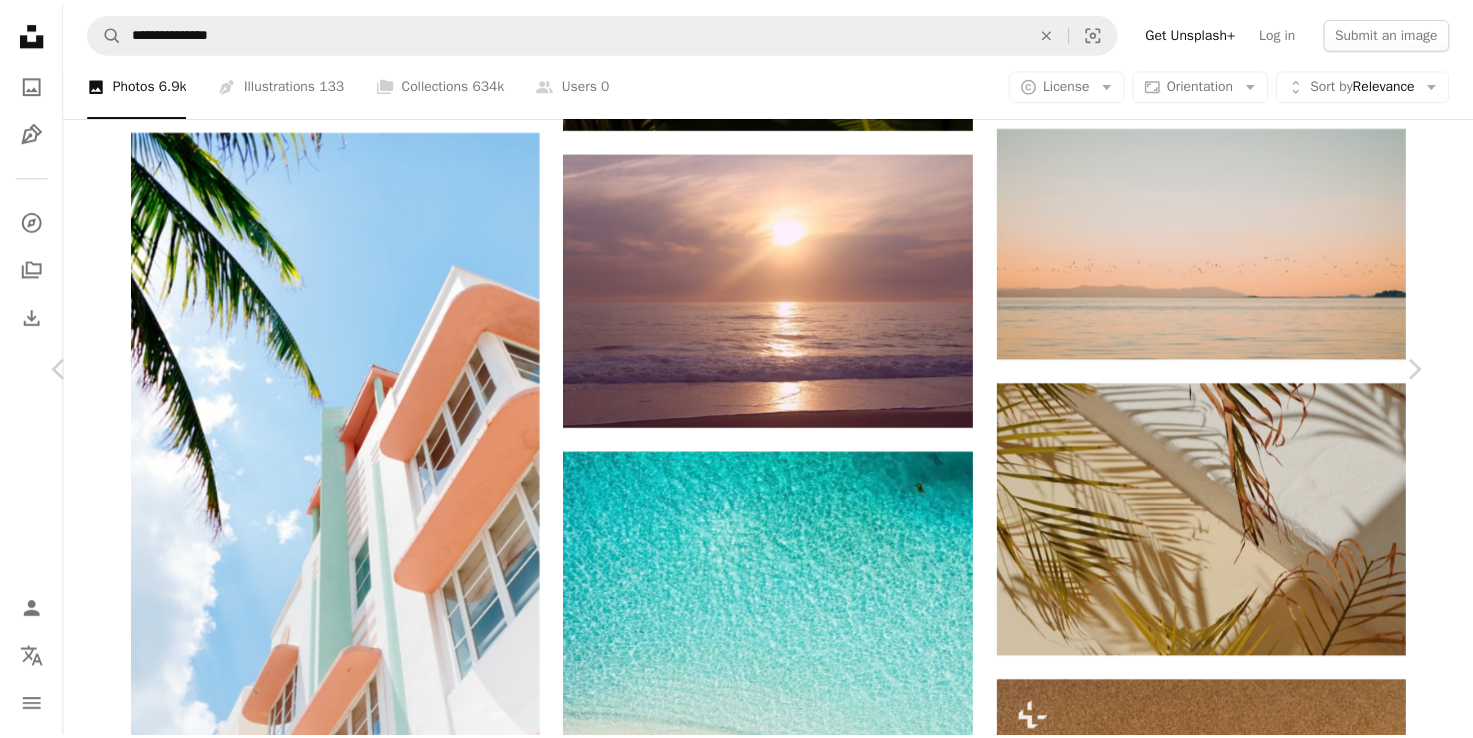scroll, scrollTop: 0, scrollLeft: 0, axis: both 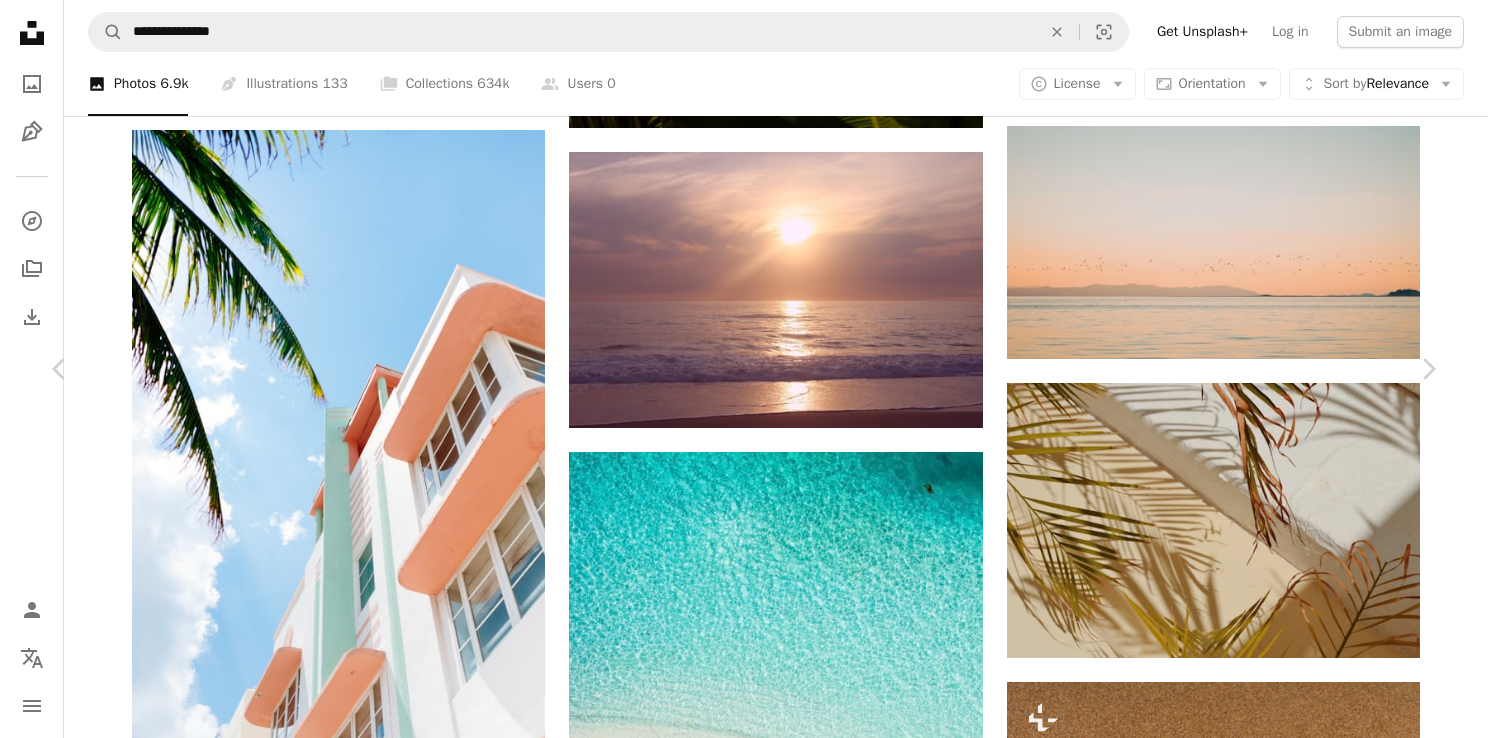 click on "An X shape" at bounding box center [20, 20] 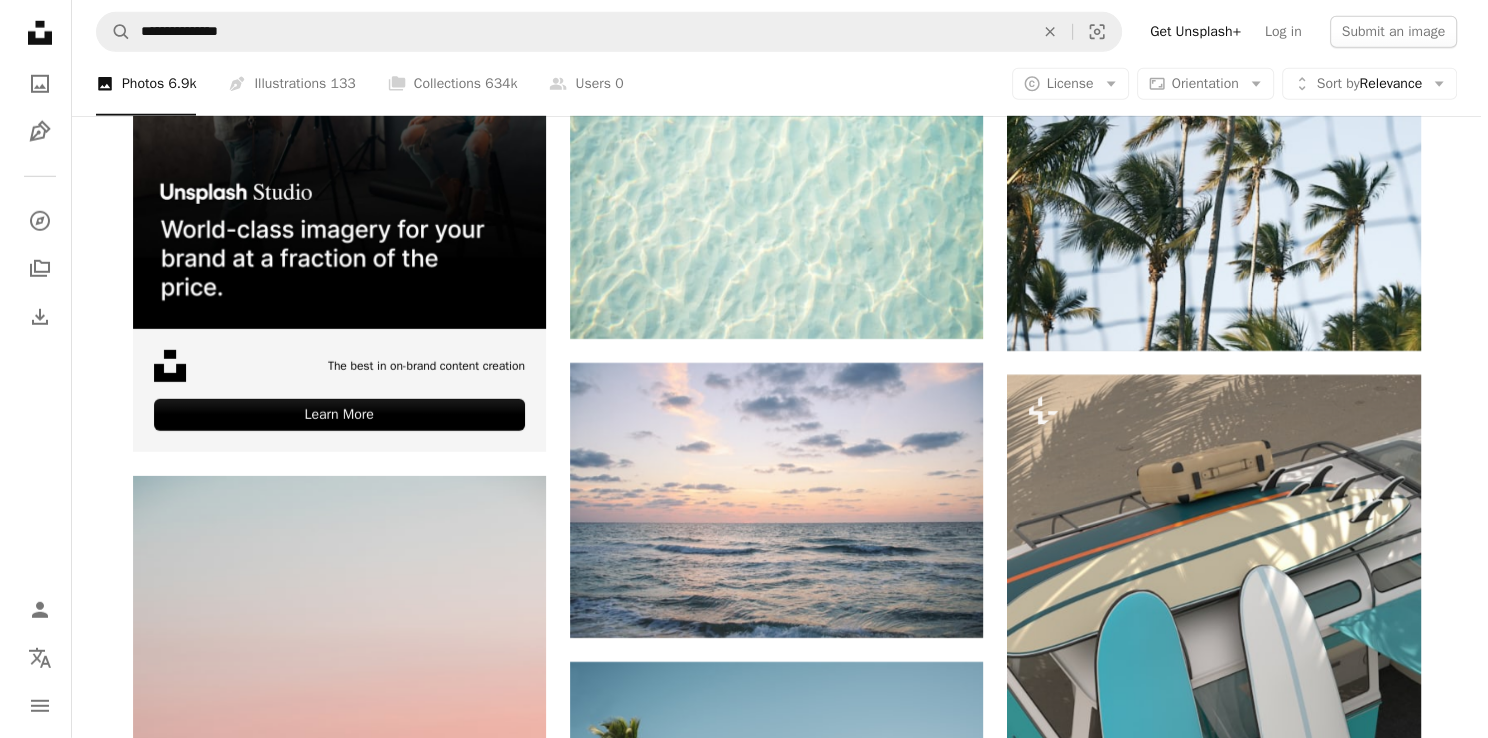 scroll, scrollTop: 5748, scrollLeft: 0, axis: vertical 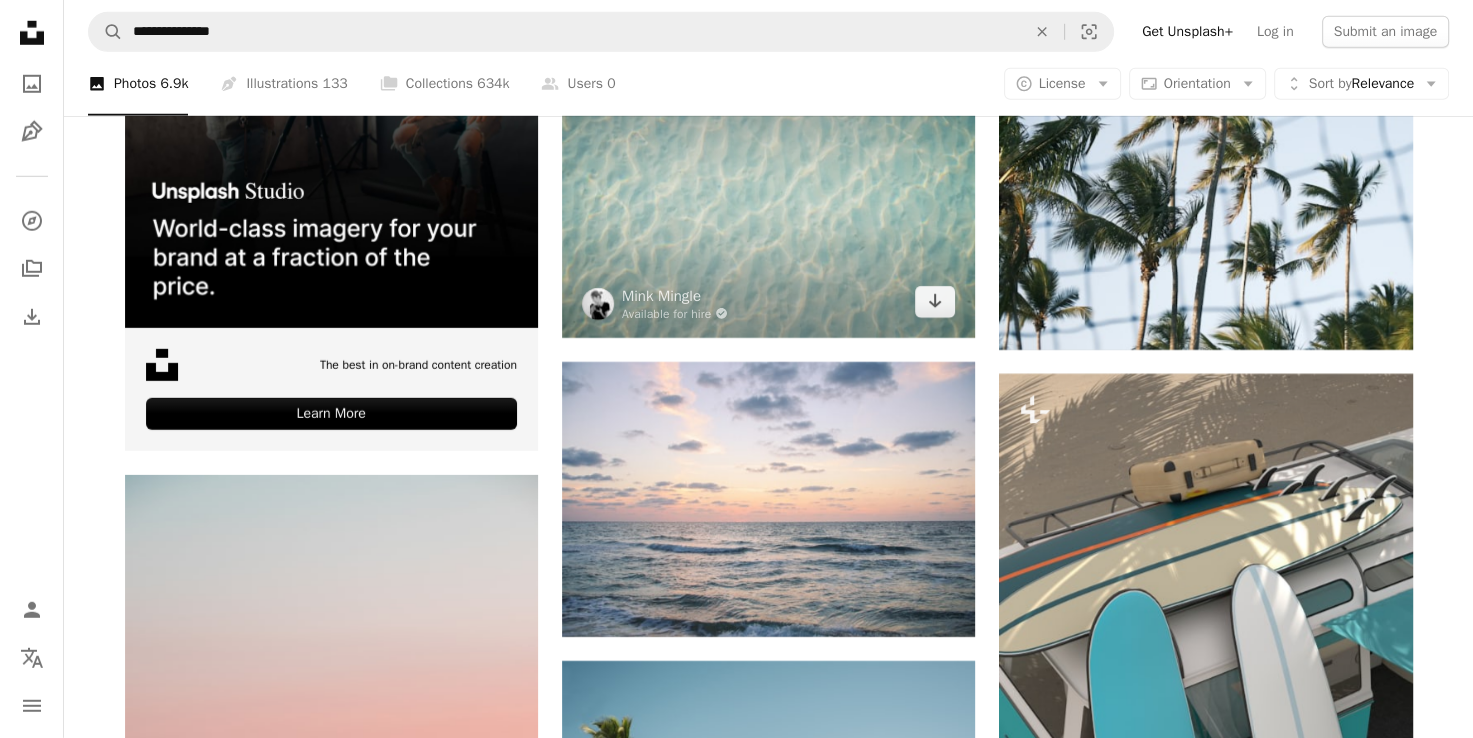 click at bounding box center (768, 200) 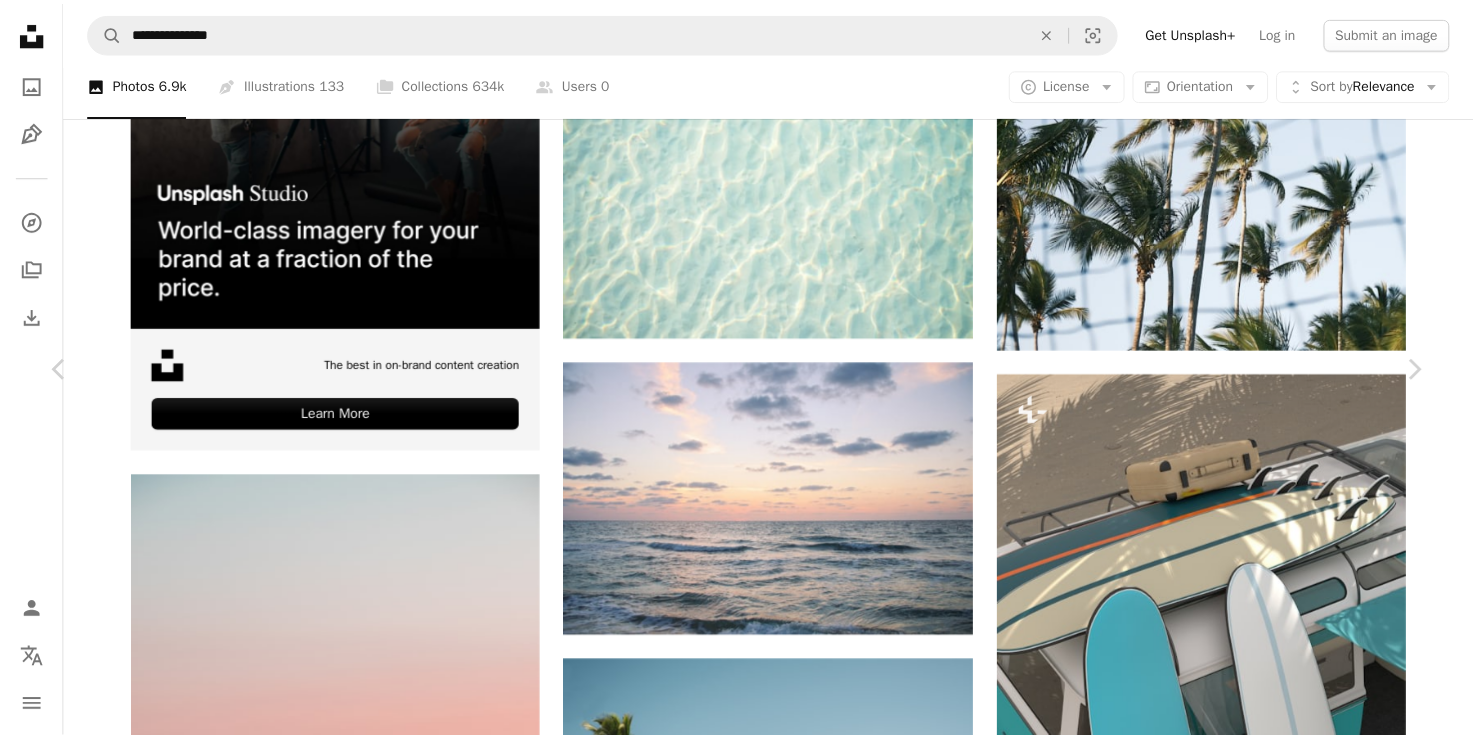 scroll, scrollTop: 1339, scrollLeft: 0, axis: vertical 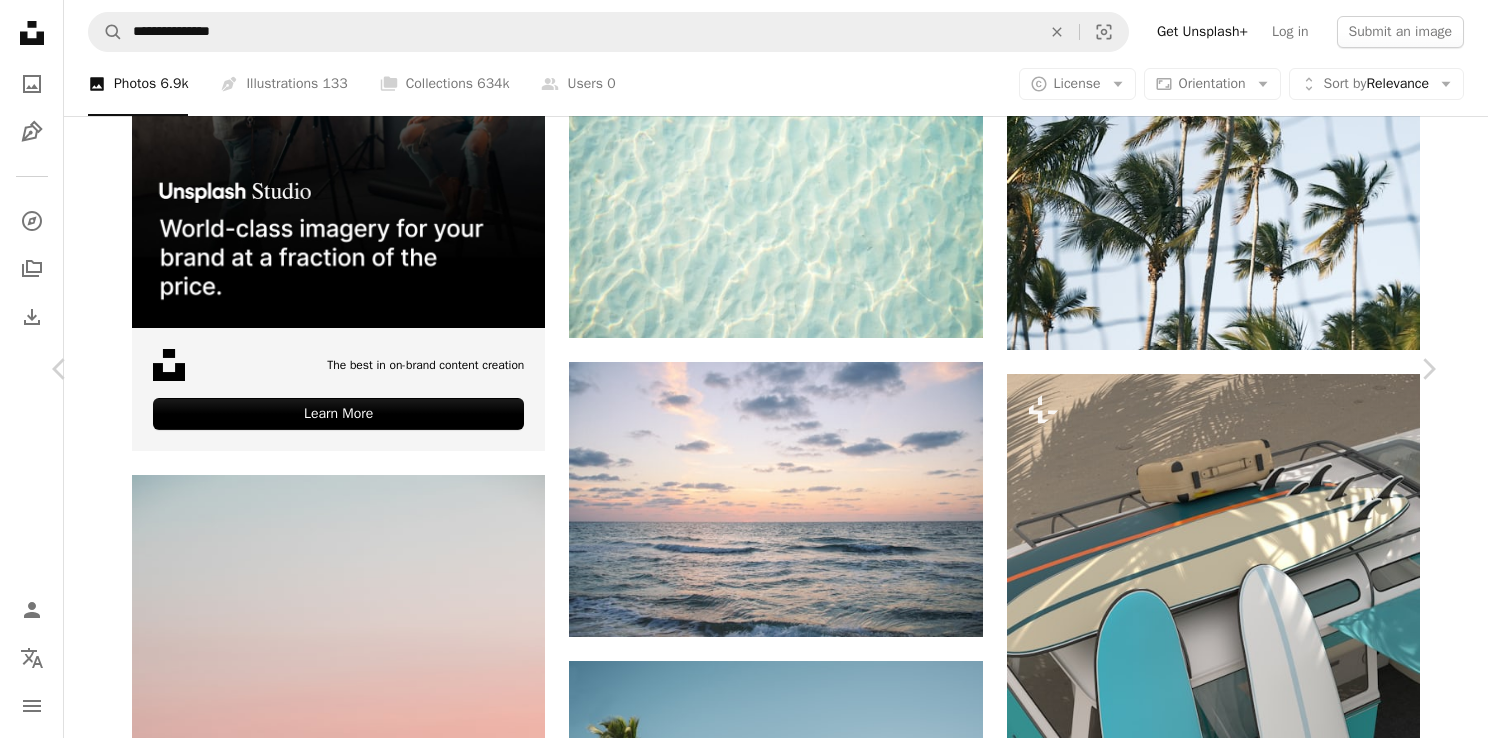 click on "An X shape" at bounding box center (20, 20) 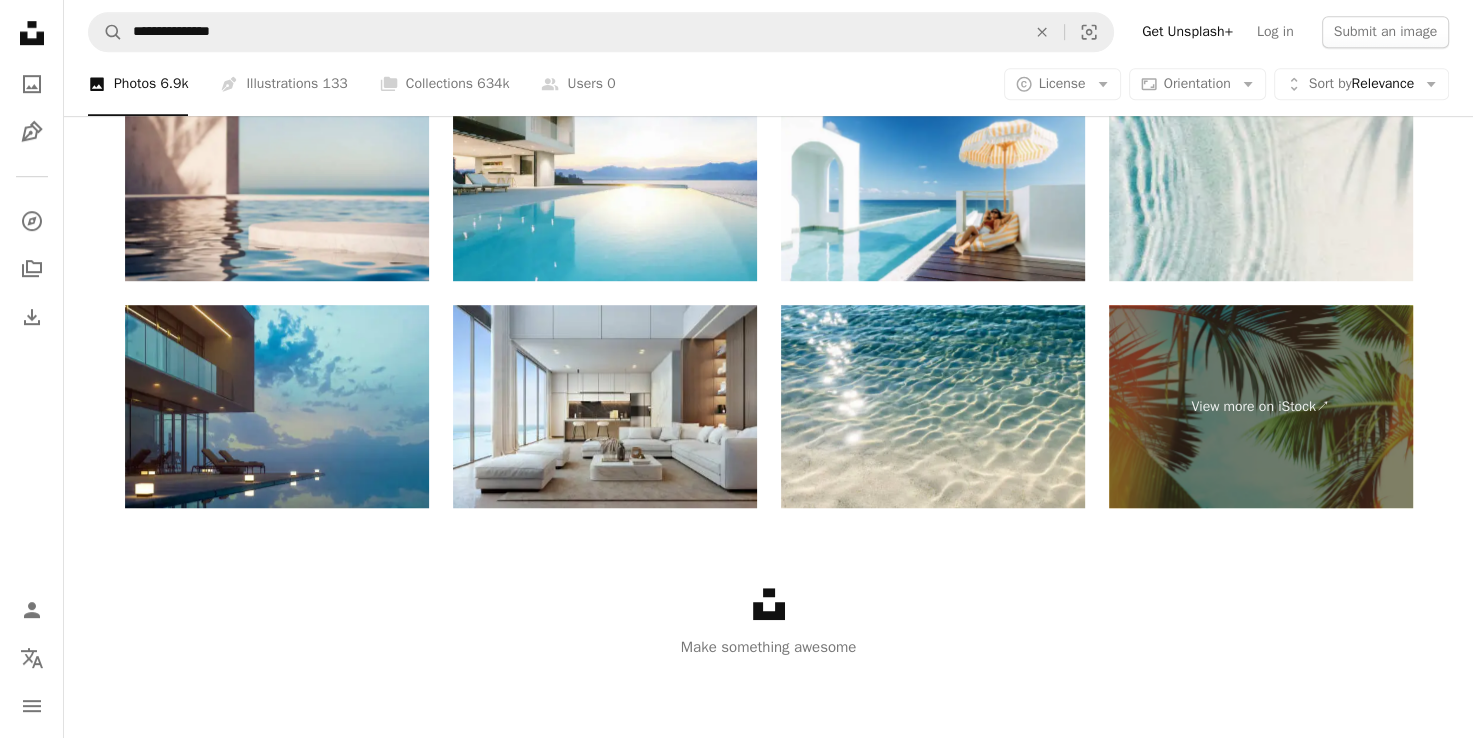 scroll, scrollTop: 8226, scrollLeft: 0, axis: vertical 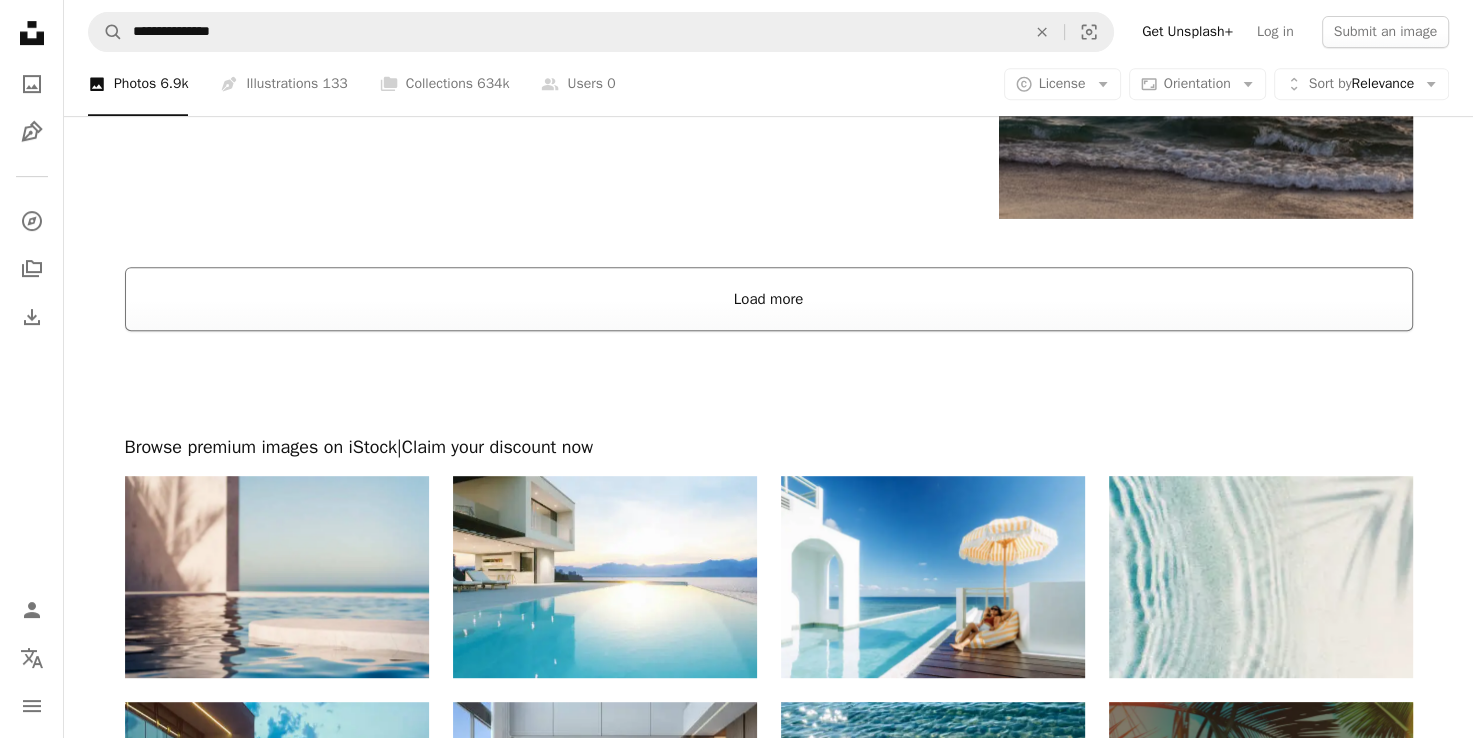 click on "Load more" at bounding box center [769, 299] 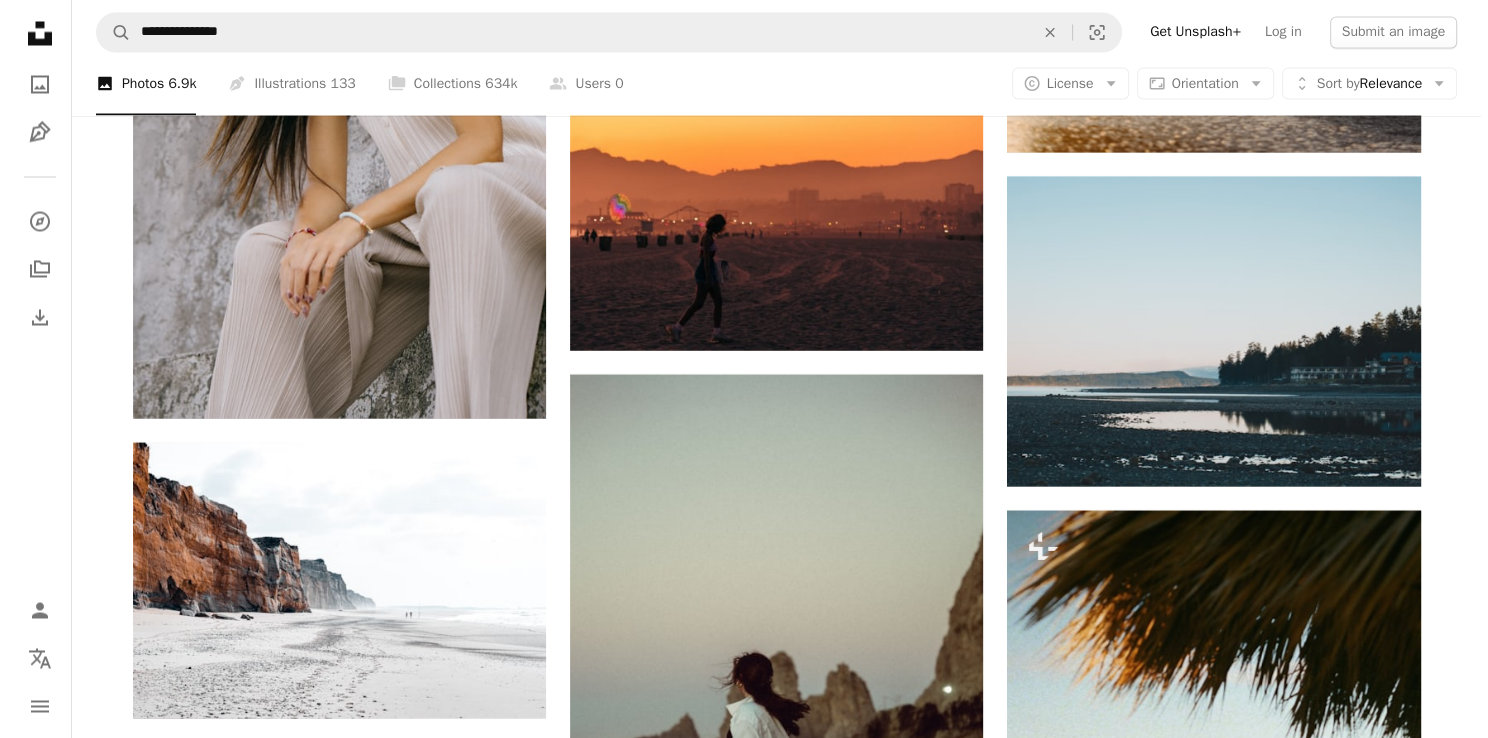scroll, scrollTop: 18352, scrollLeft: 0, axis: vertical 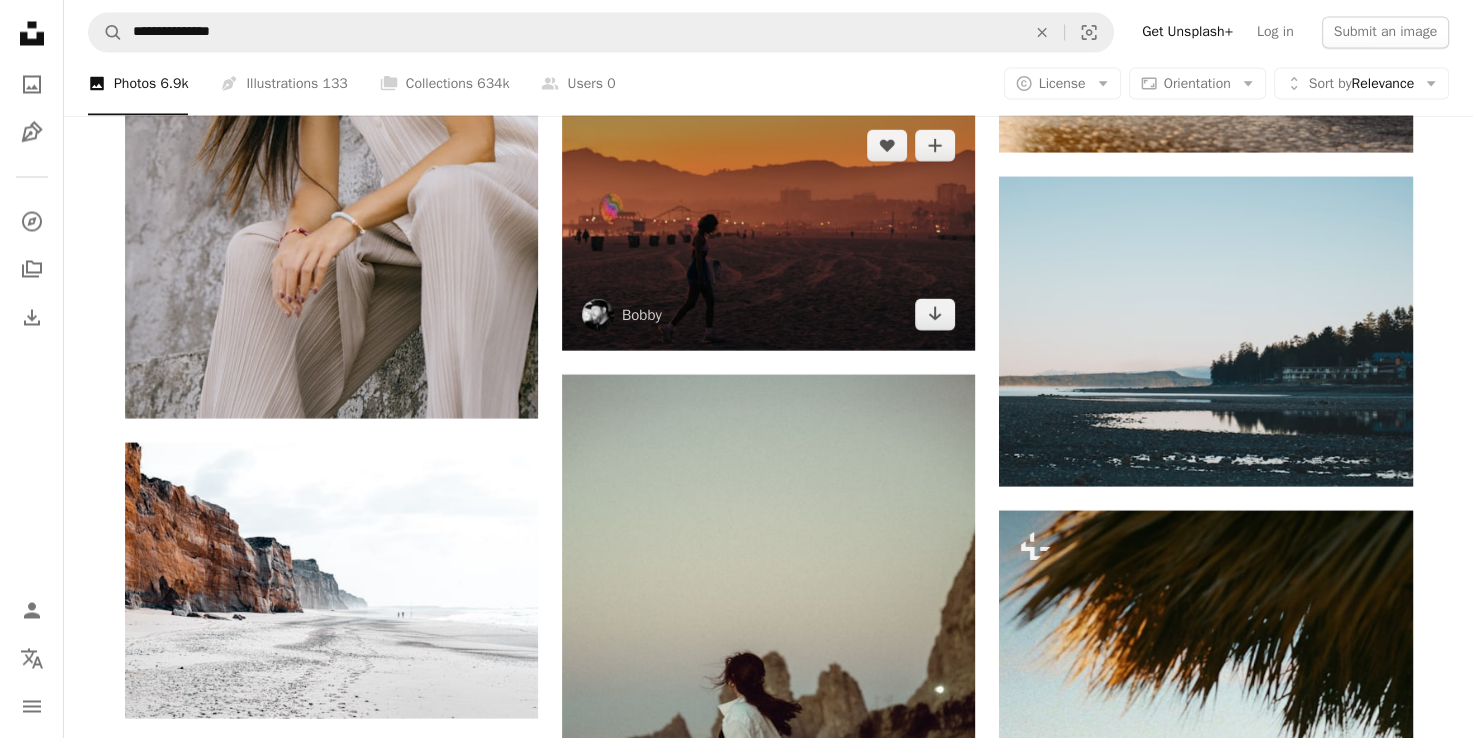 click at bounding box center (768, 229) 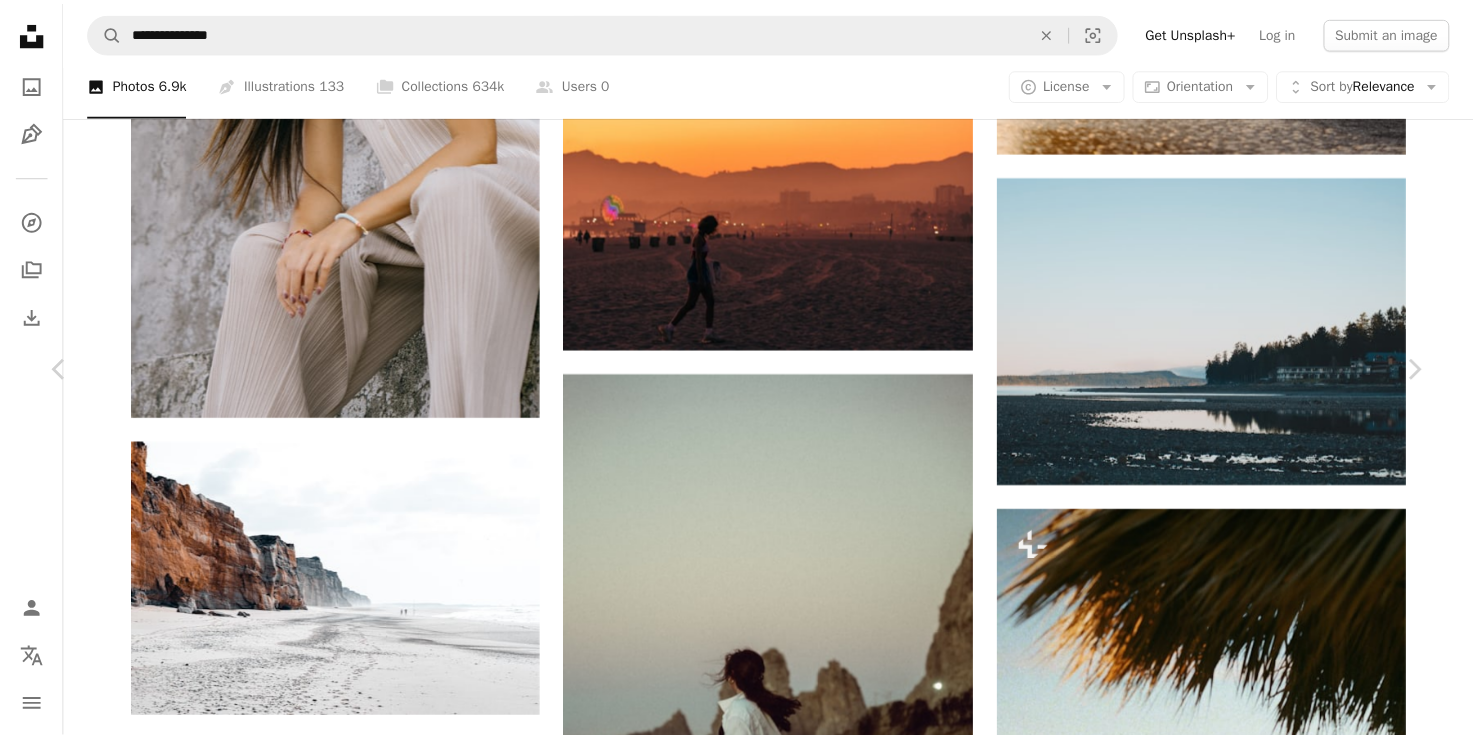 scroll, scrollTop: 2136, scrollLeft: 0, axis: vertical 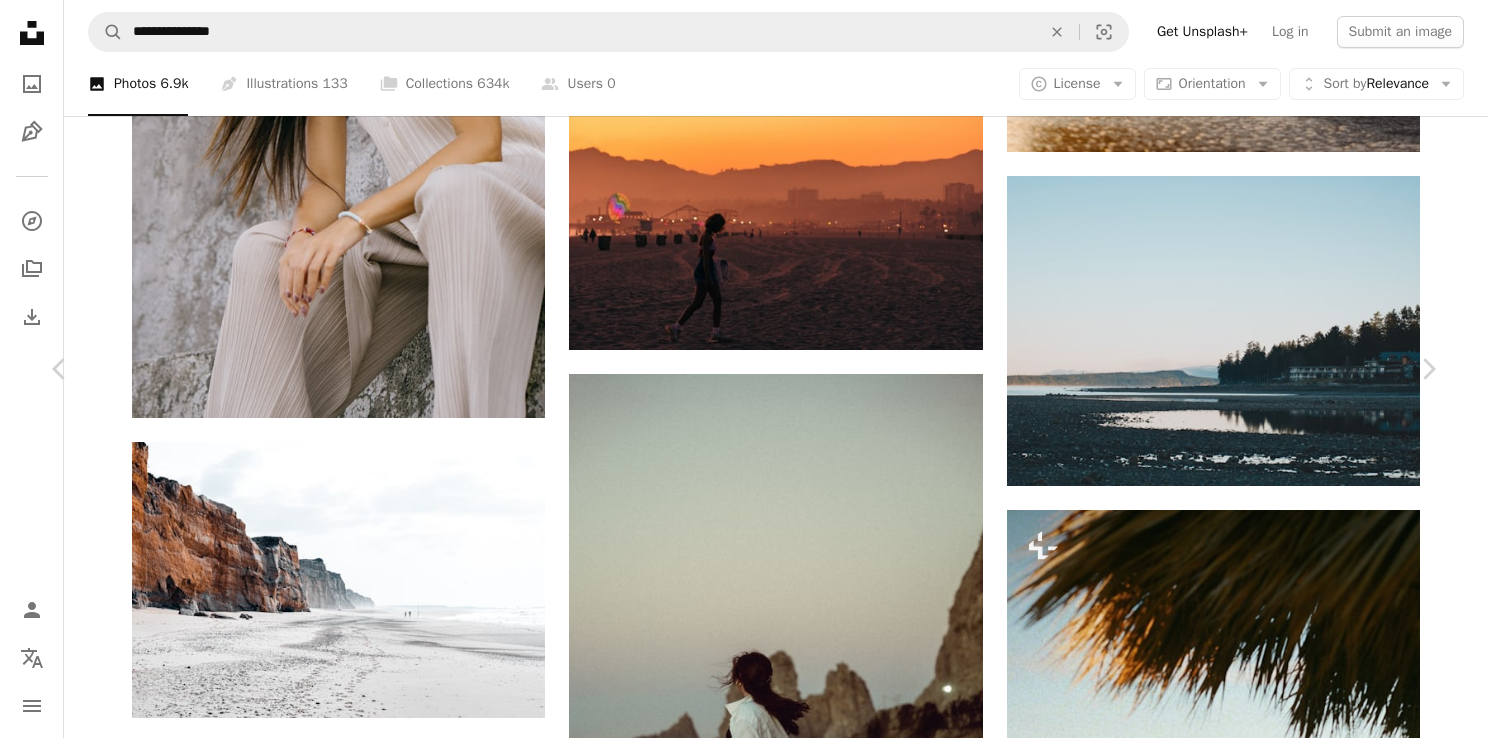 click on "An X shape" at bounding box center (20, 20) 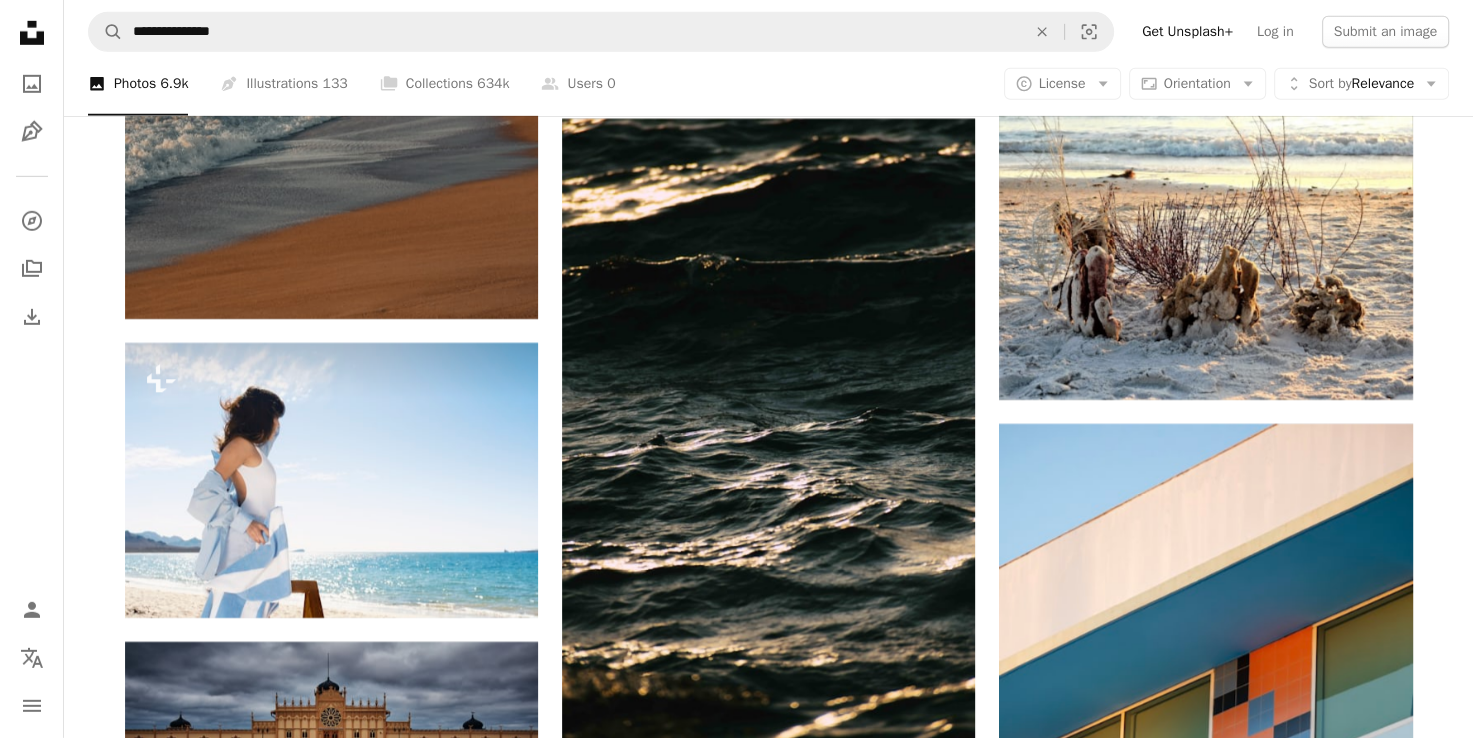 scroll, scrollTop: 28164, scrollLeft: 0, axis: vertical 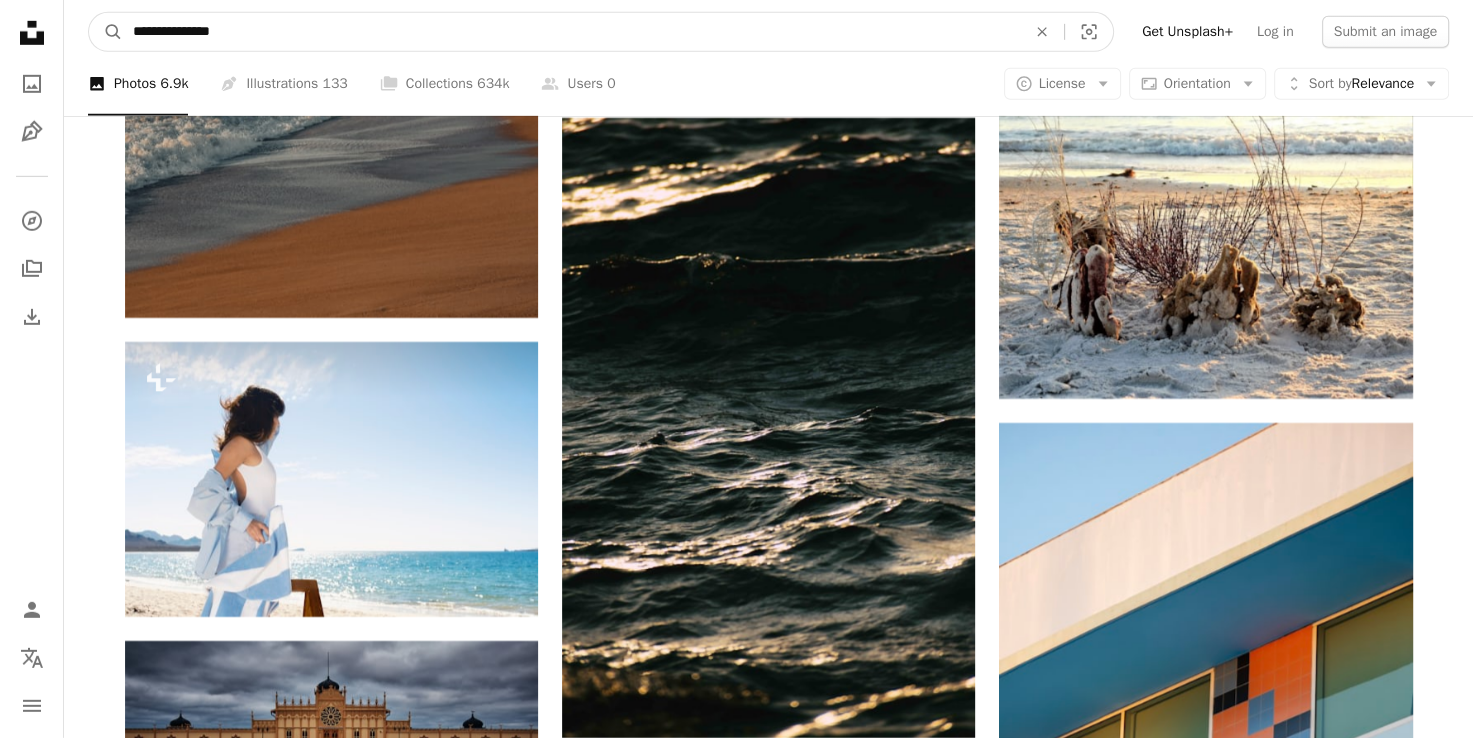 click on "**********" at bounding box center (571, 32) 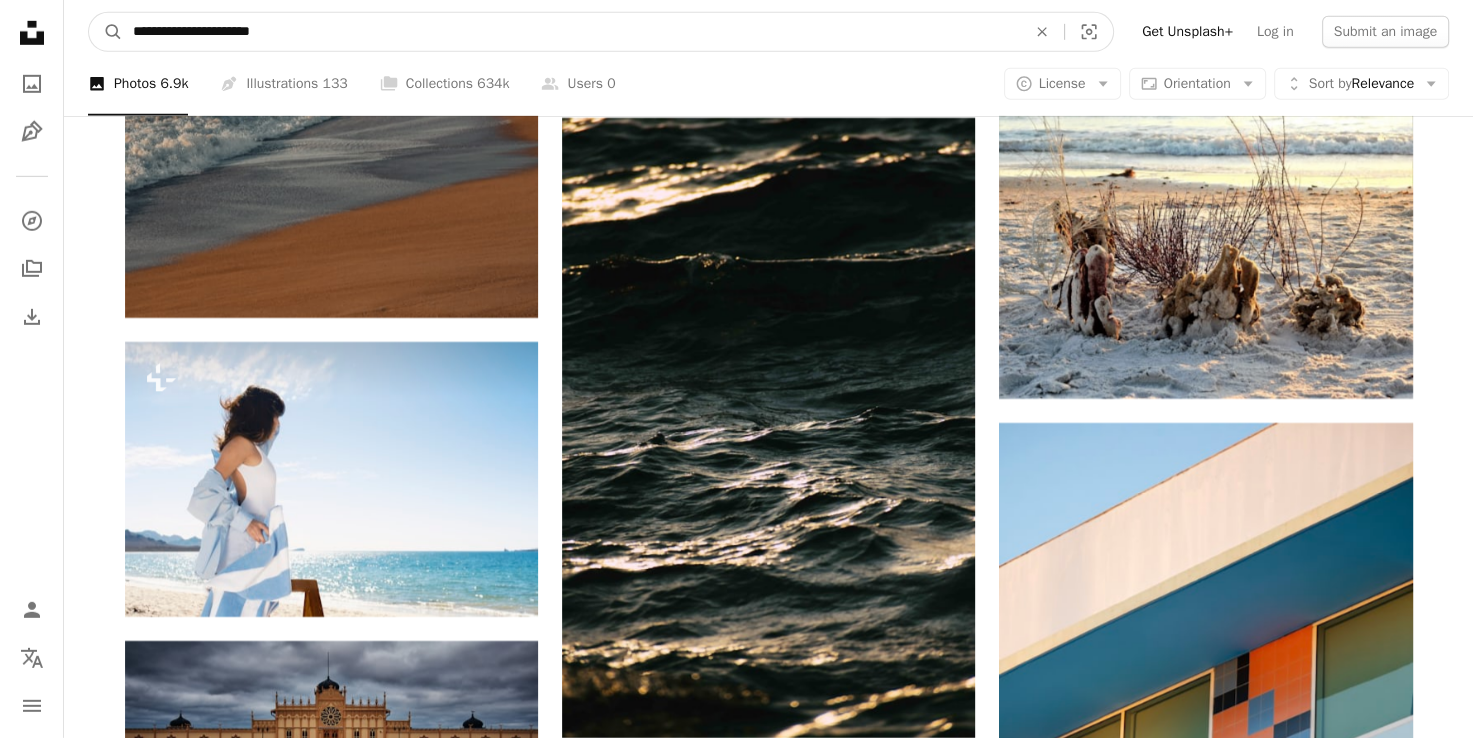 type on "**********" 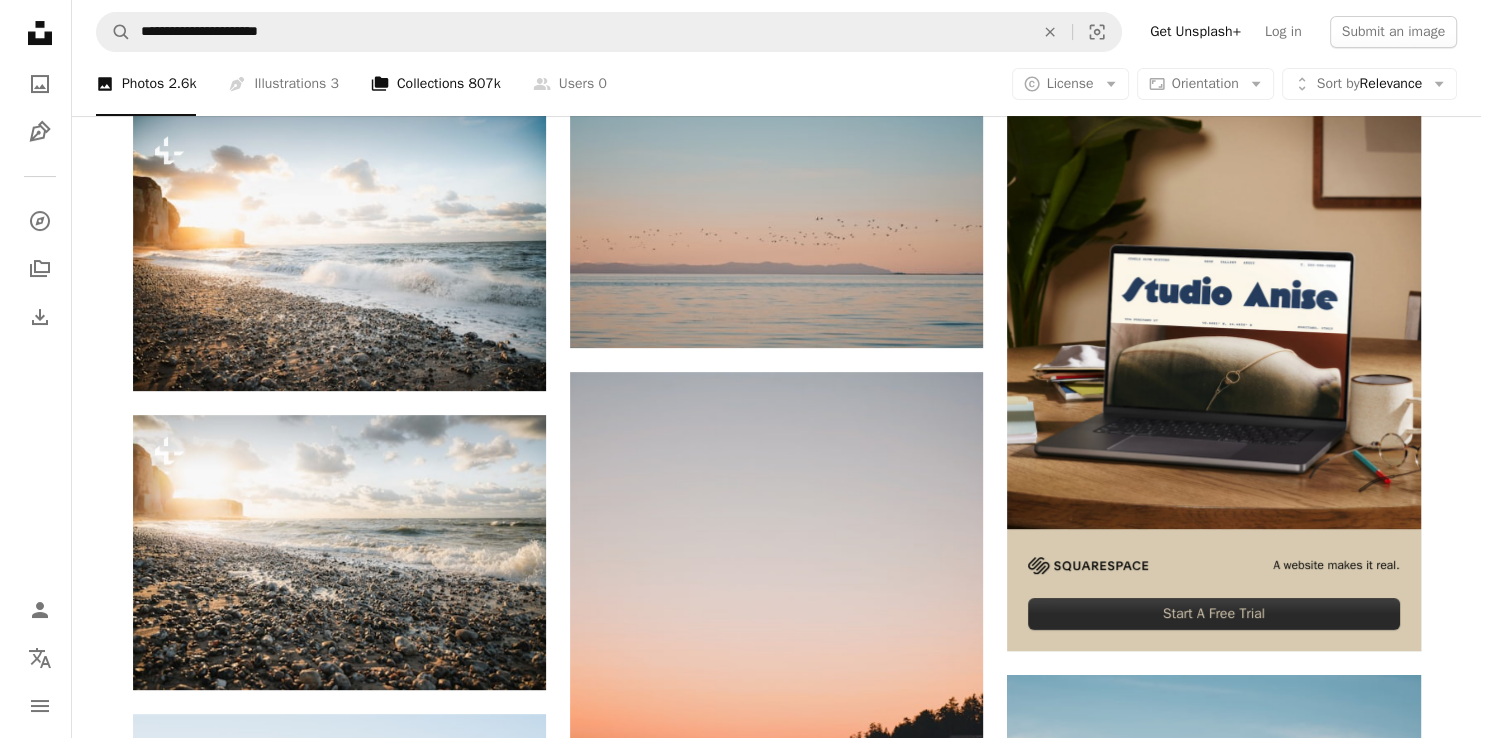 scroll, scrollTop: 0, scrollLeft: 0, axis: both 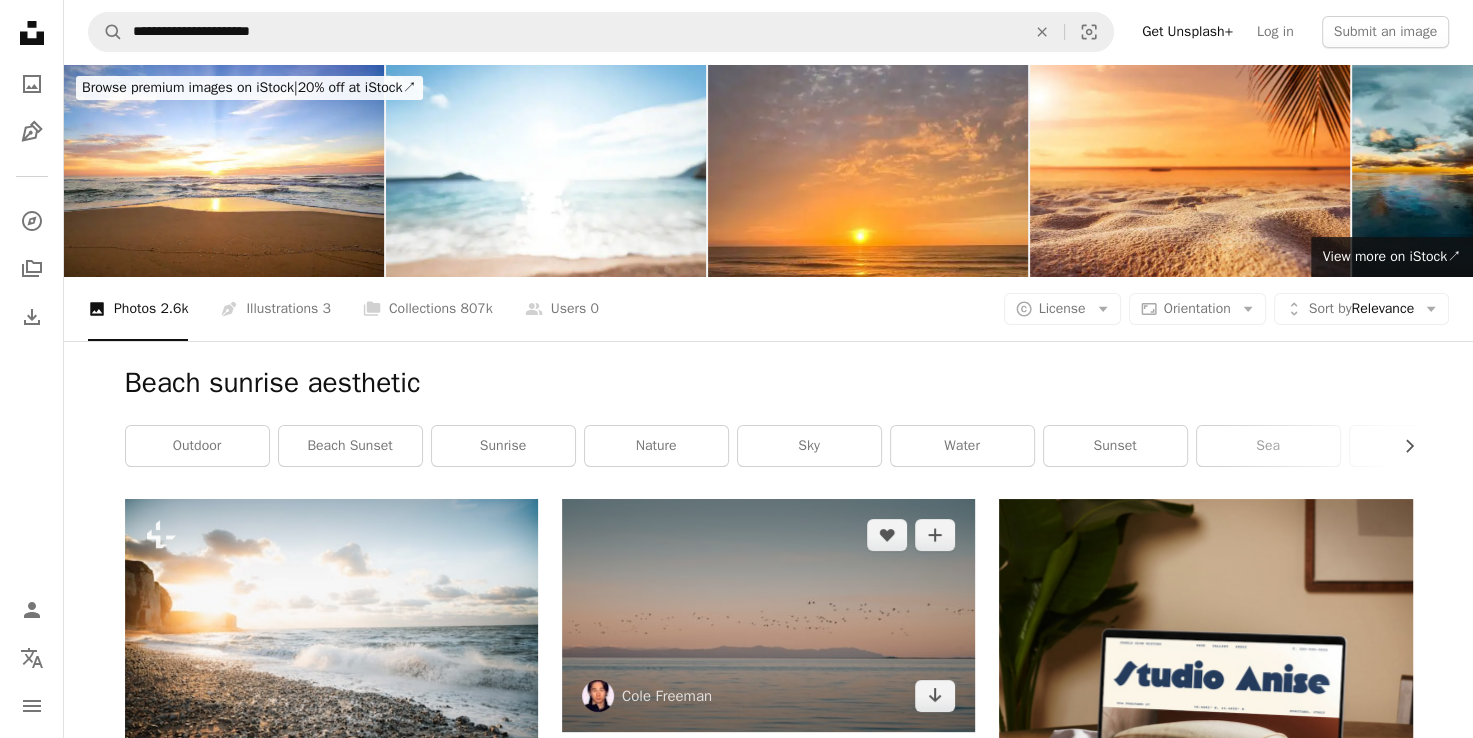 click at bounding box center (768, 615) 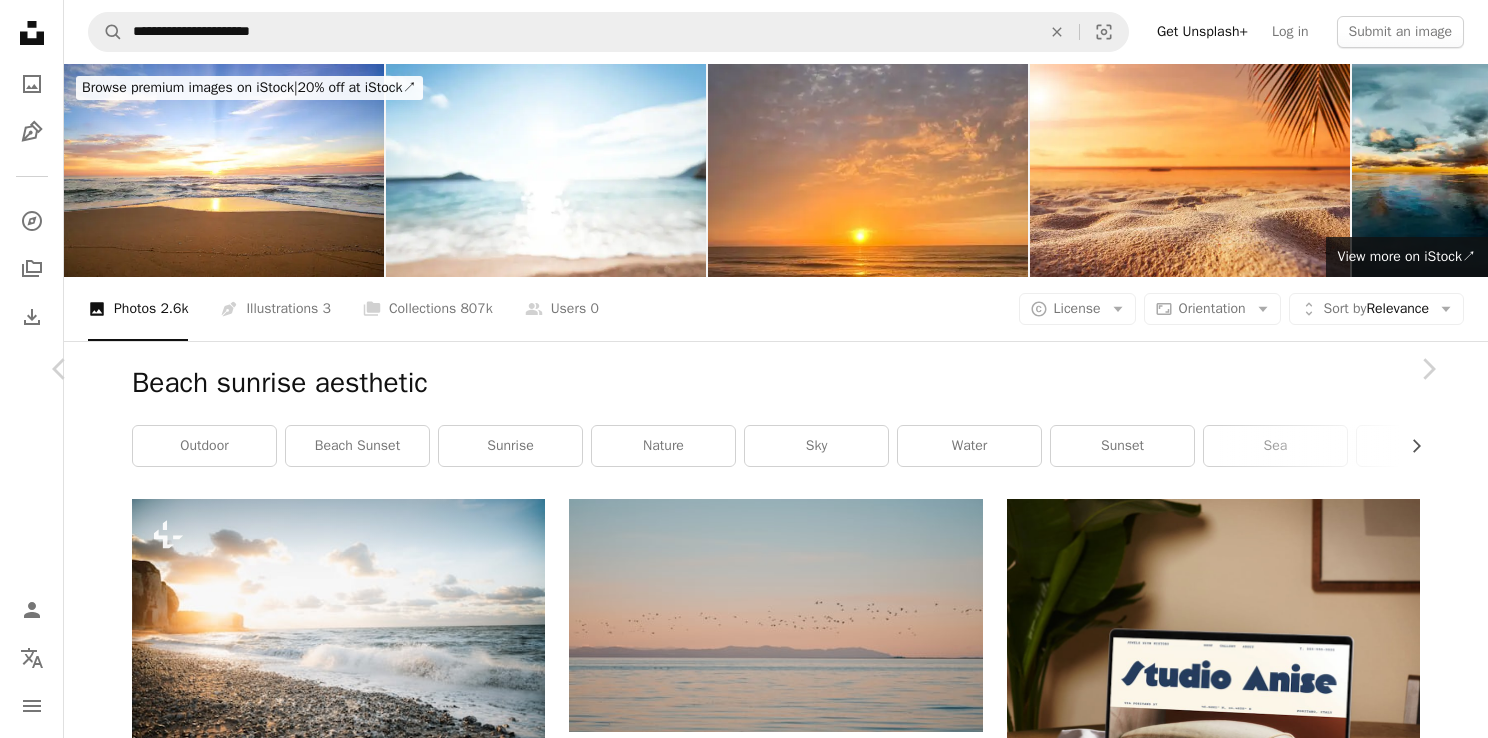 scroll, scrollTop: 1931, scrollLeft: 0, axis: vertical 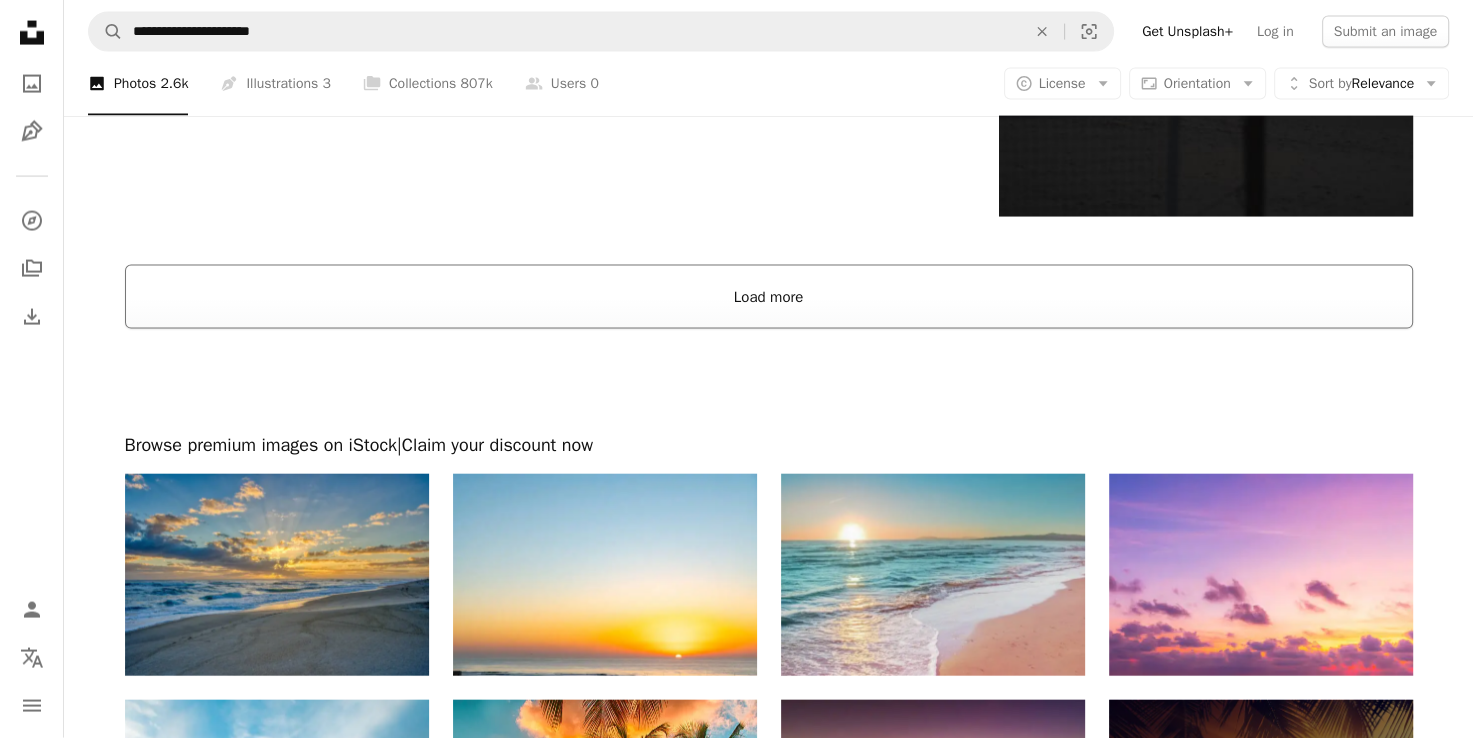 click on "Load more" at bounding box center (769, 297) 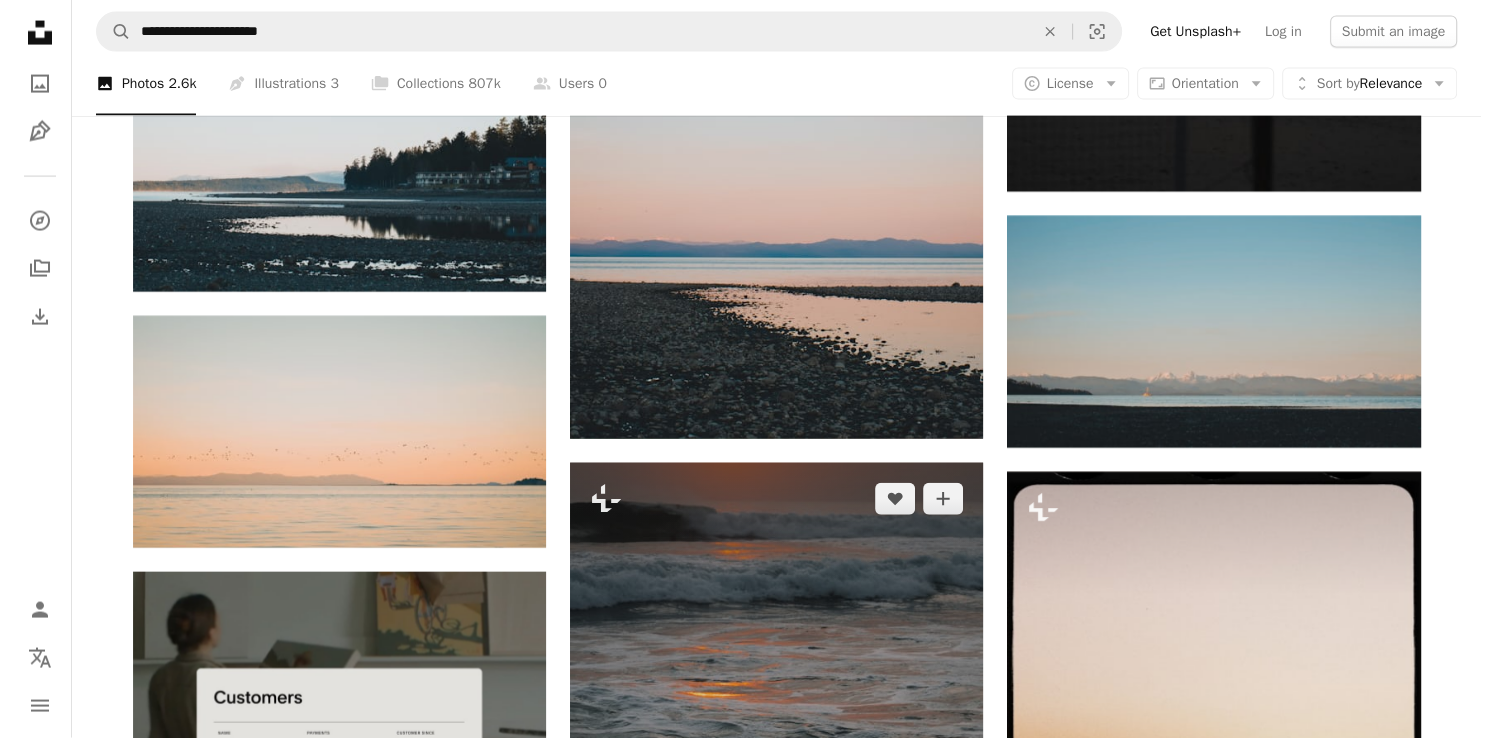 scroll, scrollTop: 4240, scrollLeft: 0, axis: vertical 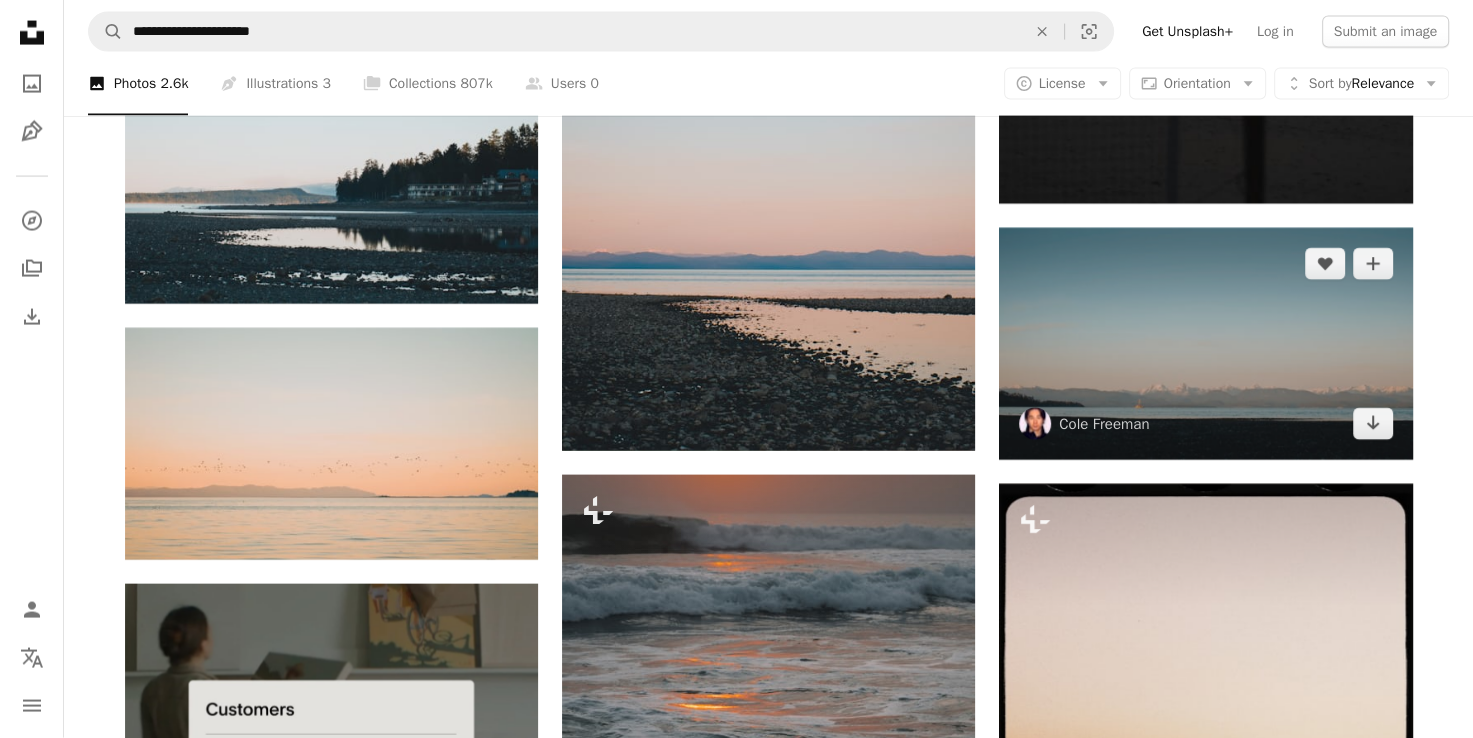 click at bounding box center (1205, 344) 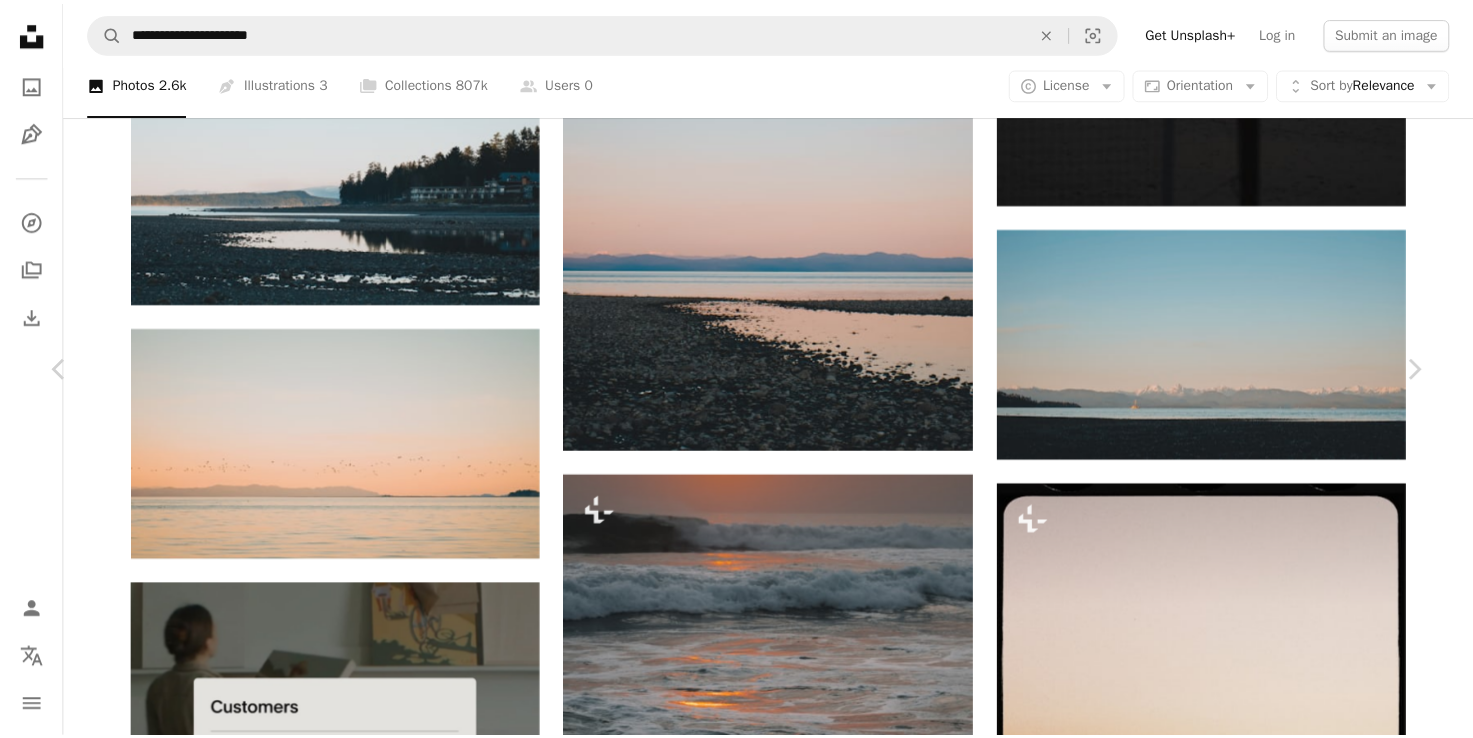 scroll, scrollTop: 2731, scrollLeft: 0, axis: vertical 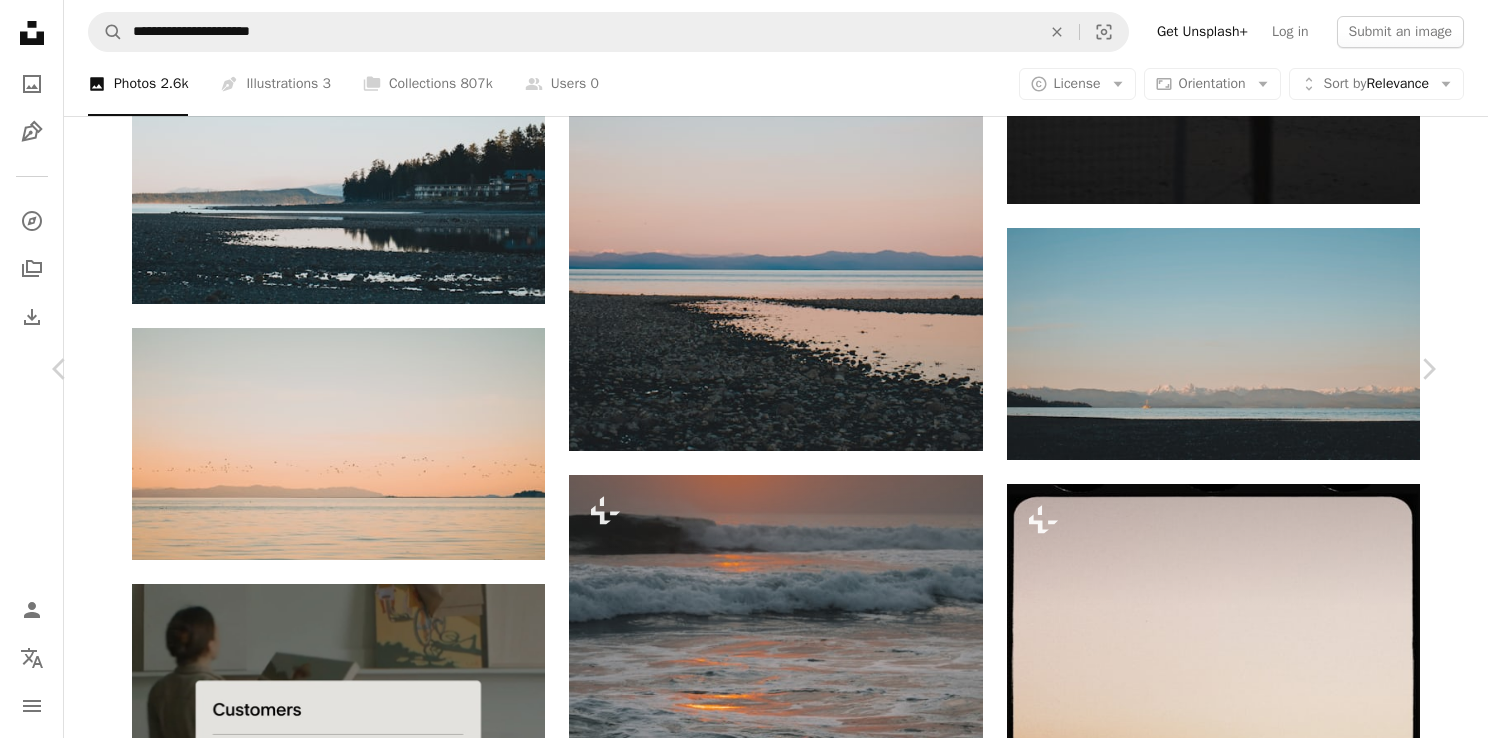 click on "An X shape" at bounding box center (20, 20) 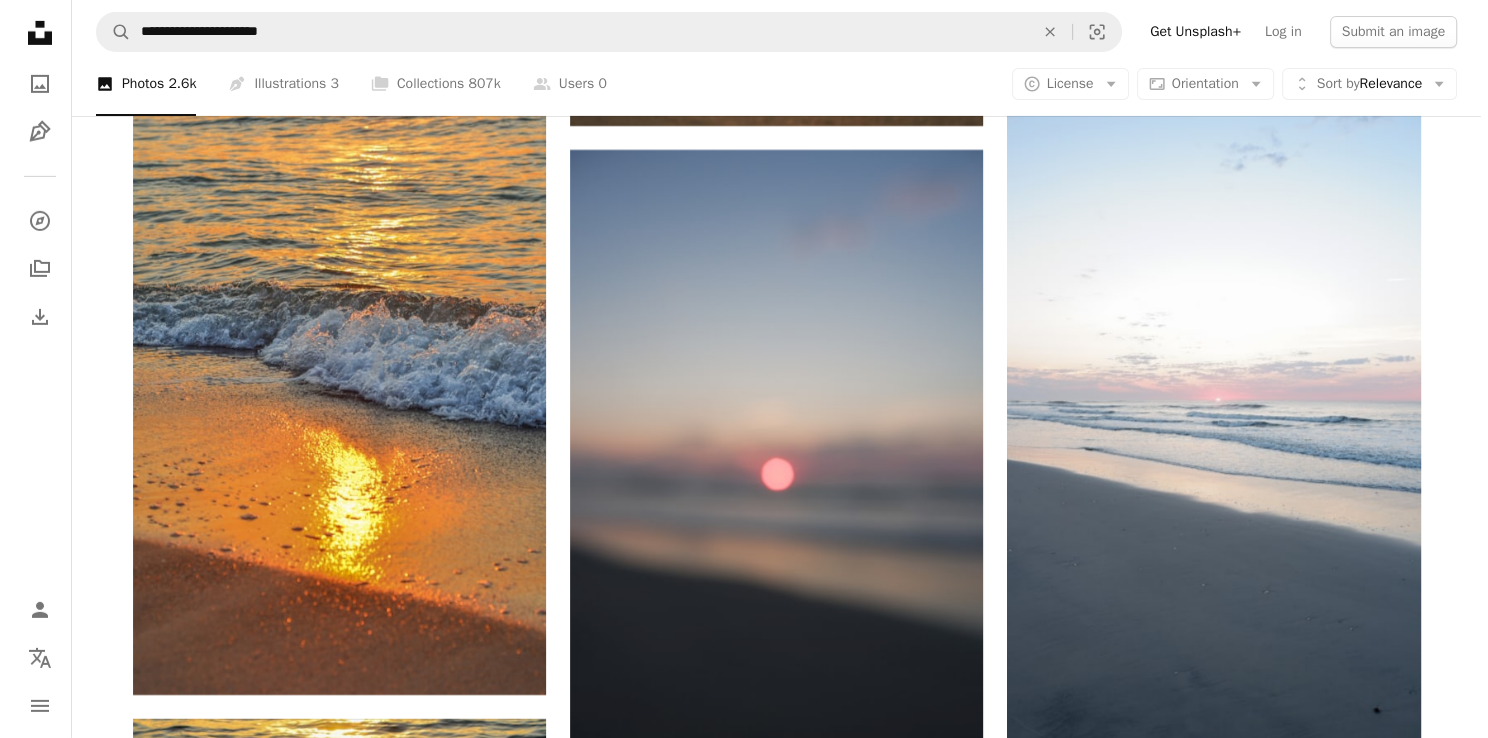 scroll, scrollTop: 6676, scrollLeft: 0, axis: vertical 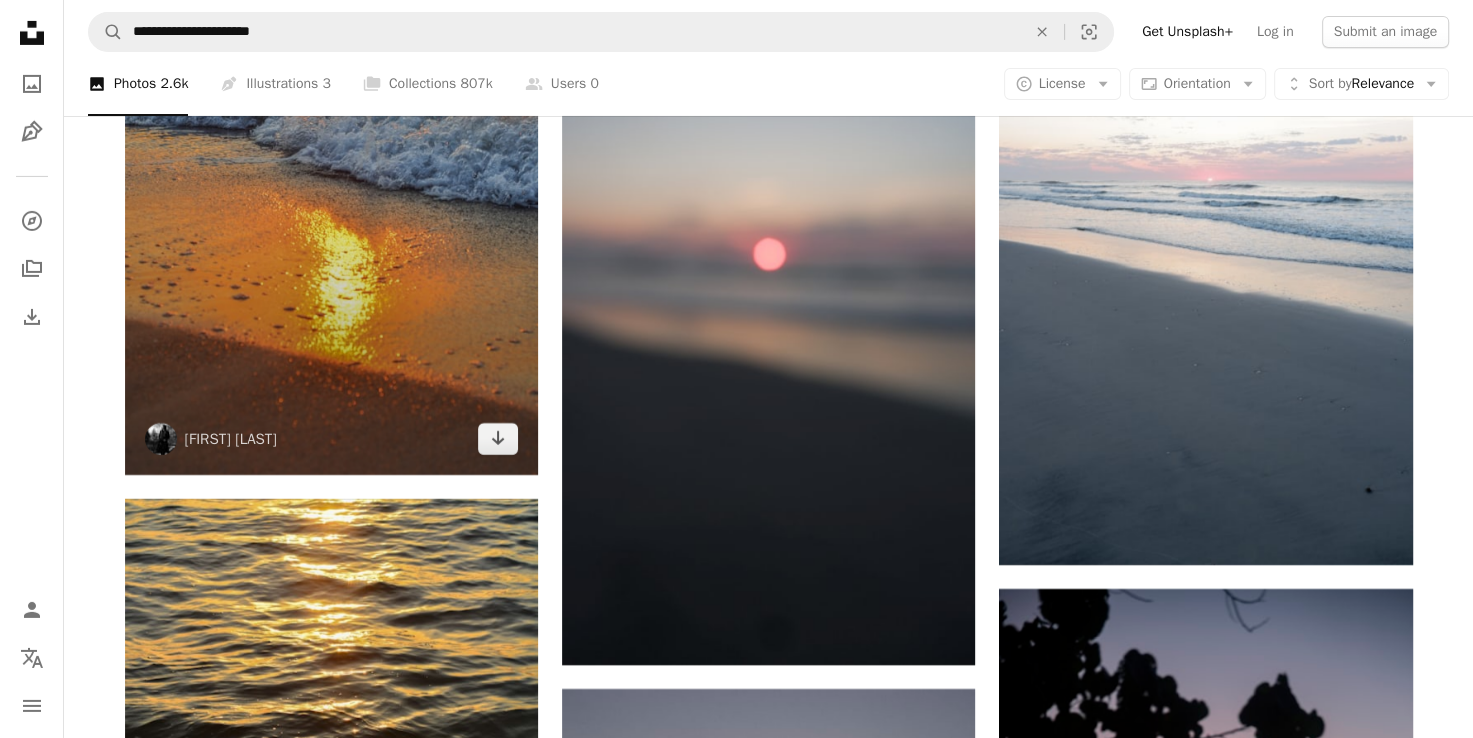 click at bounding box center [331, 163] 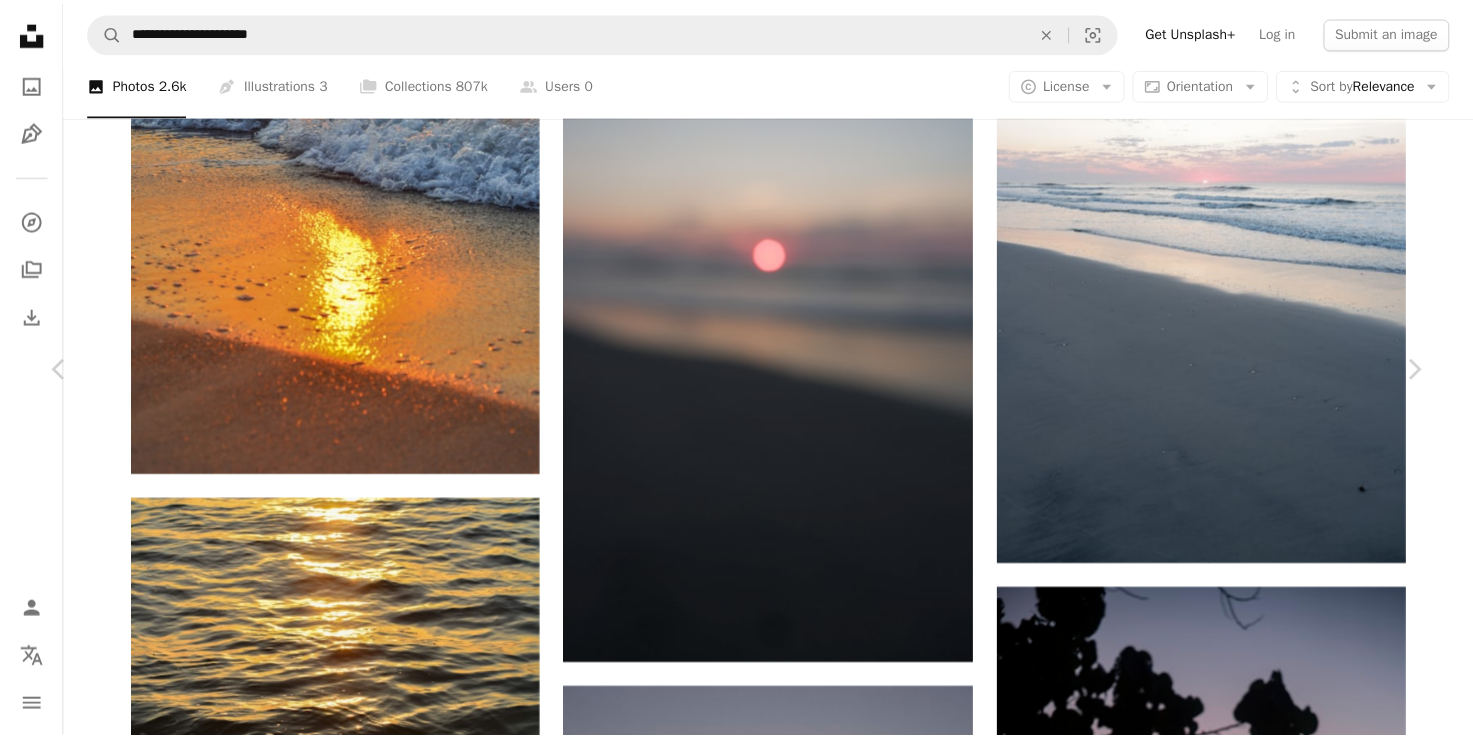 scroll, scrollTop: 12234, scrollLeft: 0, axis: vertical 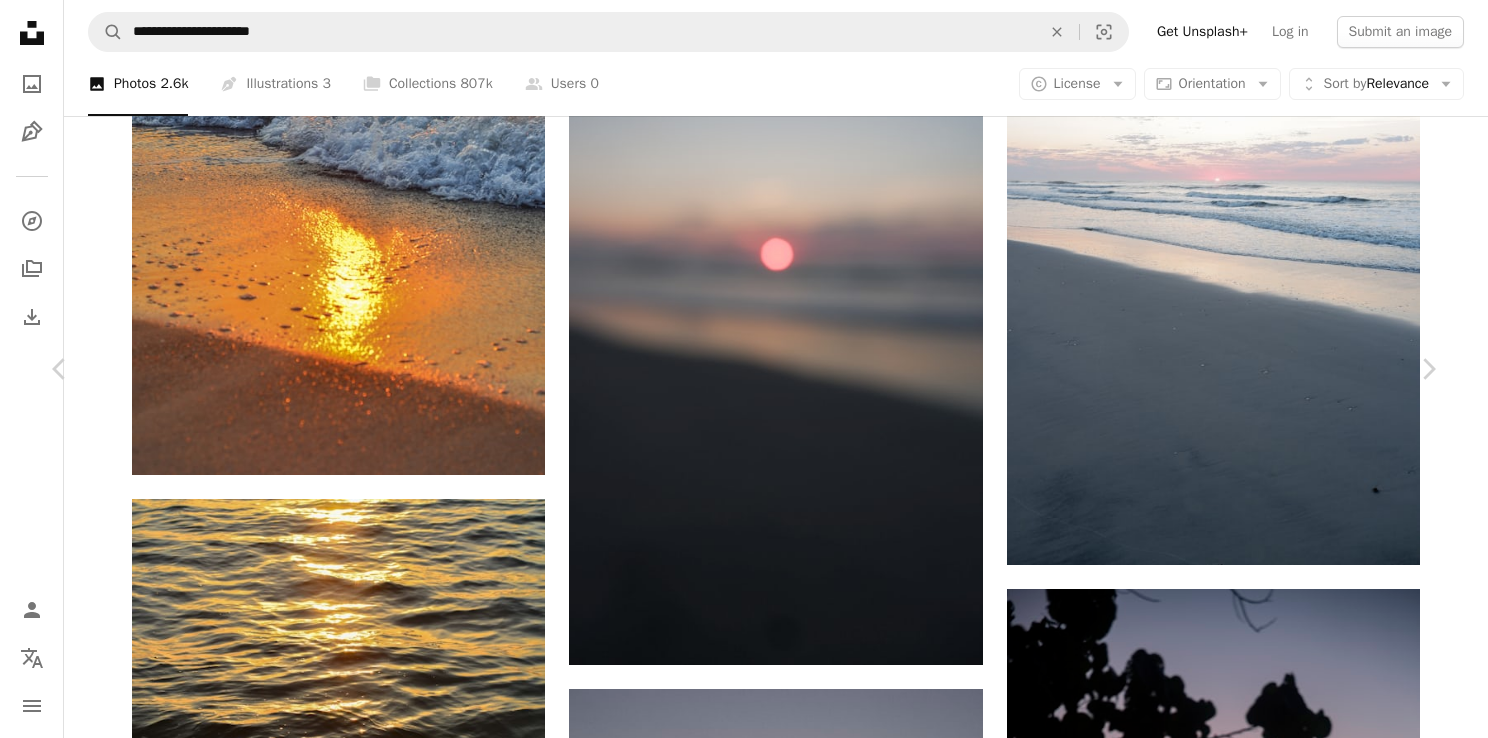 click on "An X shape" at bounding box center [20, 20] 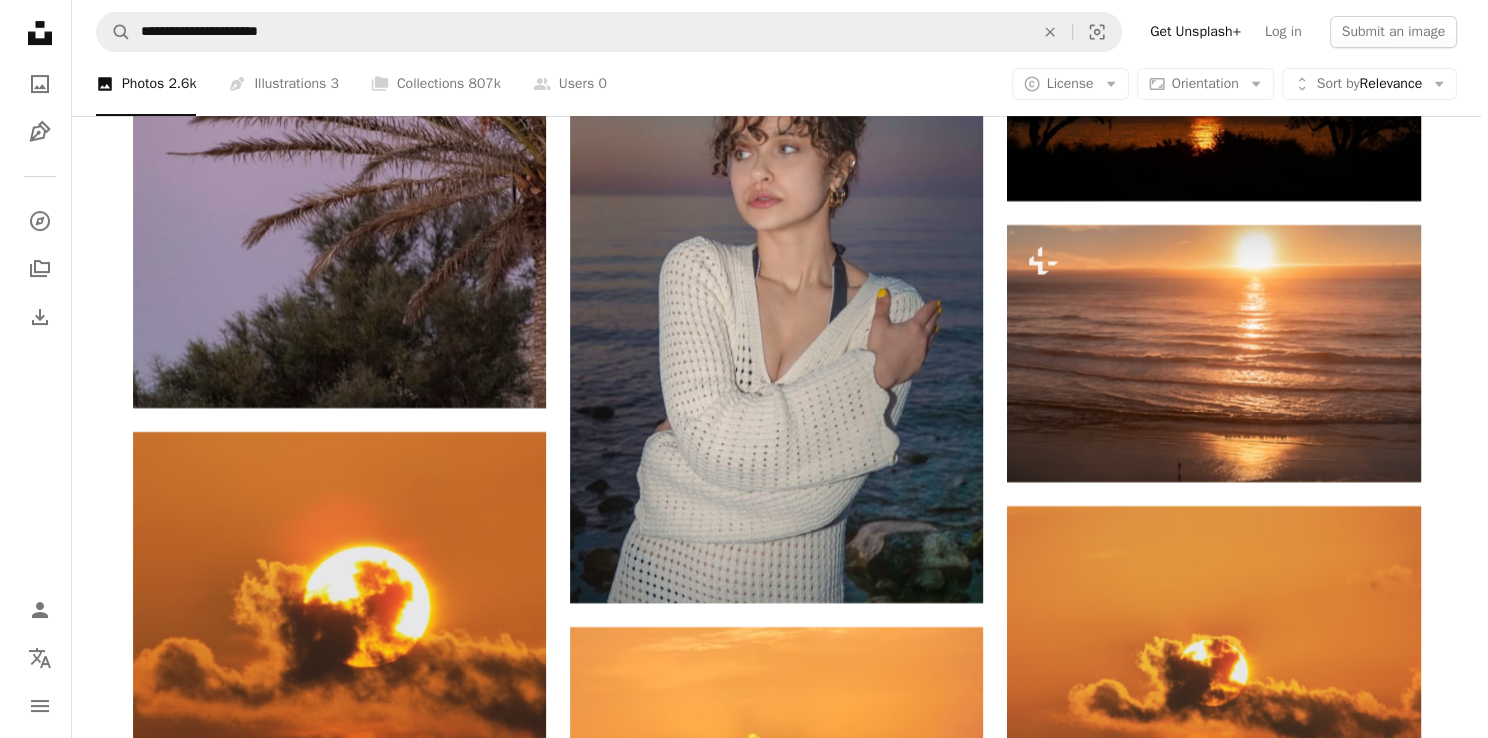 scroll, scrollTop: 7983, scrollLeft: 0, axis: vertical 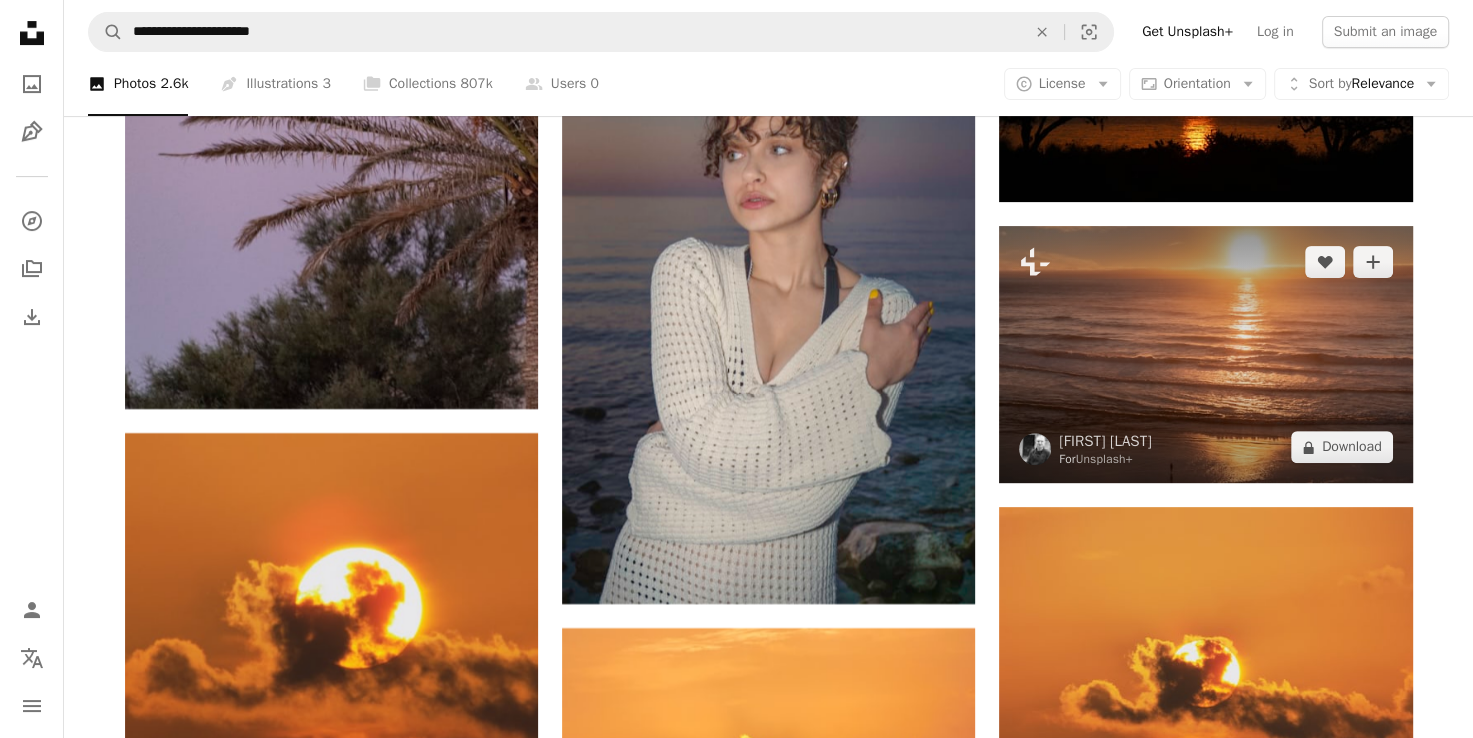 click at bounding box center (1205, 355) 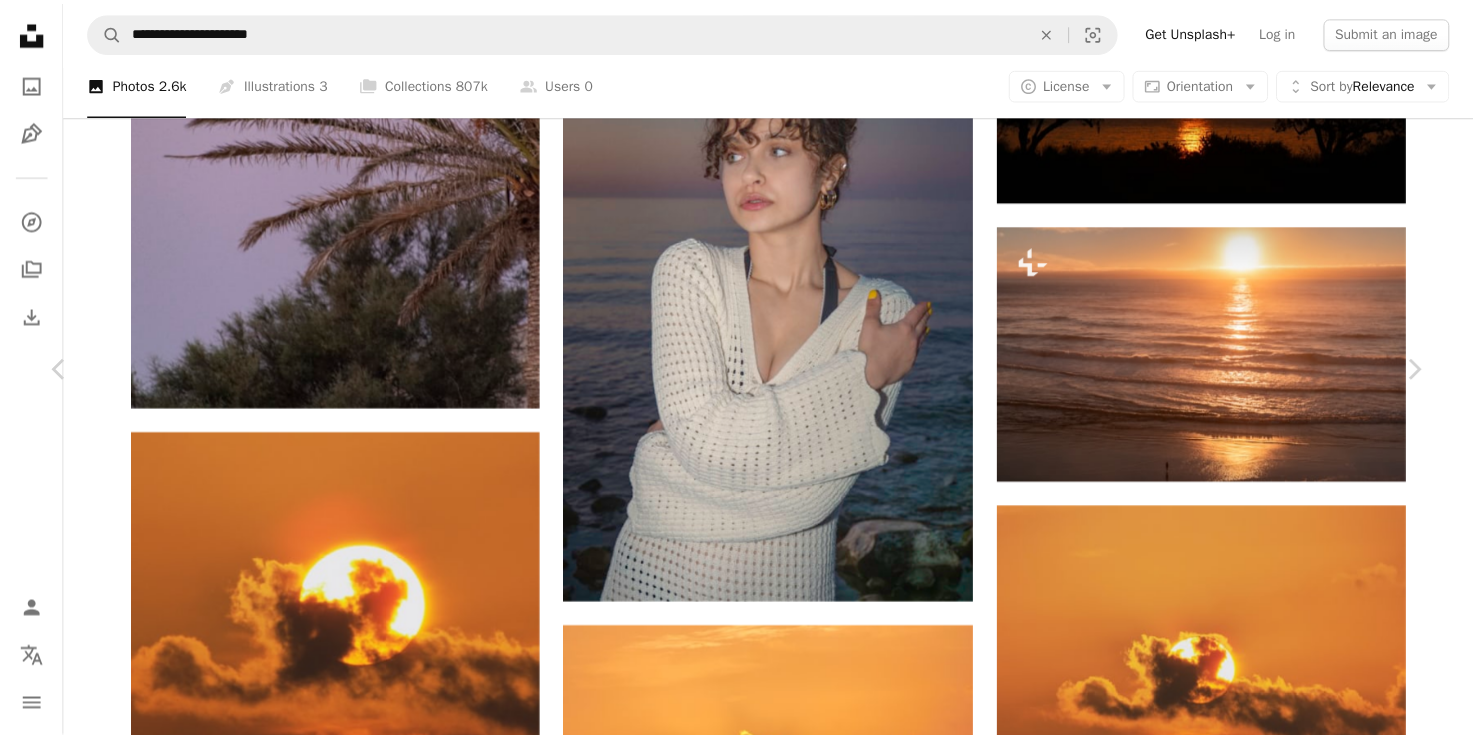 scroll, scrollTop: 1509, scrollLeft: 0, axis: vertical 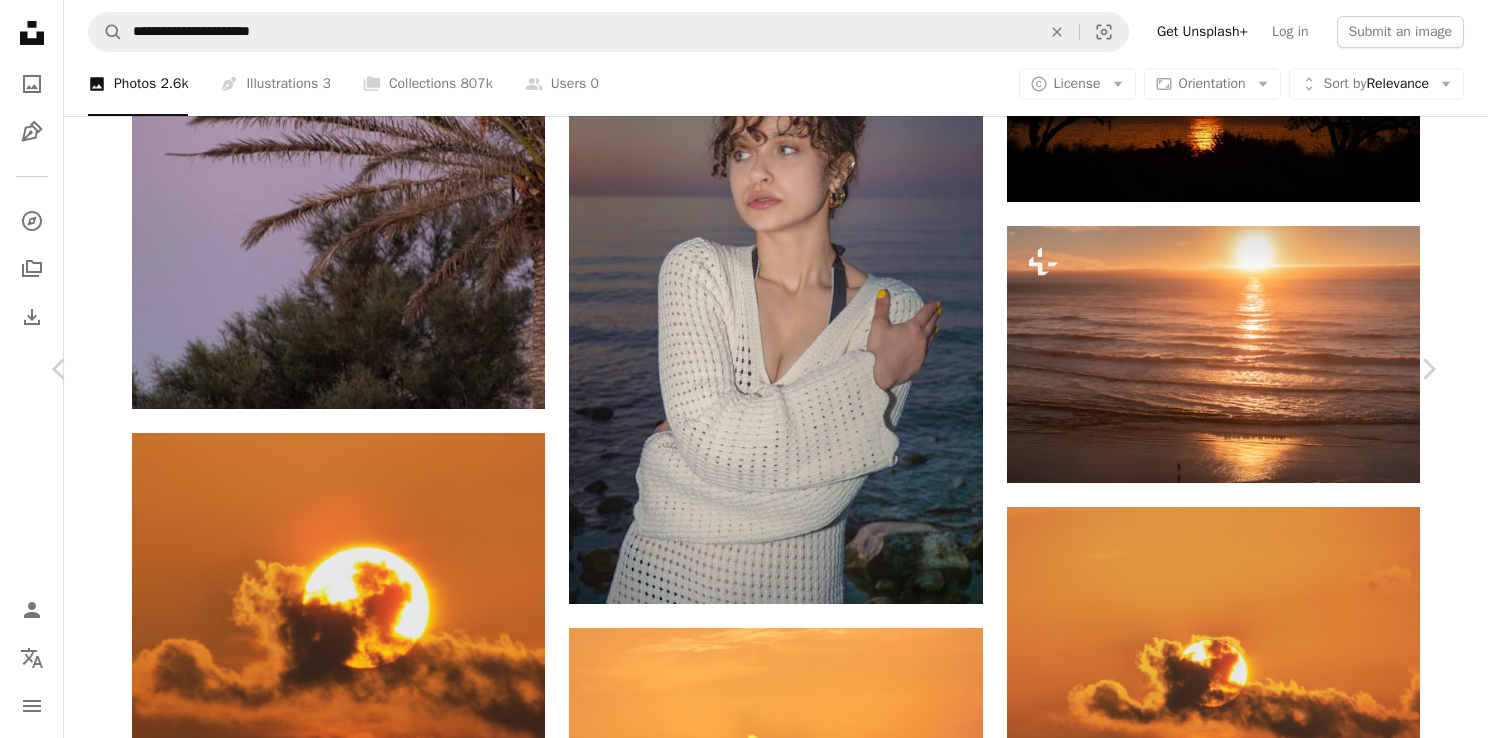click on "An X shape" at bounding box center [20, 20] 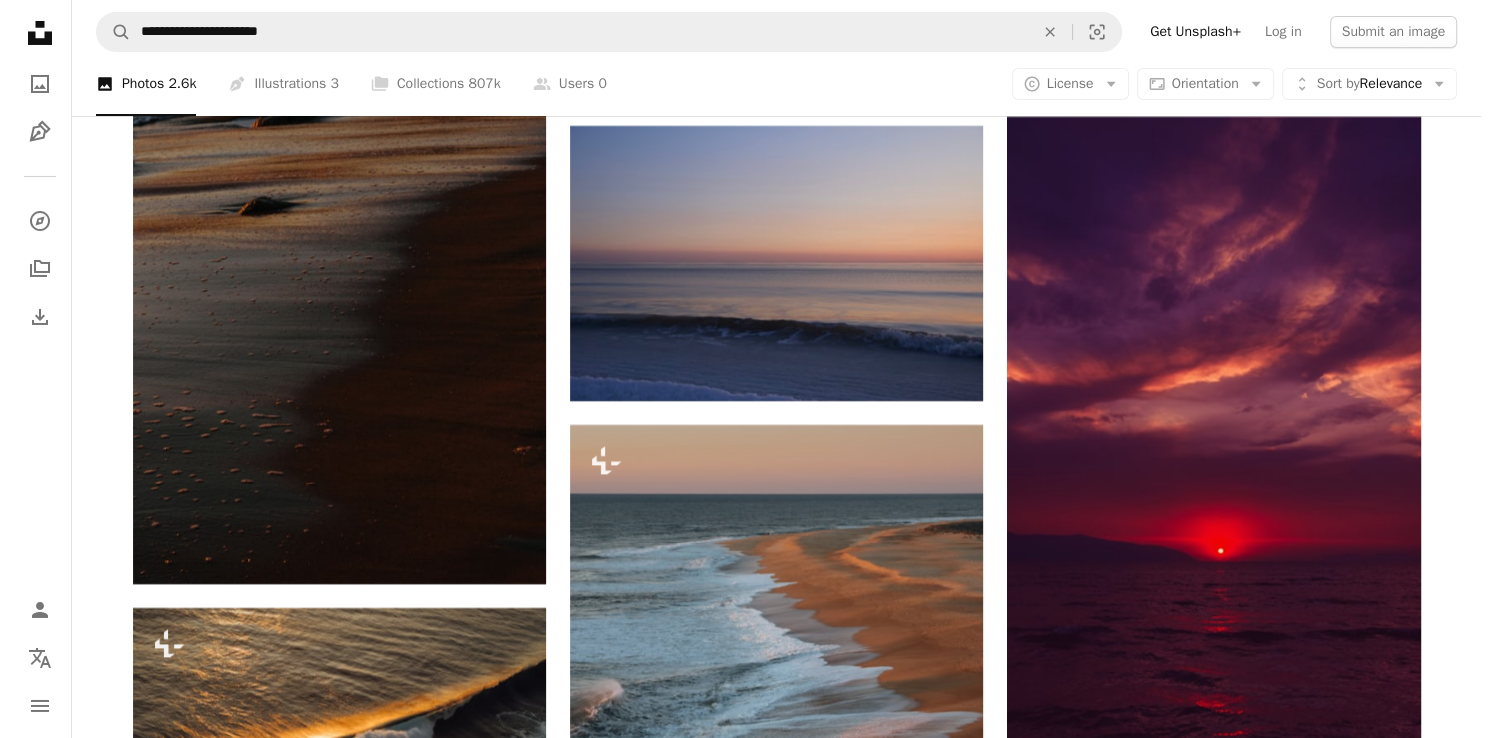 scroll, scrollTop: 14460, scrollLeft: 0, axis: vertical 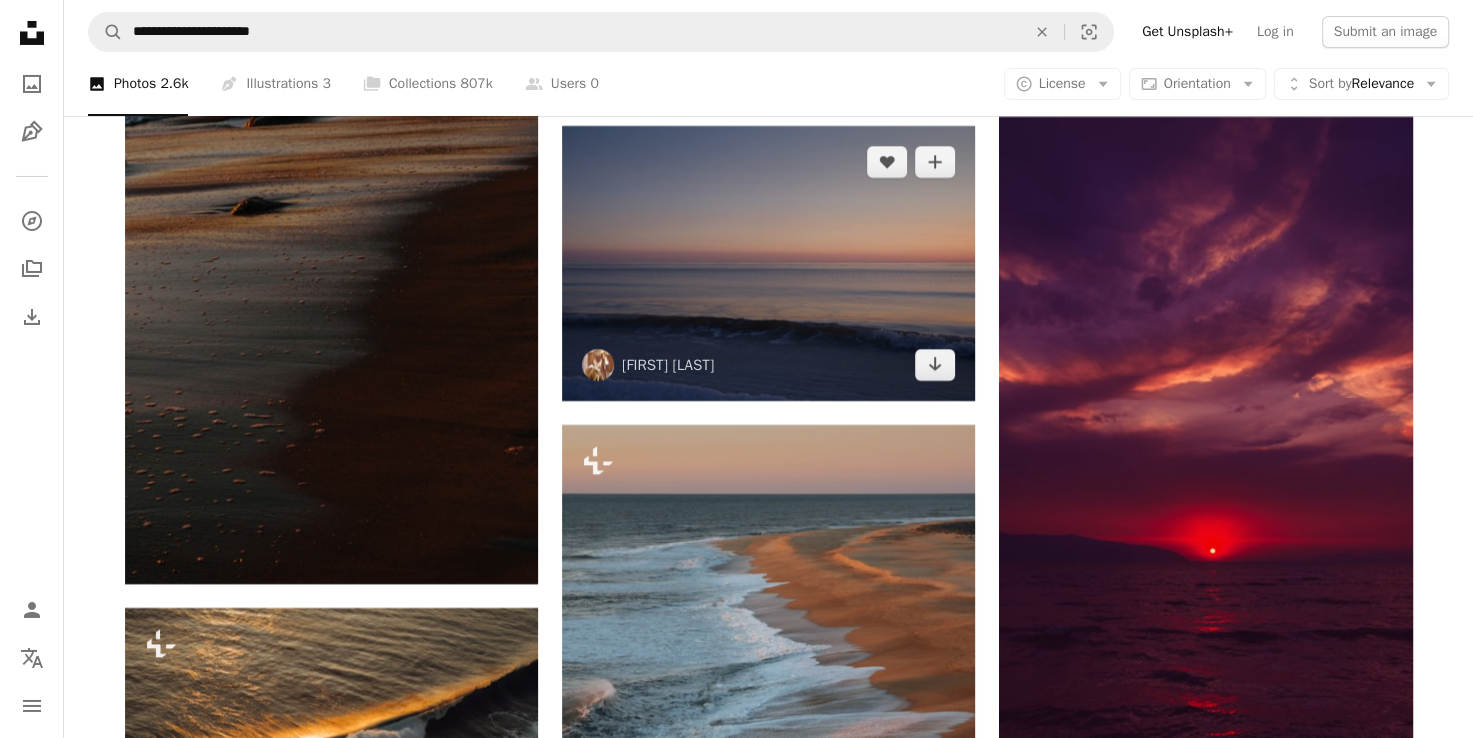 click at bounding box center (768, 263) 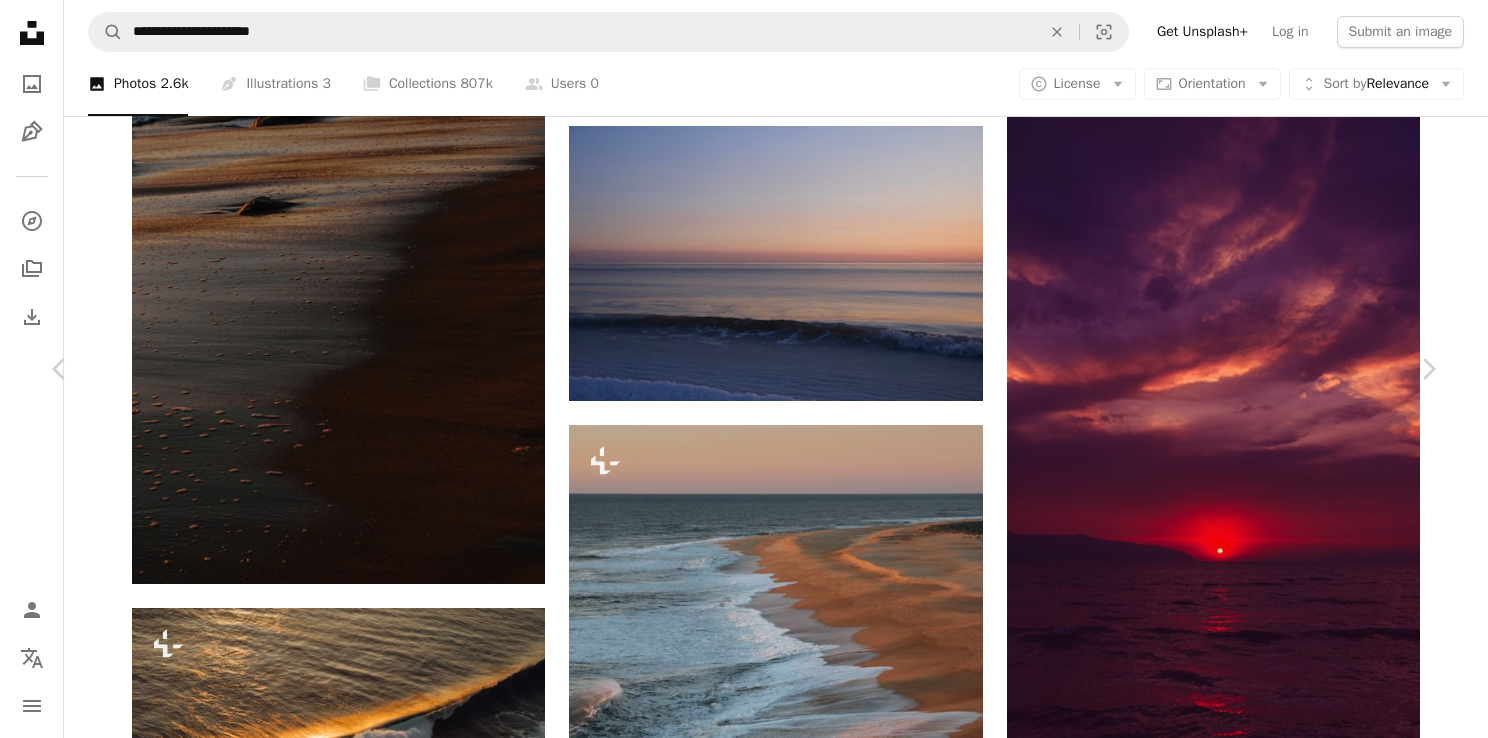 scroll, scrollTop: 3568, scrollLeft: 0, axis: vertical 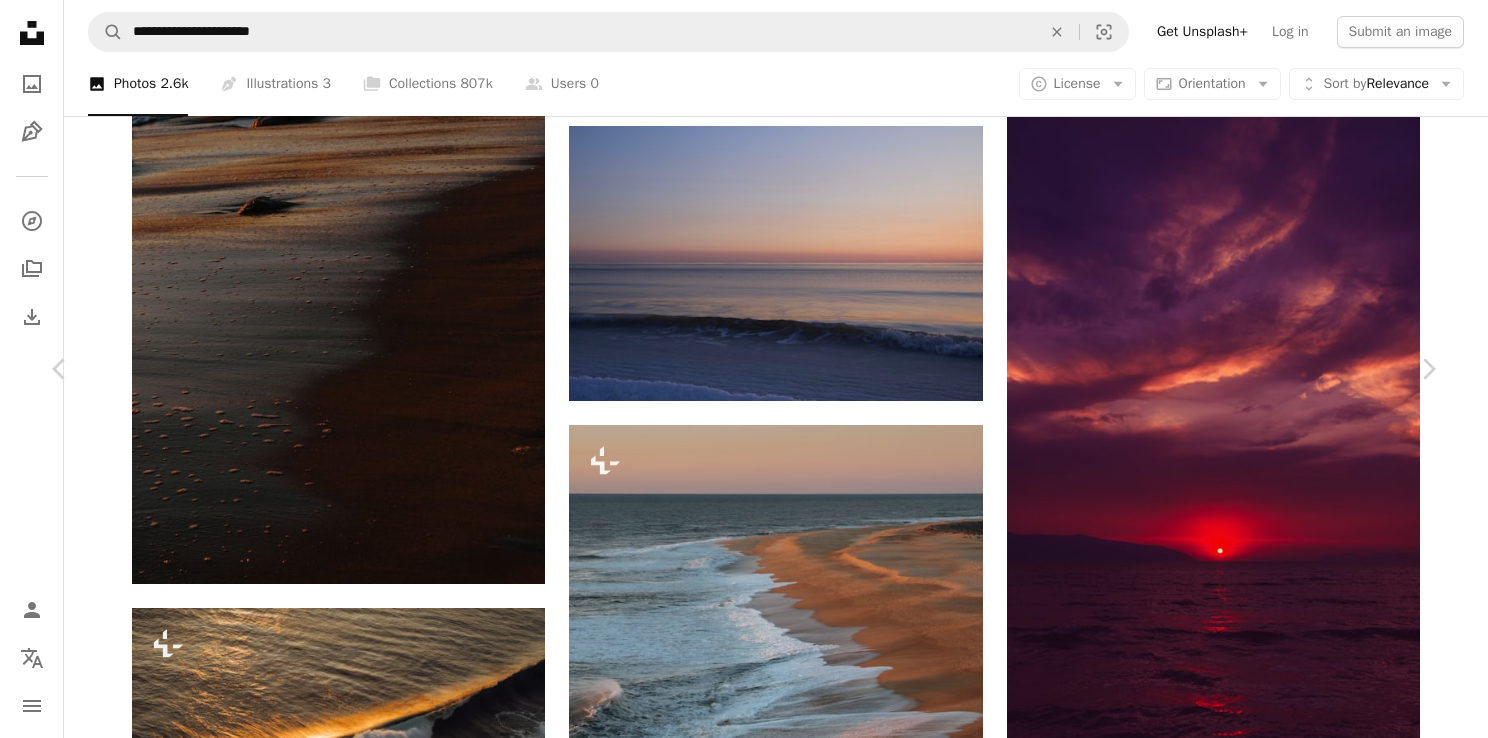 click at bounding box center [736, 4324] 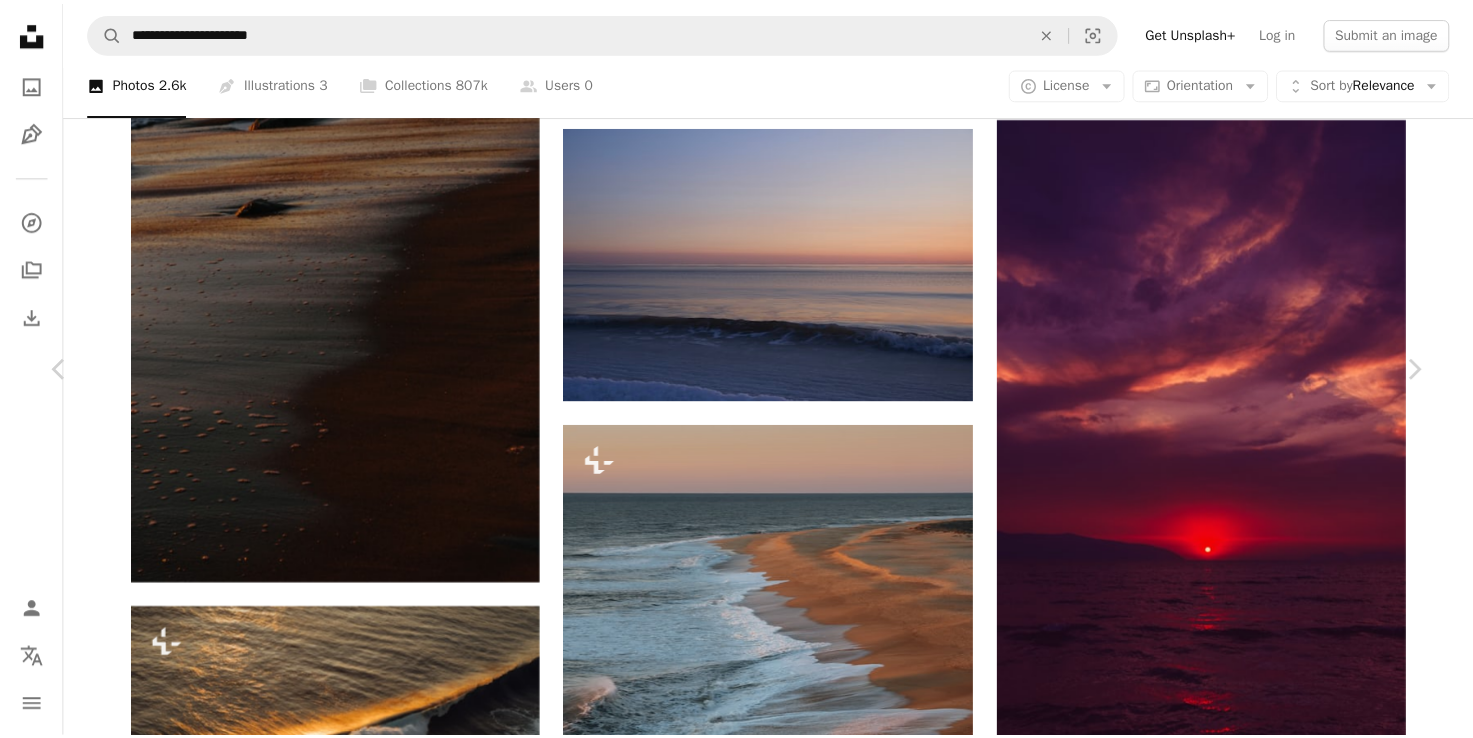 scroll, scrollTop: 0, scrollLeft: 0, axis: both 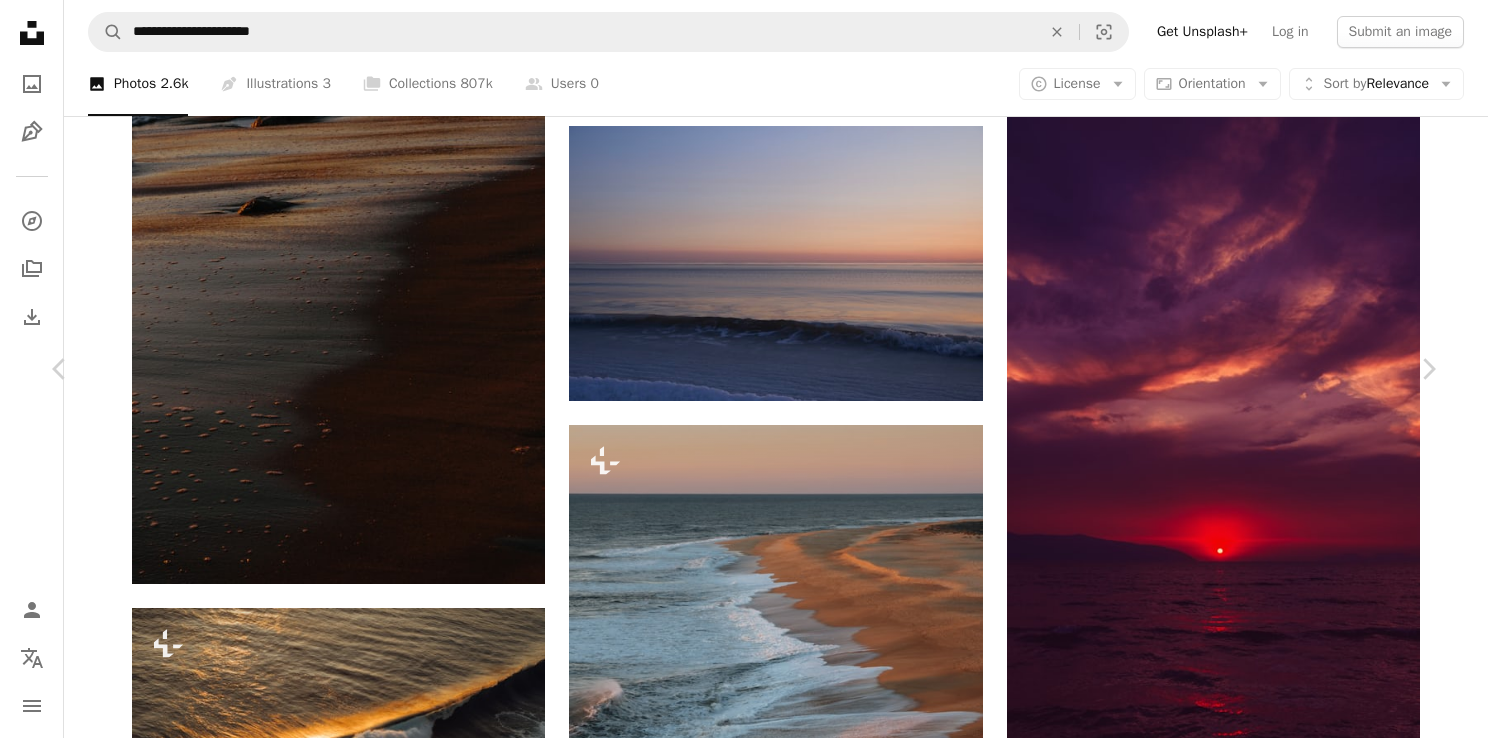 click on "An X shape" at bounding box center [20, 20] 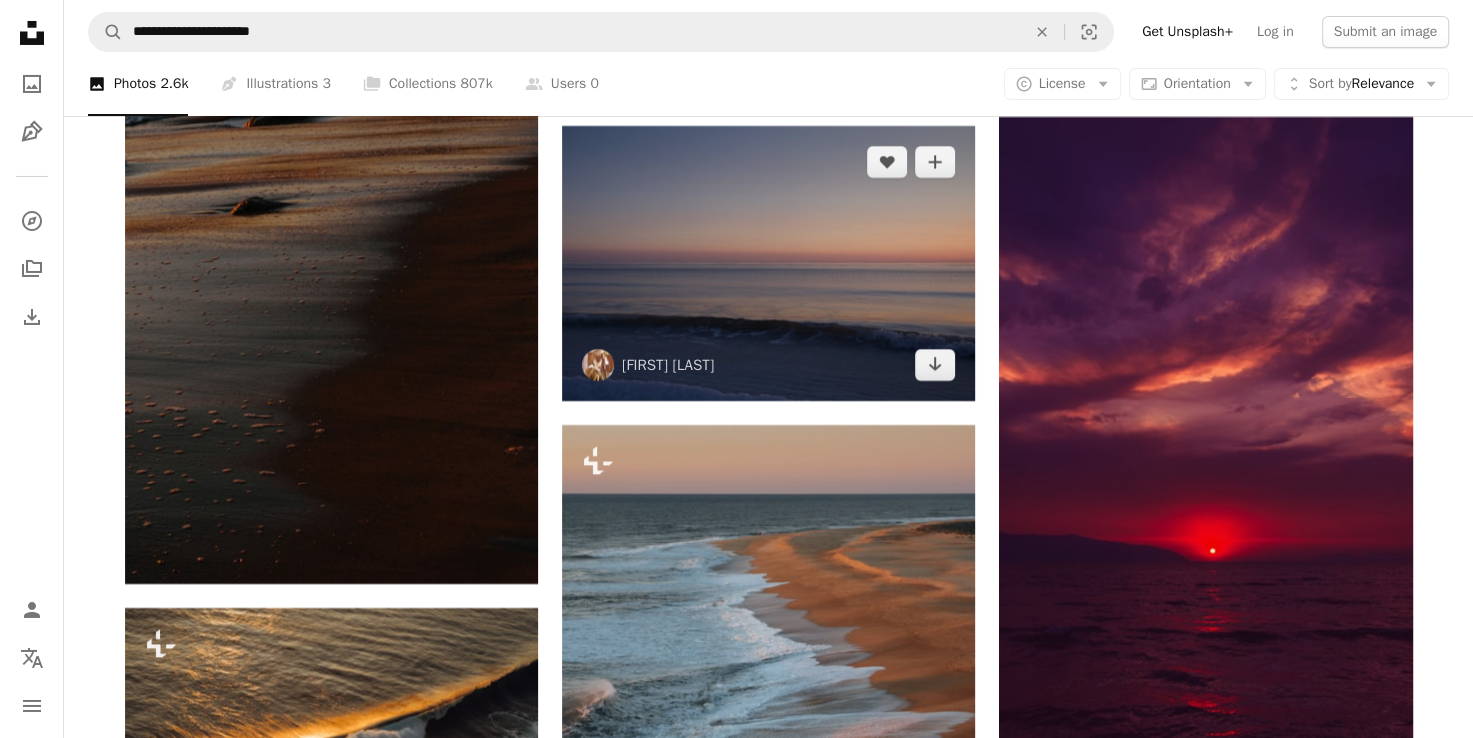 click at bounding box center (768, 263) 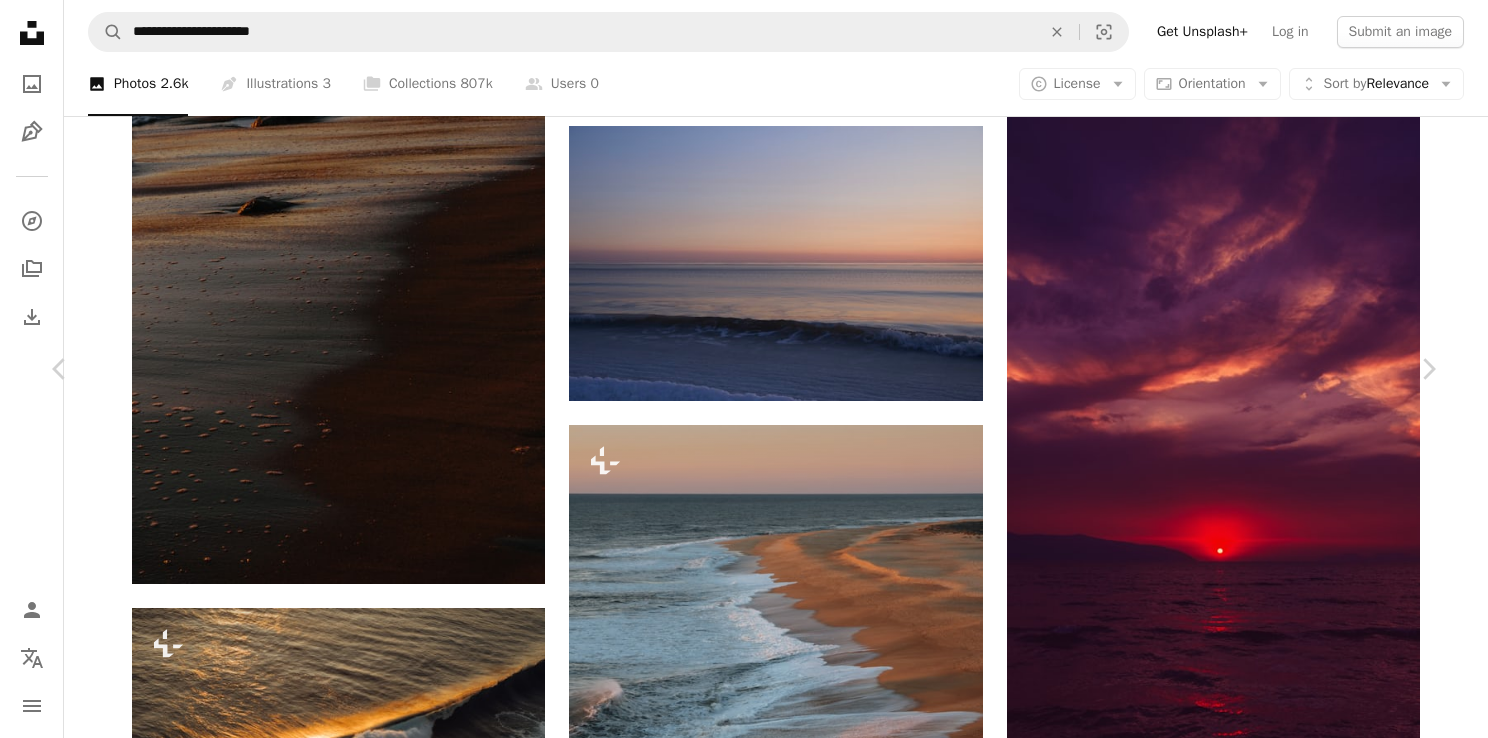 click on "An X shape" at bounding box center [20, 20] 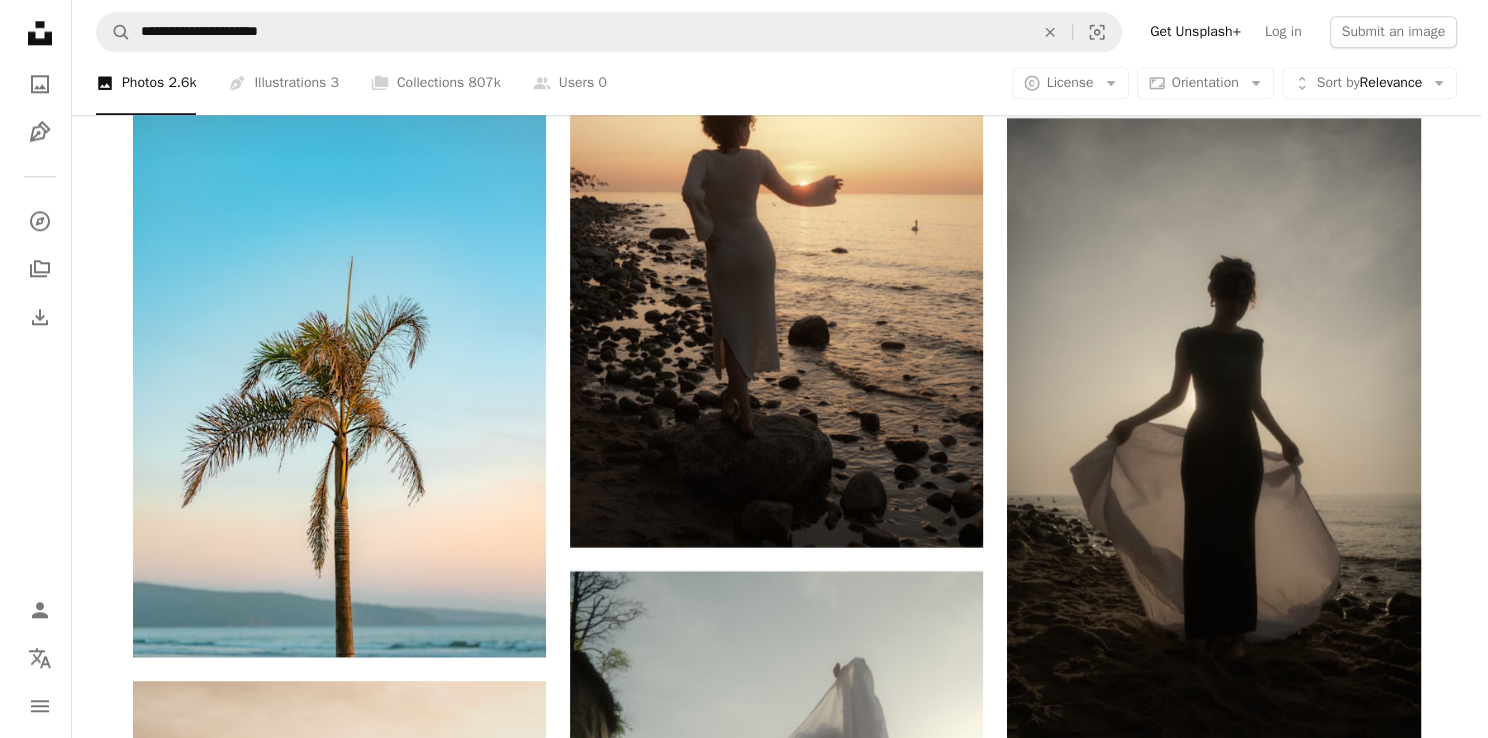 scroll, scrollTop: 16889, scrollLeft: 0, axis: vertical 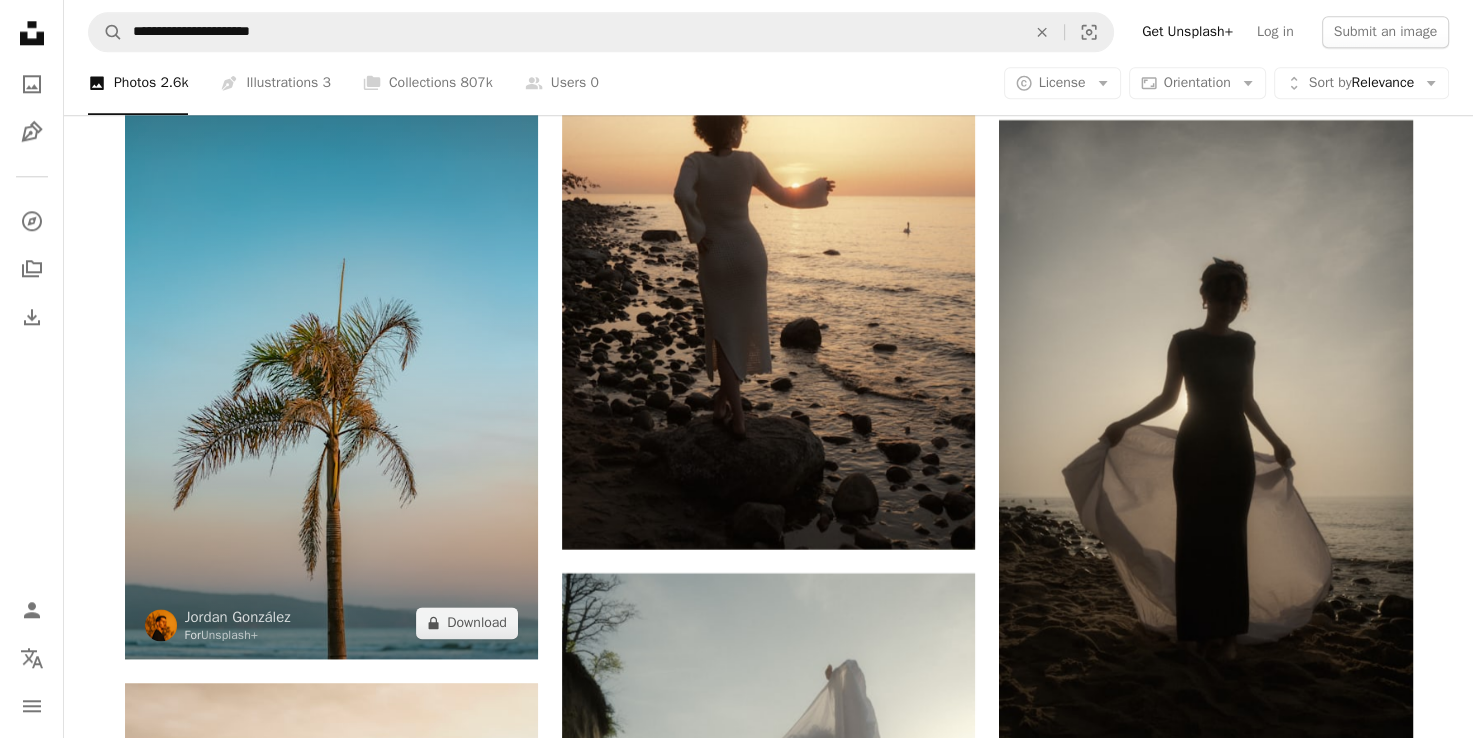 click at bounding box center (331, 349) 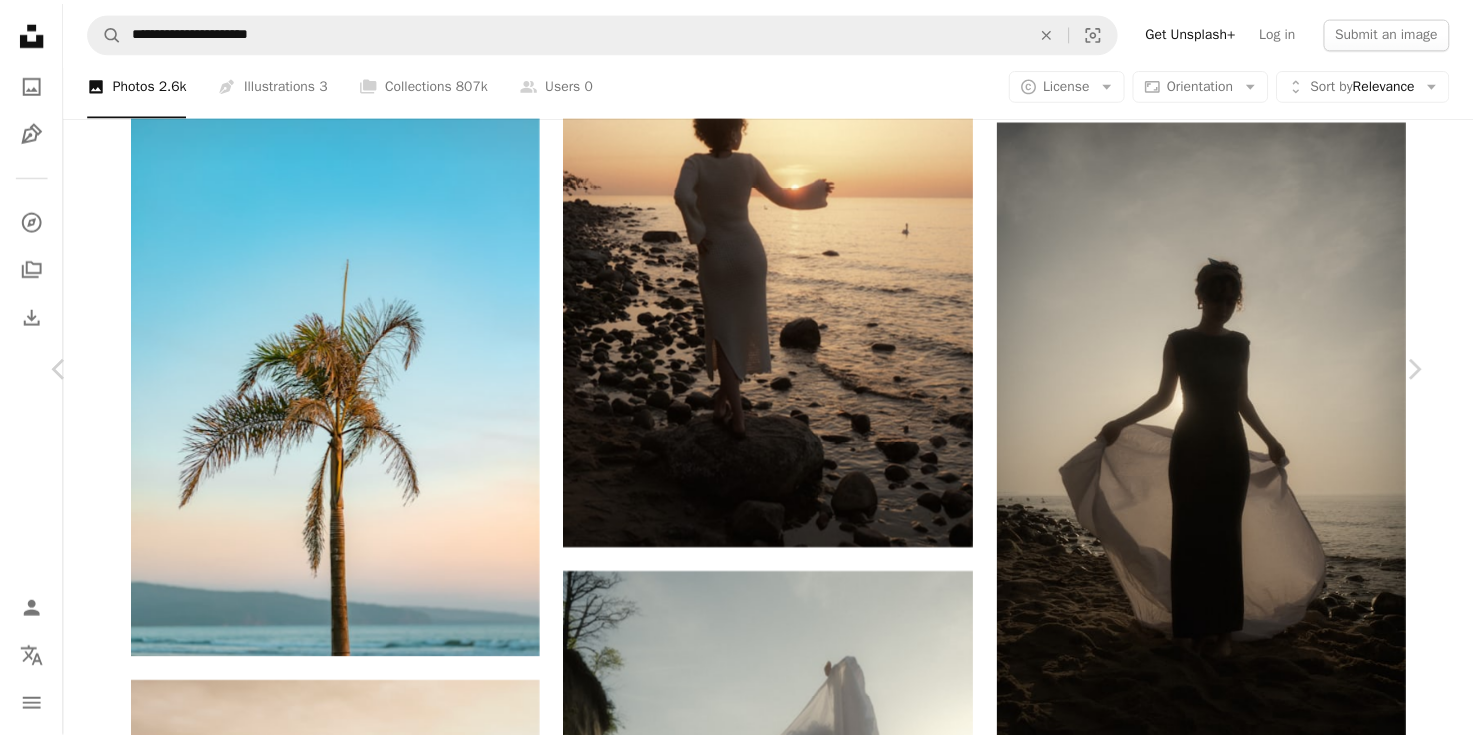scroll, scrollTop: 3102, scrollLeft: 0, axis: vertical 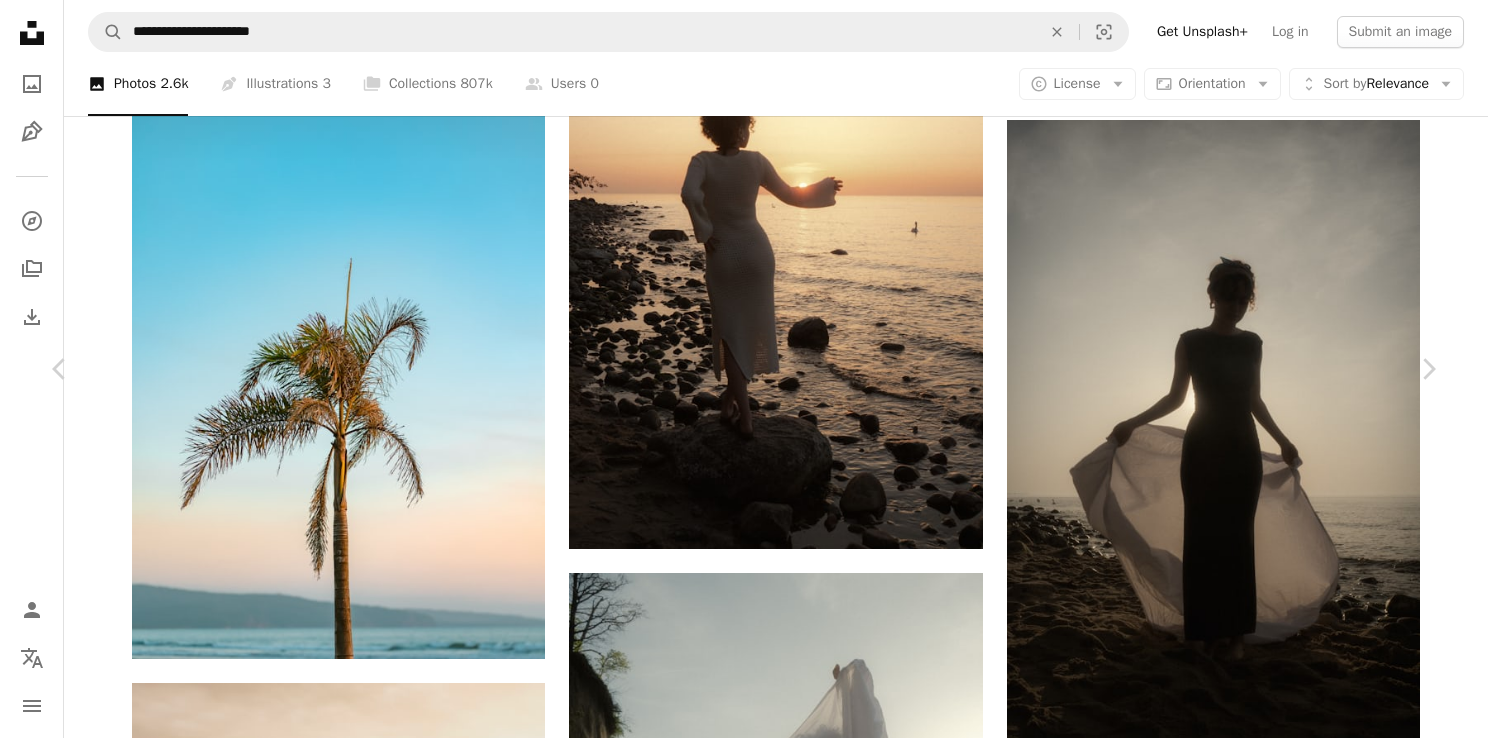 click on "An X shape" at bounding box center (20, 20) 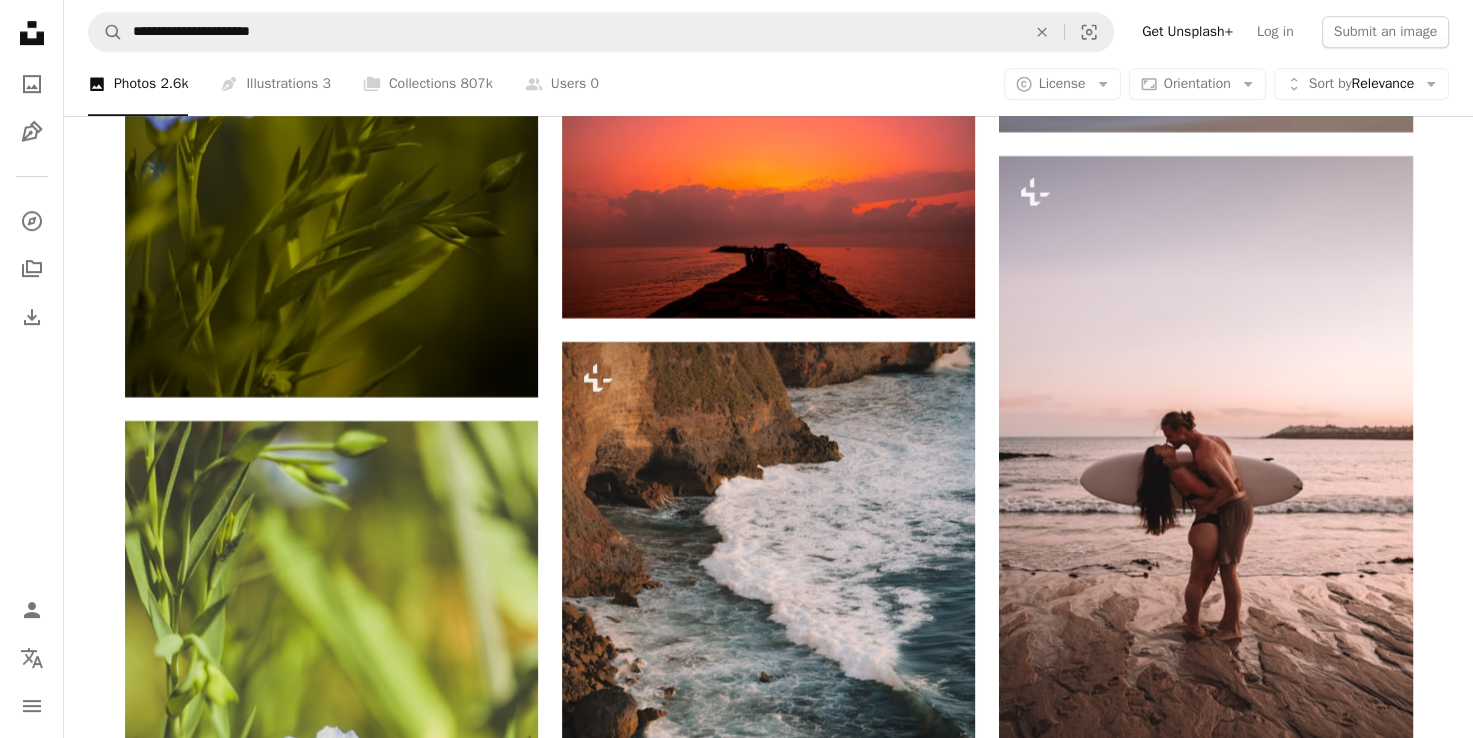 scroll, scrollTop: 38092, scrollLeft: 0, axis: vertical 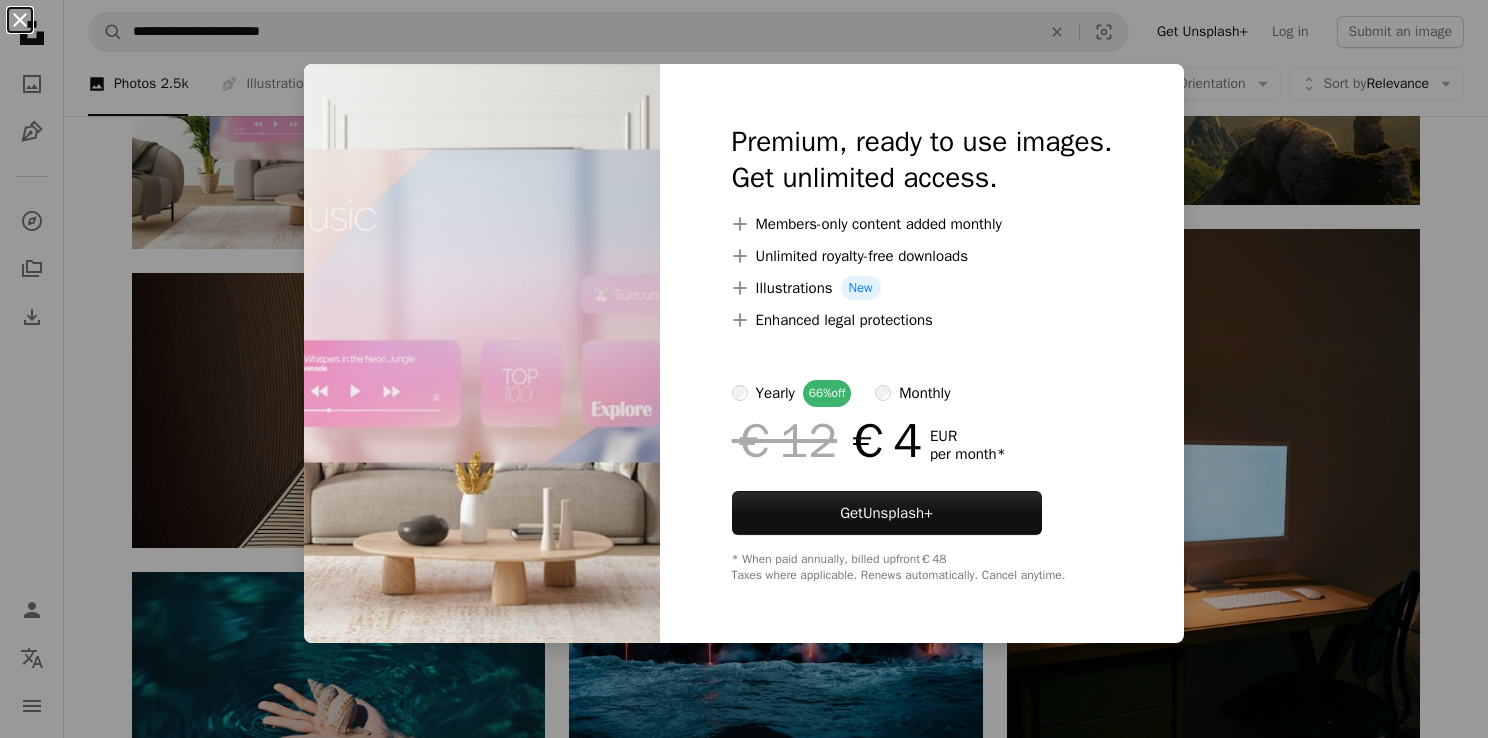click on "**********" at bounding box center (744, -862) 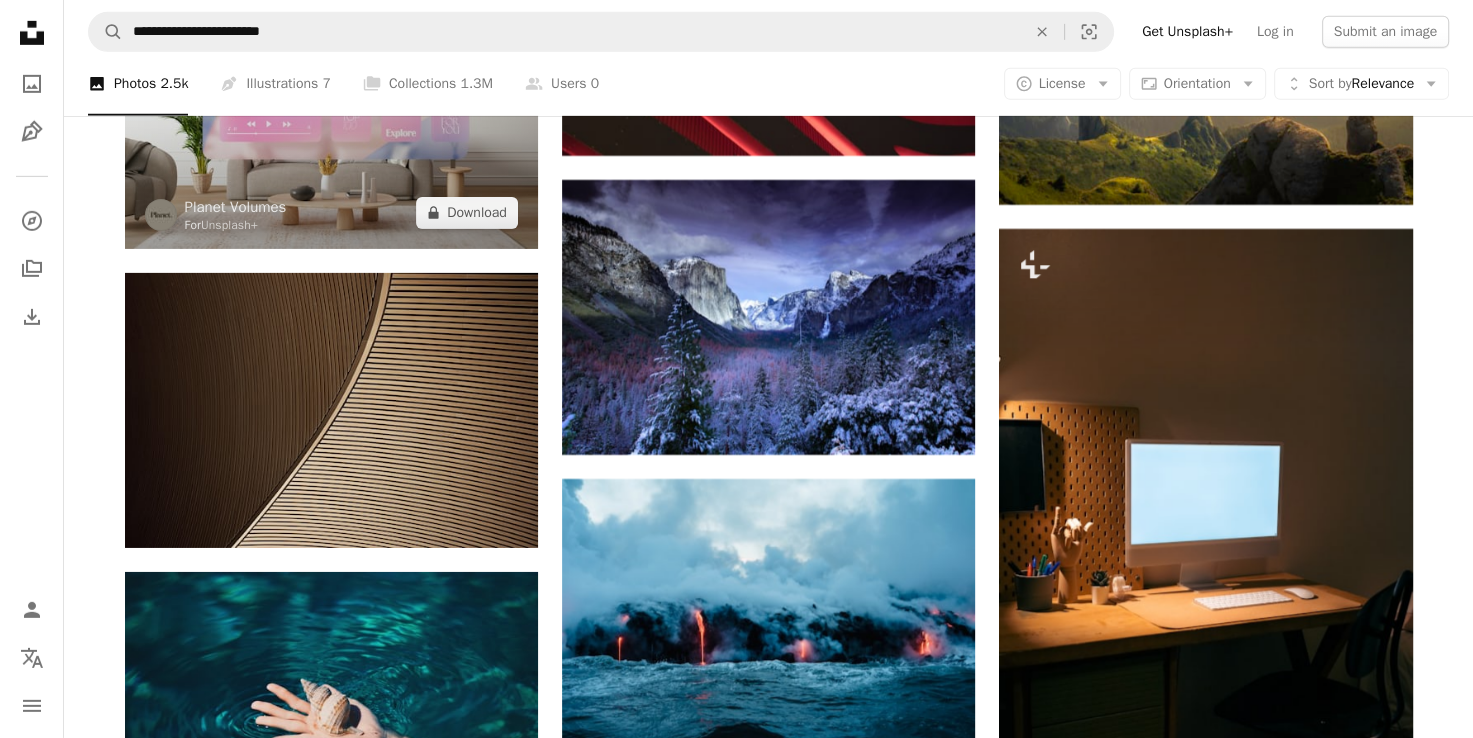 click at bounding box center [331, 105] 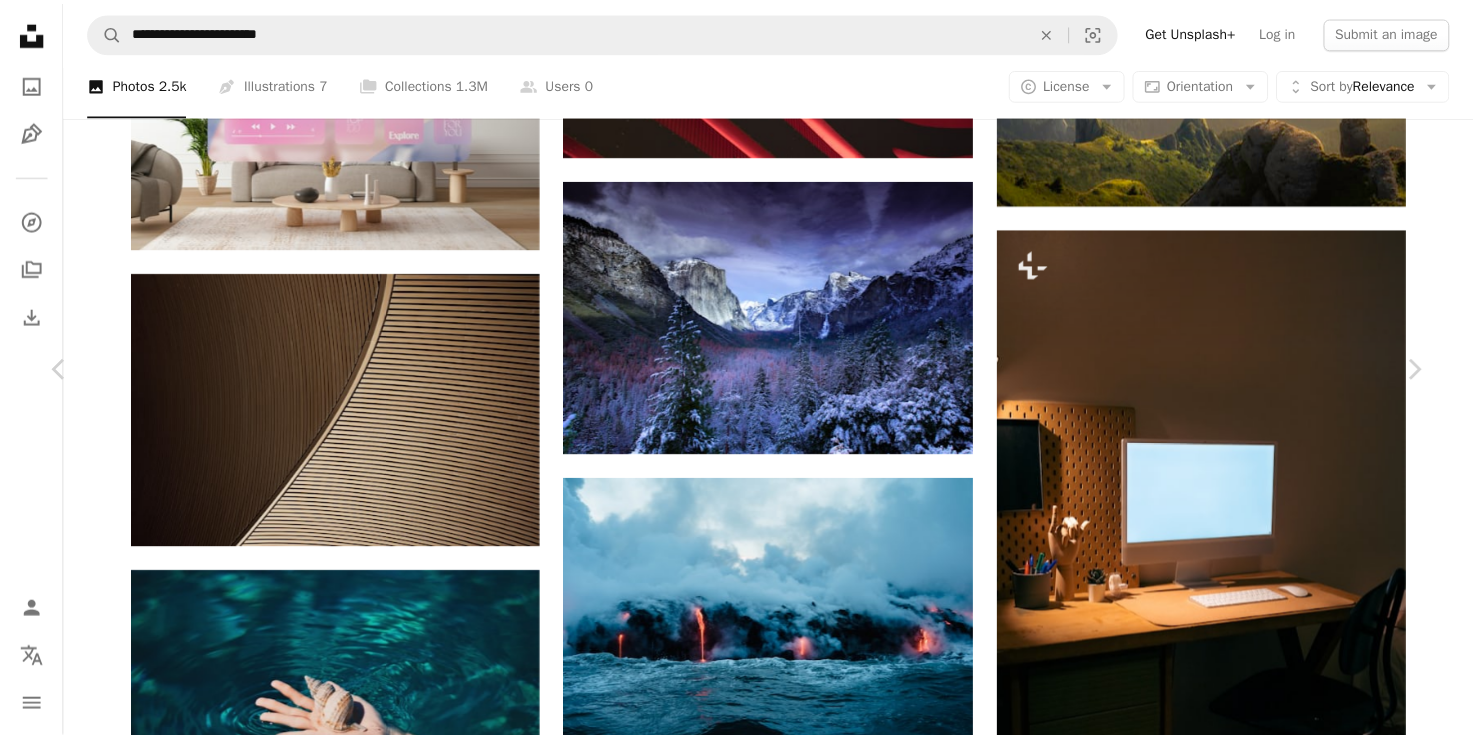 scroll, scrollTop: 11595, scrollLeft: 0, axis: vertical 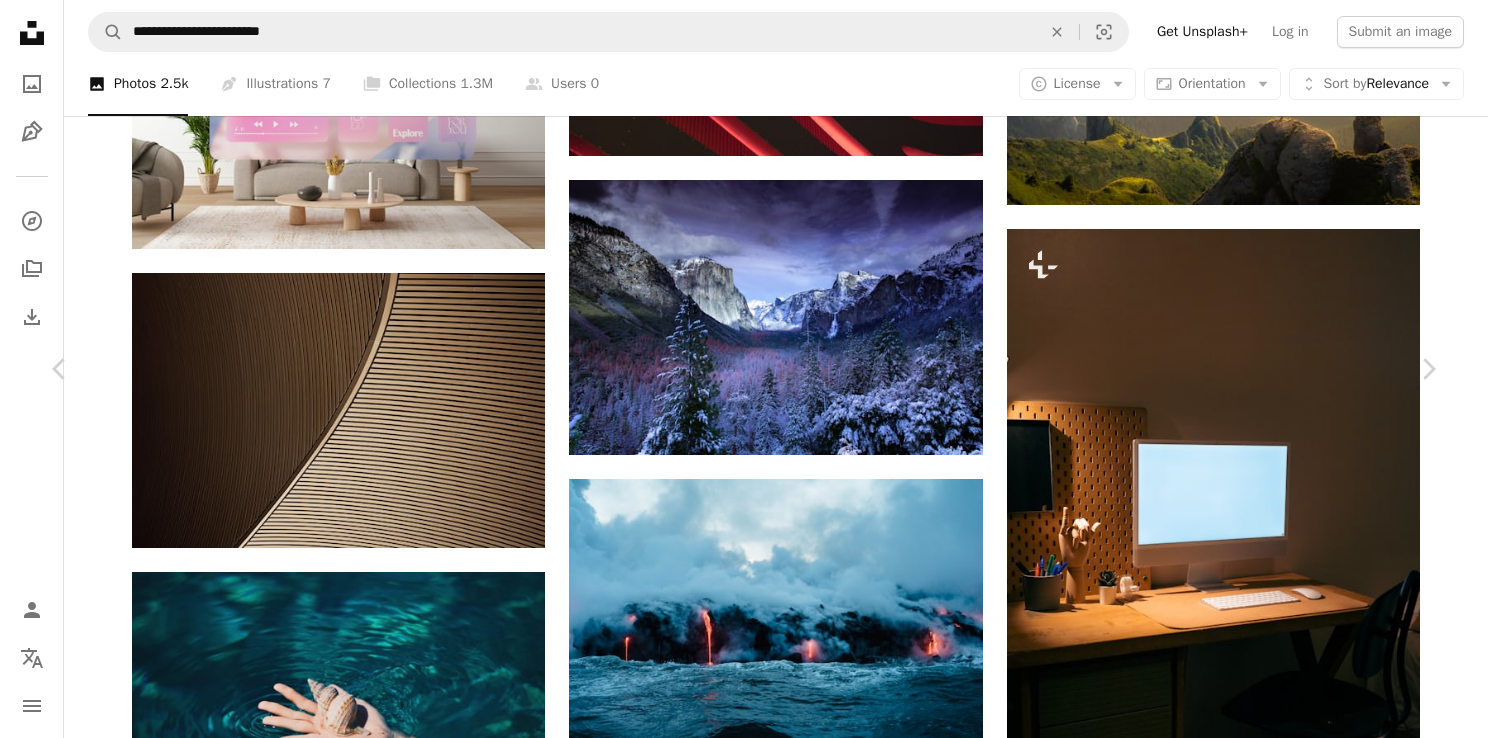 click on "An X shape" at bounding box center [20, 20] 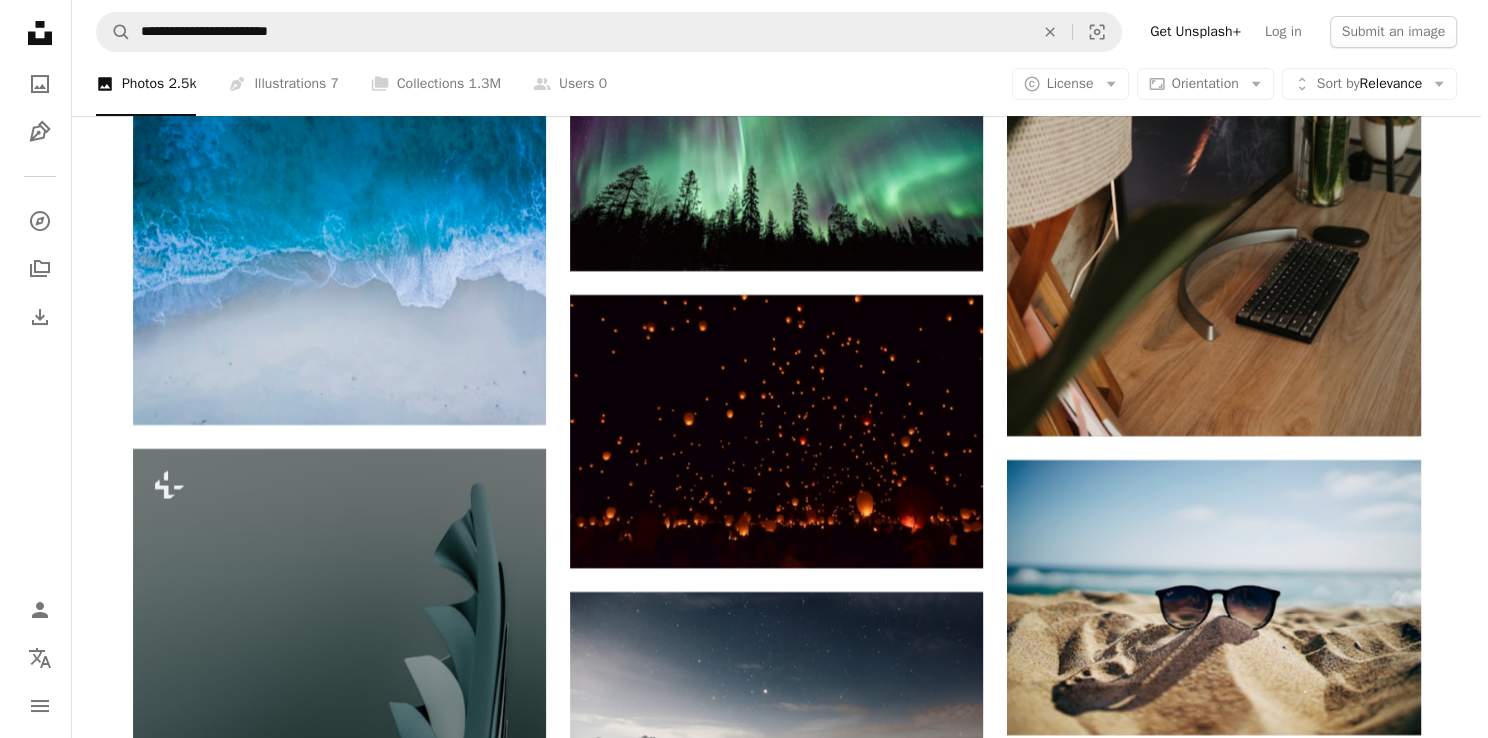 scroll, scrollTop: 7636, scrollLeft: 0, axis: vertical 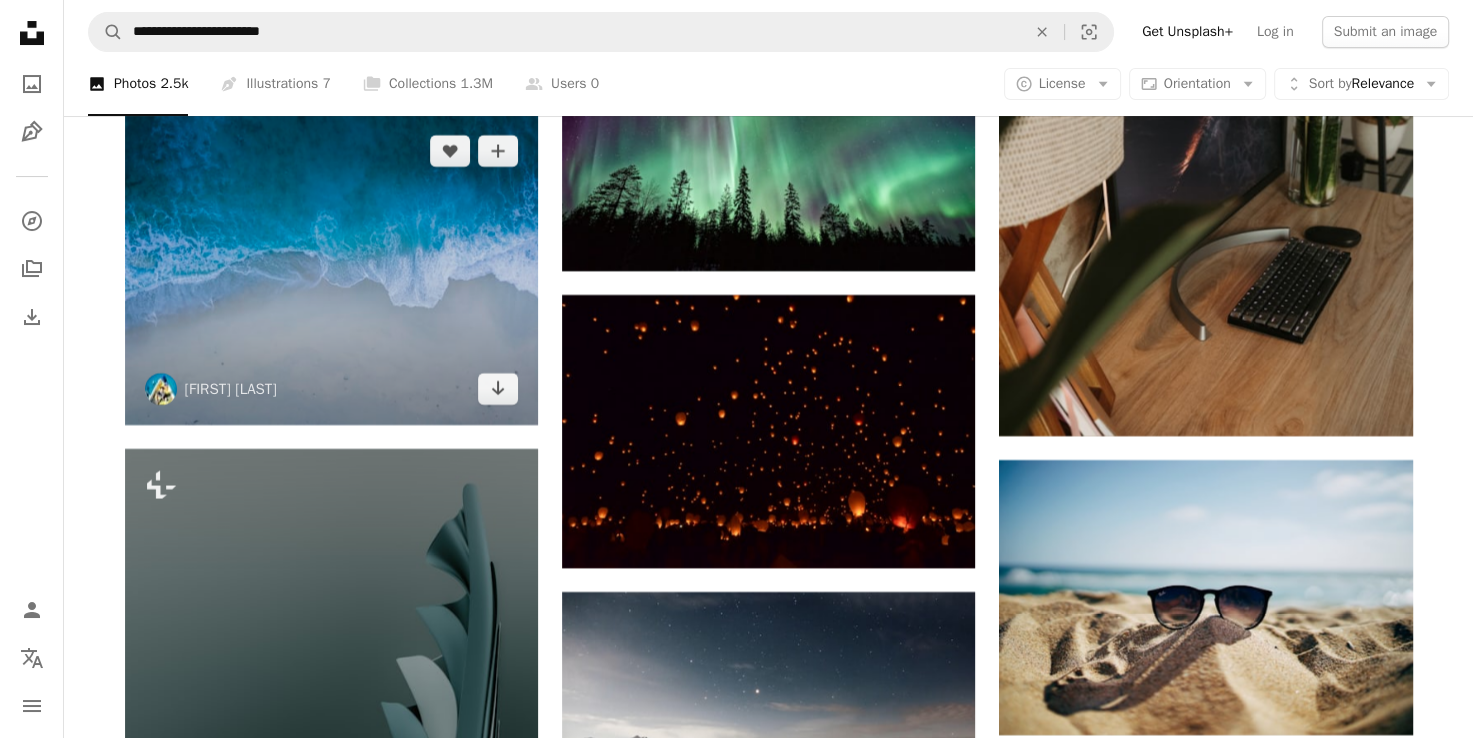 click at bounding box center [331, 270] 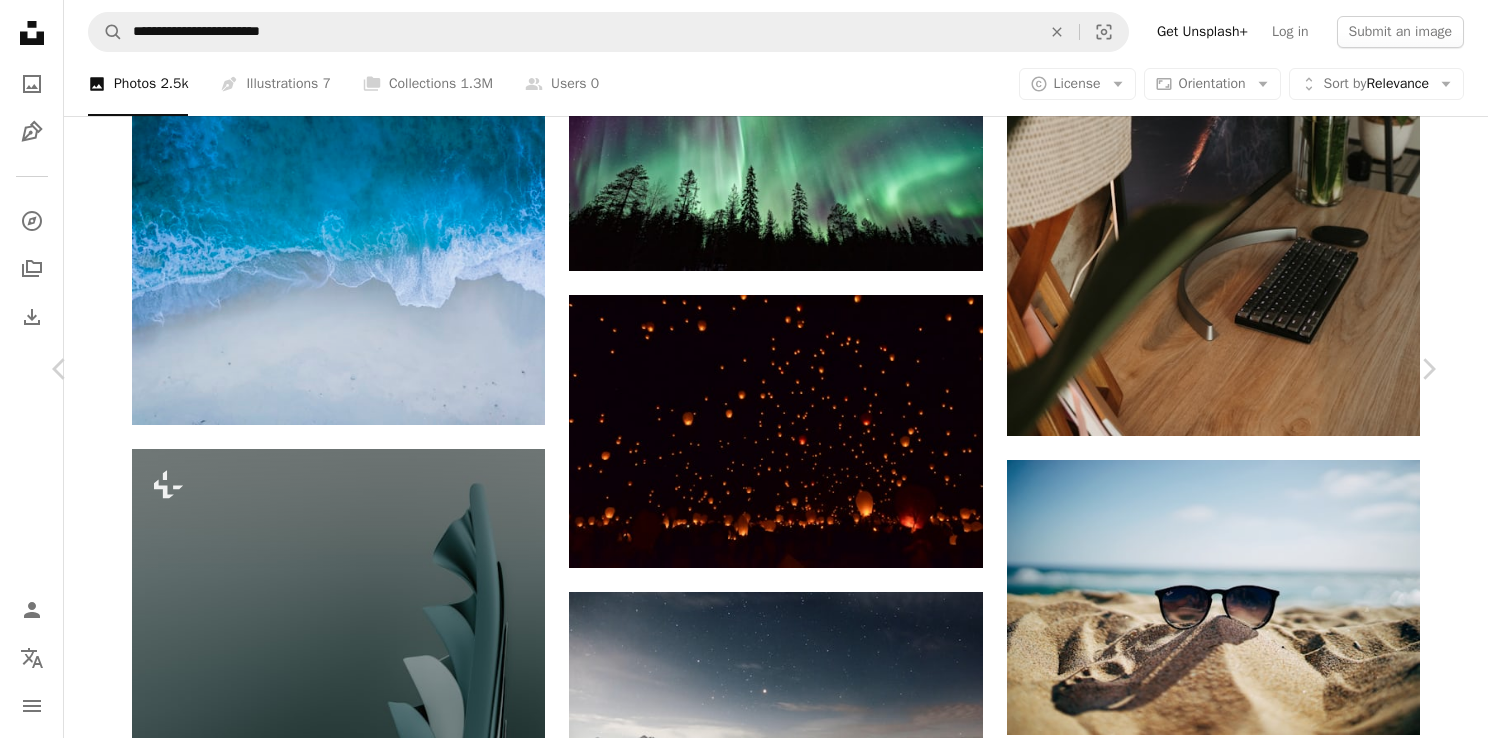 scroll, scrollTop: 1308, scrollLeft: 0, axis: vertical 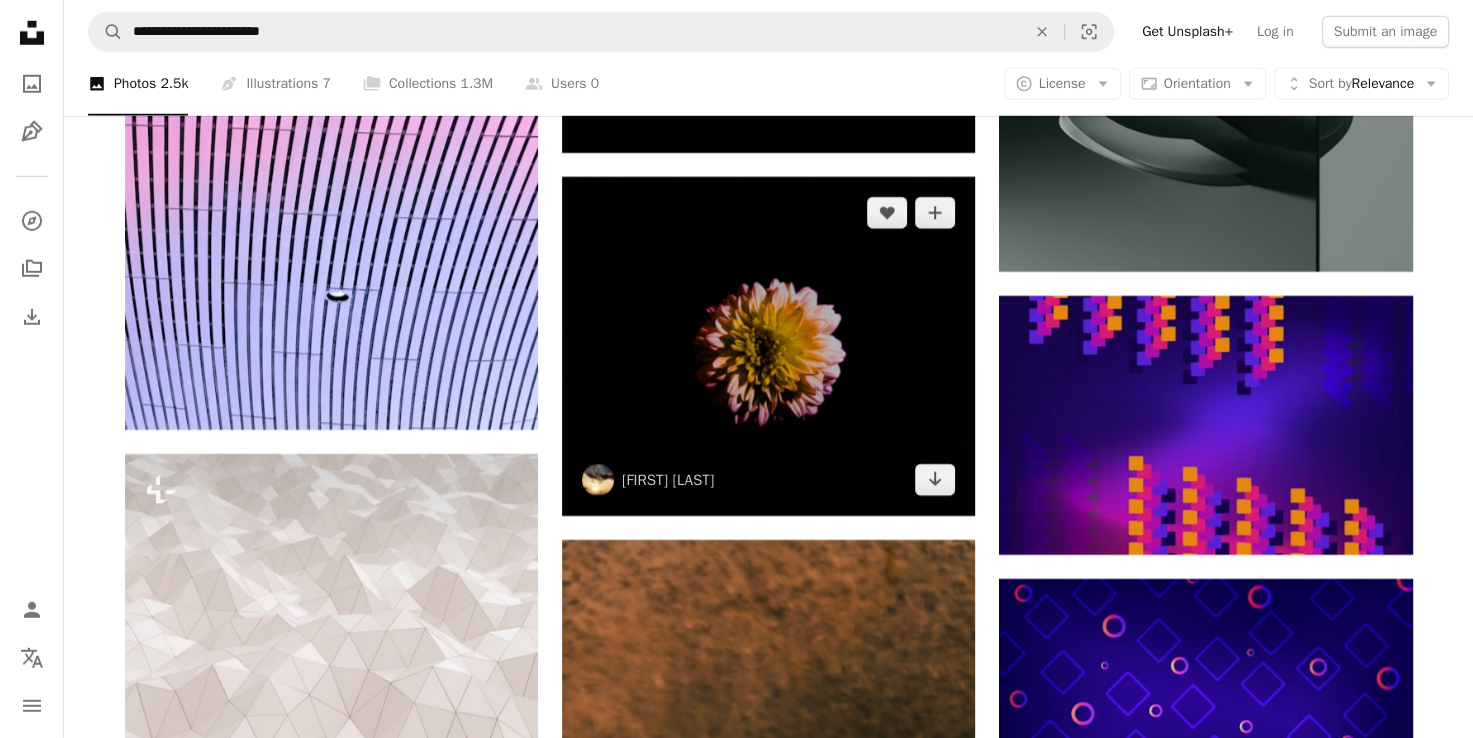 click at bounding box center [768, 346] 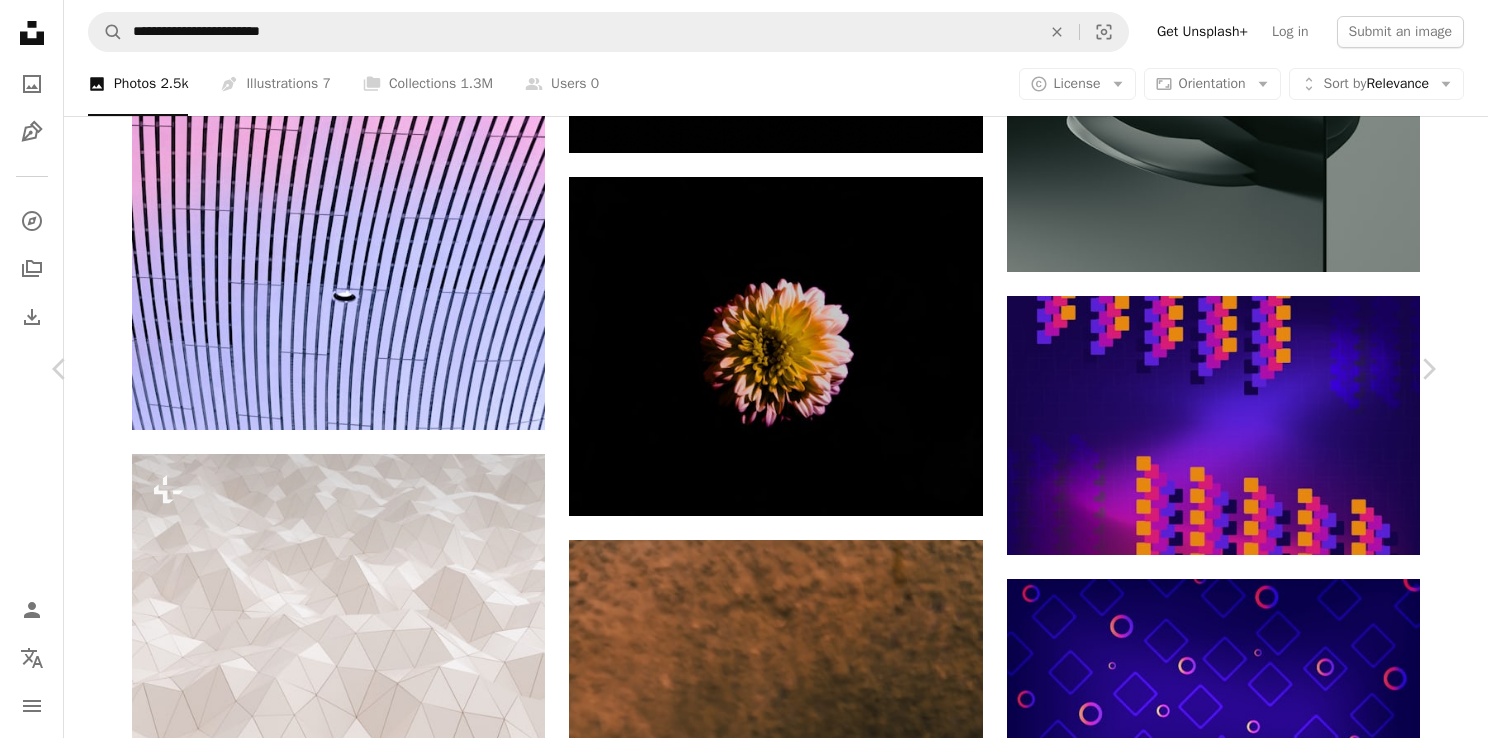 scroll, scrollTop: 5821, scrollLeft: 0, axis: vertical 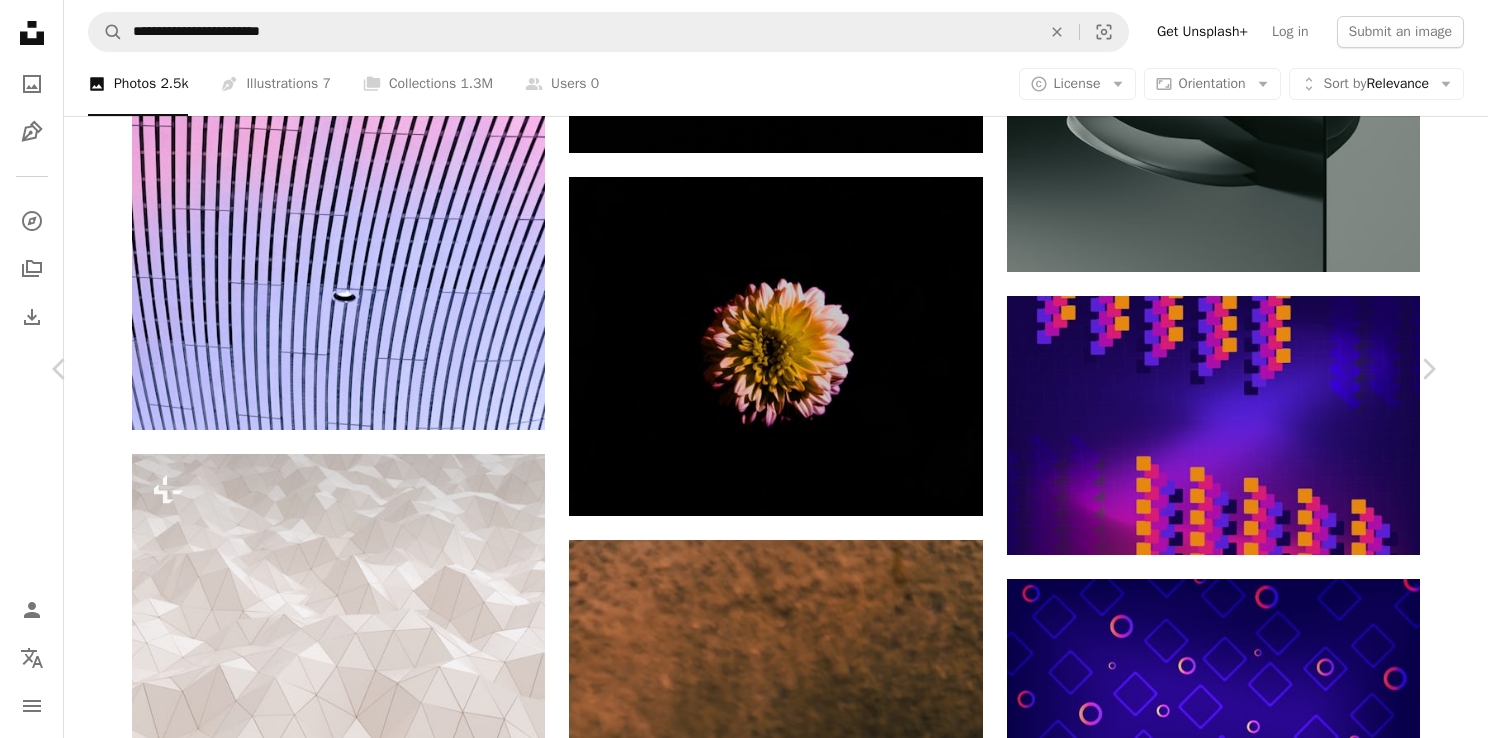 click on "Download free" at bounding box center [1239, 6429] 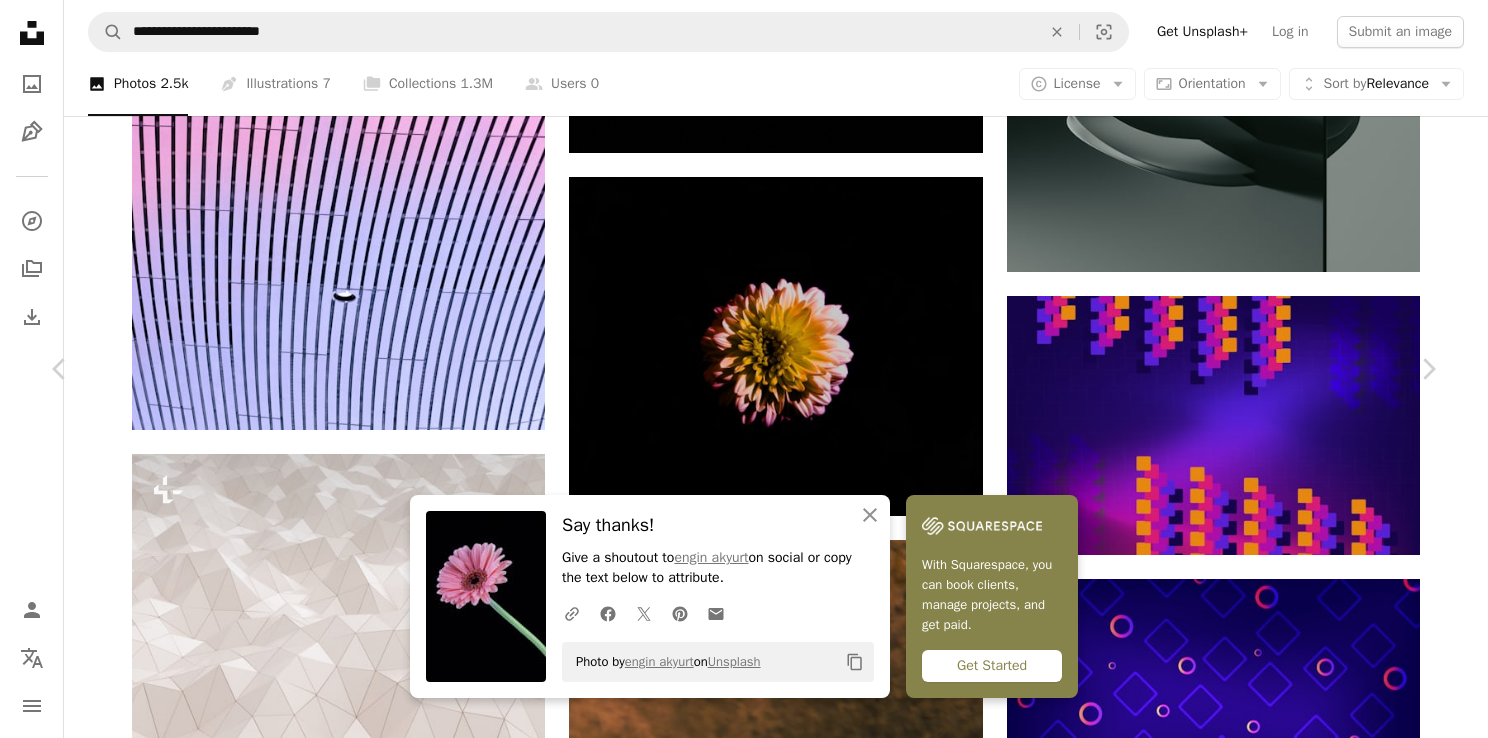 click on "An X shape" at bounding box center (20, 20) 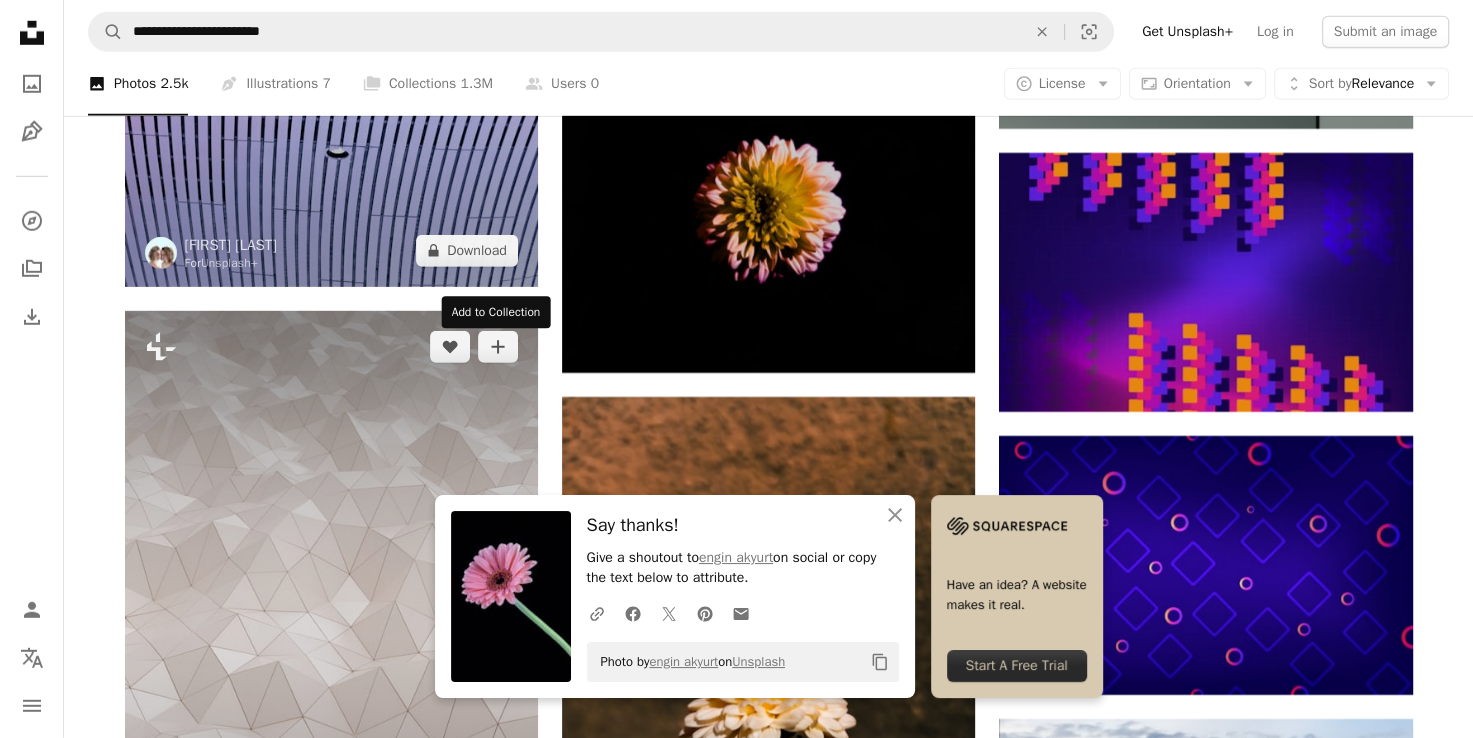 scroll, scrollTop: 20977, scrollLeft: 0, axis: vertical 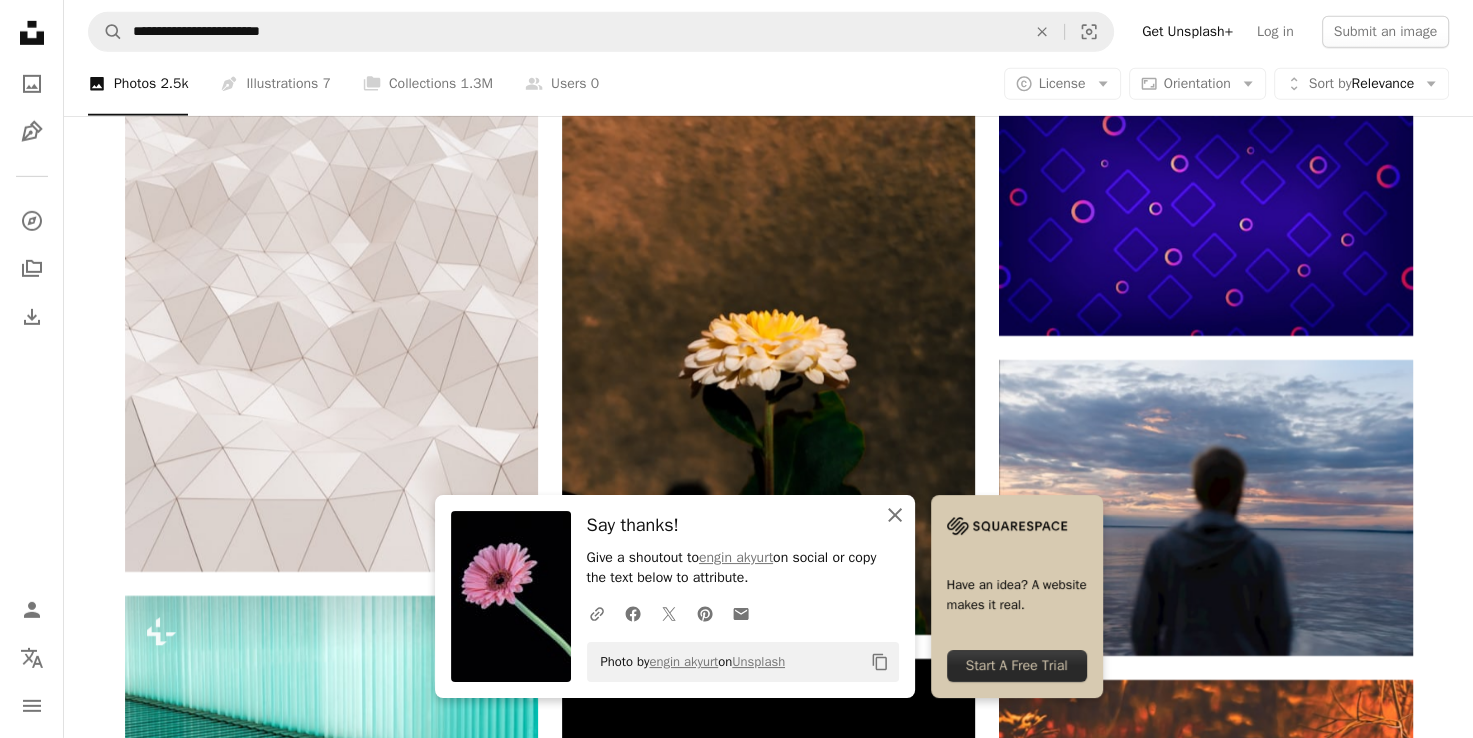 click on "An X shape" 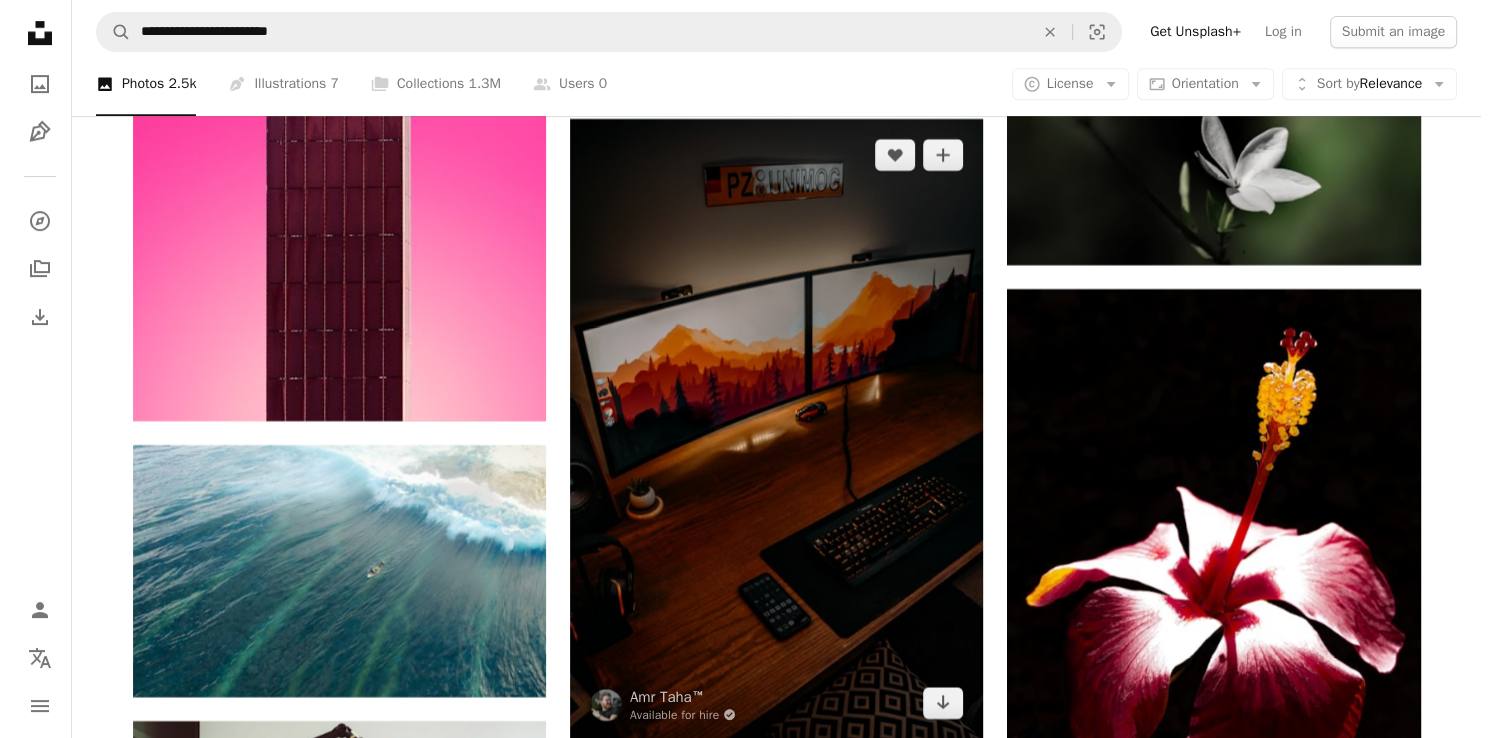 scroll, scrollTop: 22978, scrollLeft: 0, axis: vertical 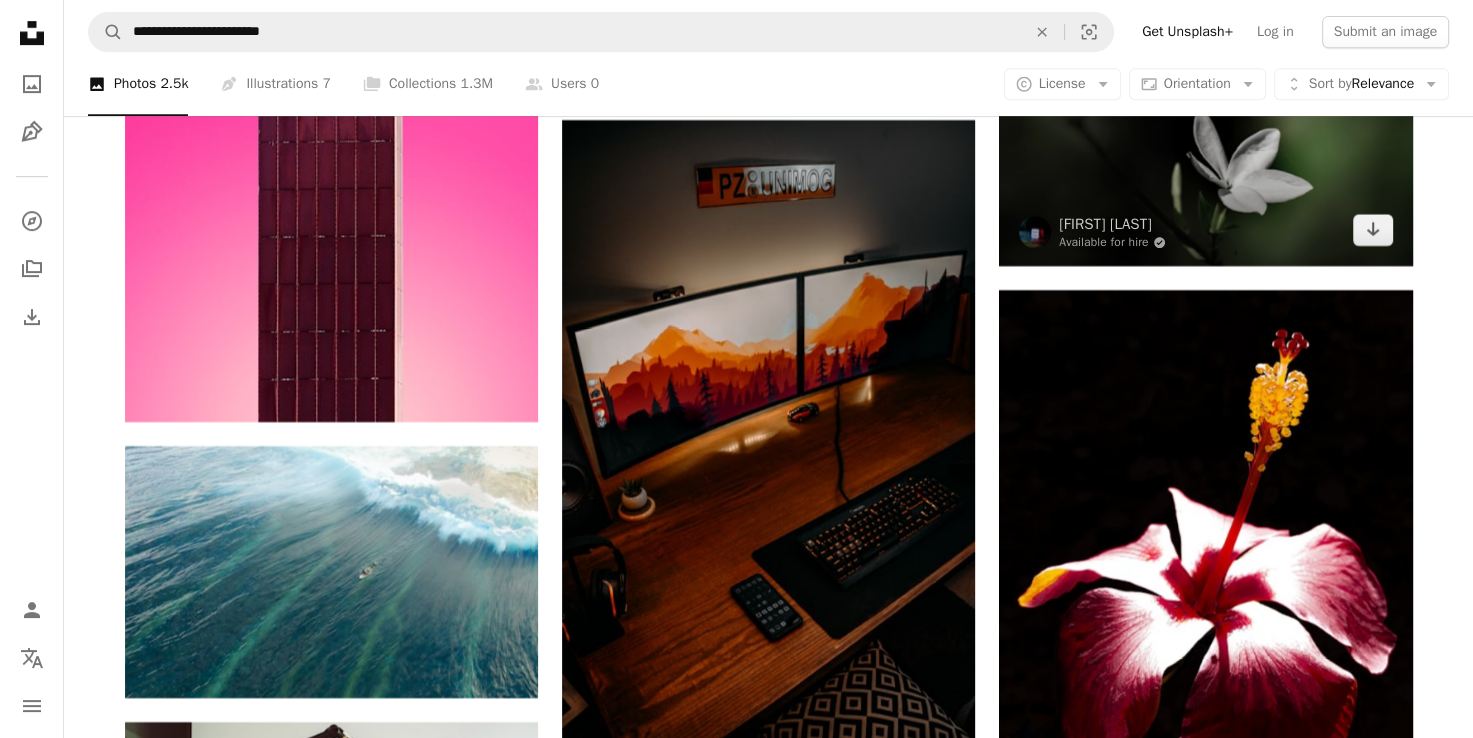 click at bounding box center (1205, 128) 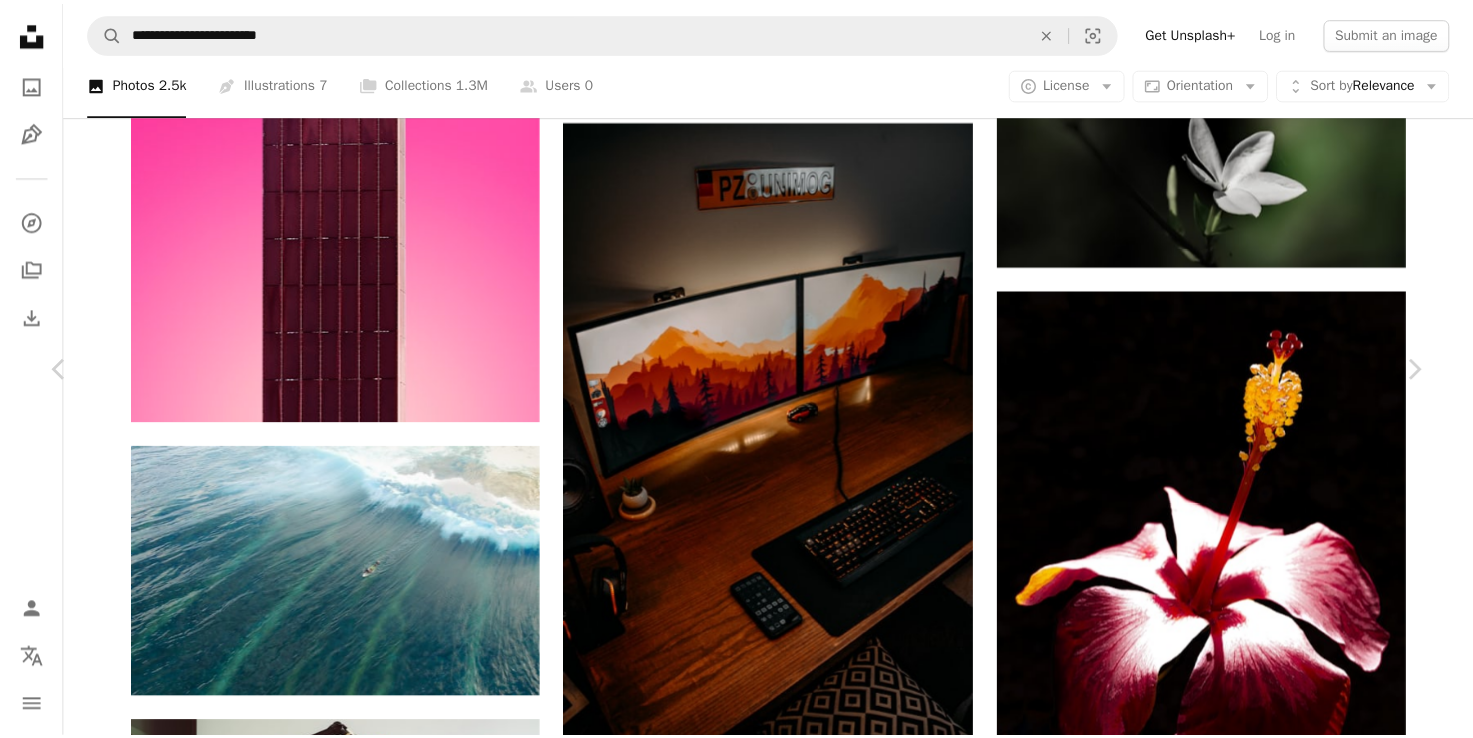 scroll, scrollTop: 4404, scrollLeft: 0, axis: vertical 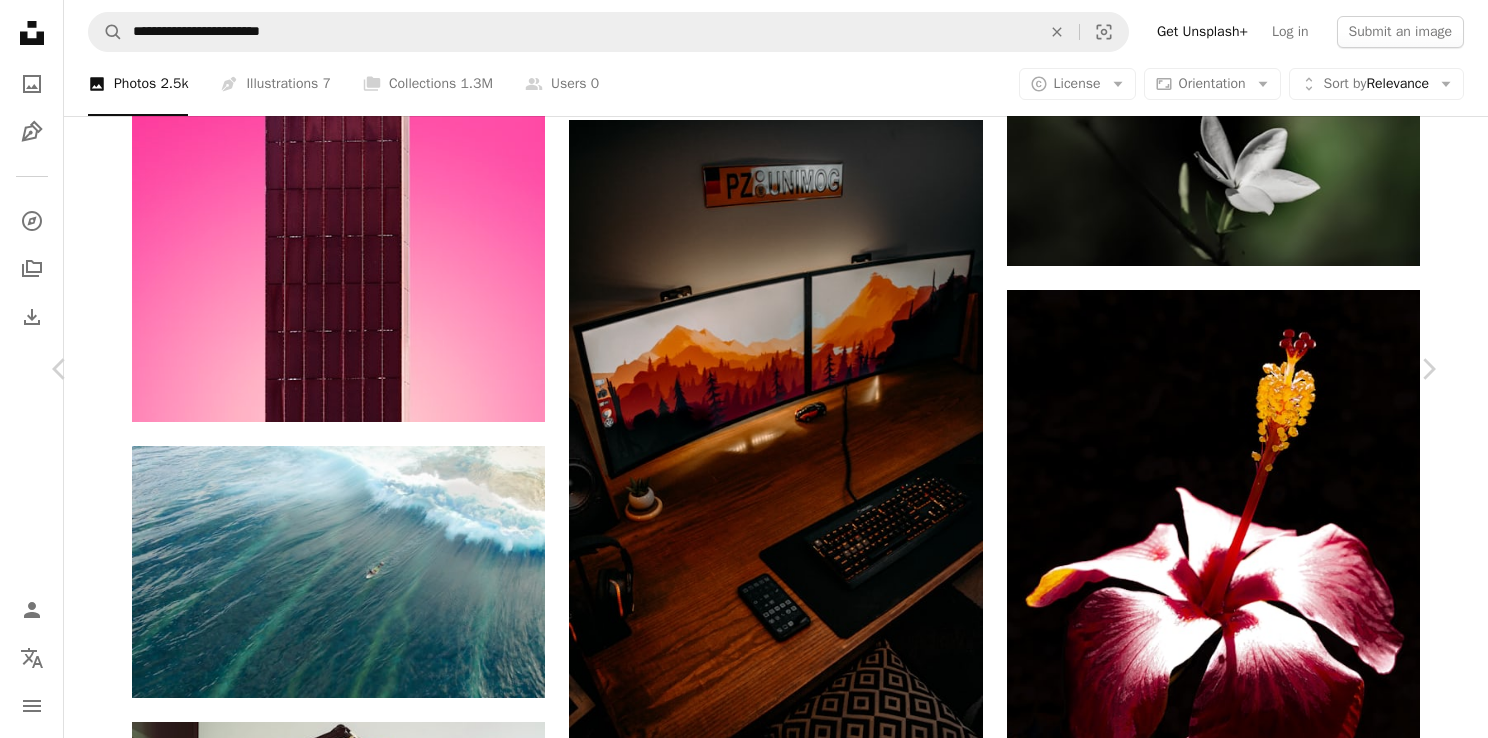 click on "An X shape" at bounding box center (20, 20) 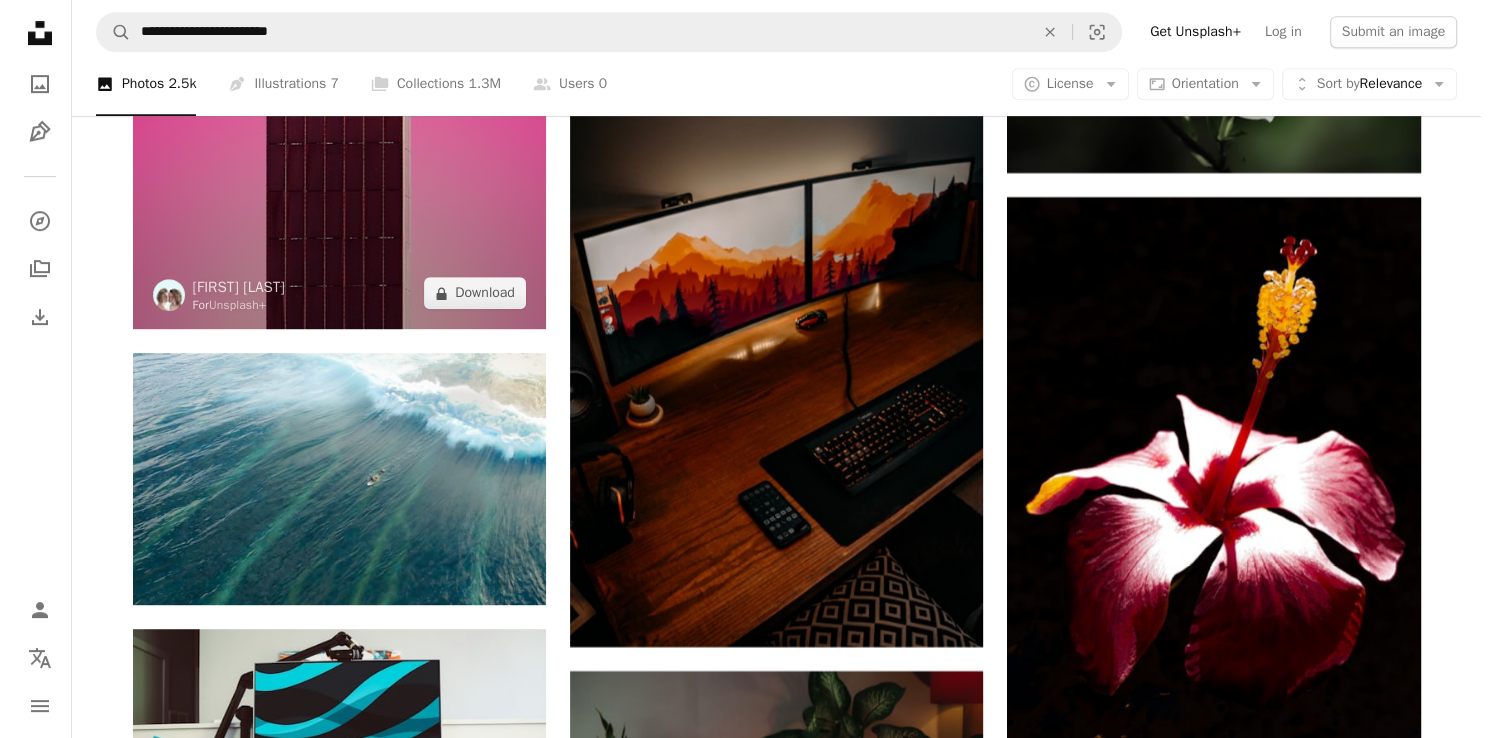 scroll, scrollTop: 23070, scrollLeft: 0, axis: vertical 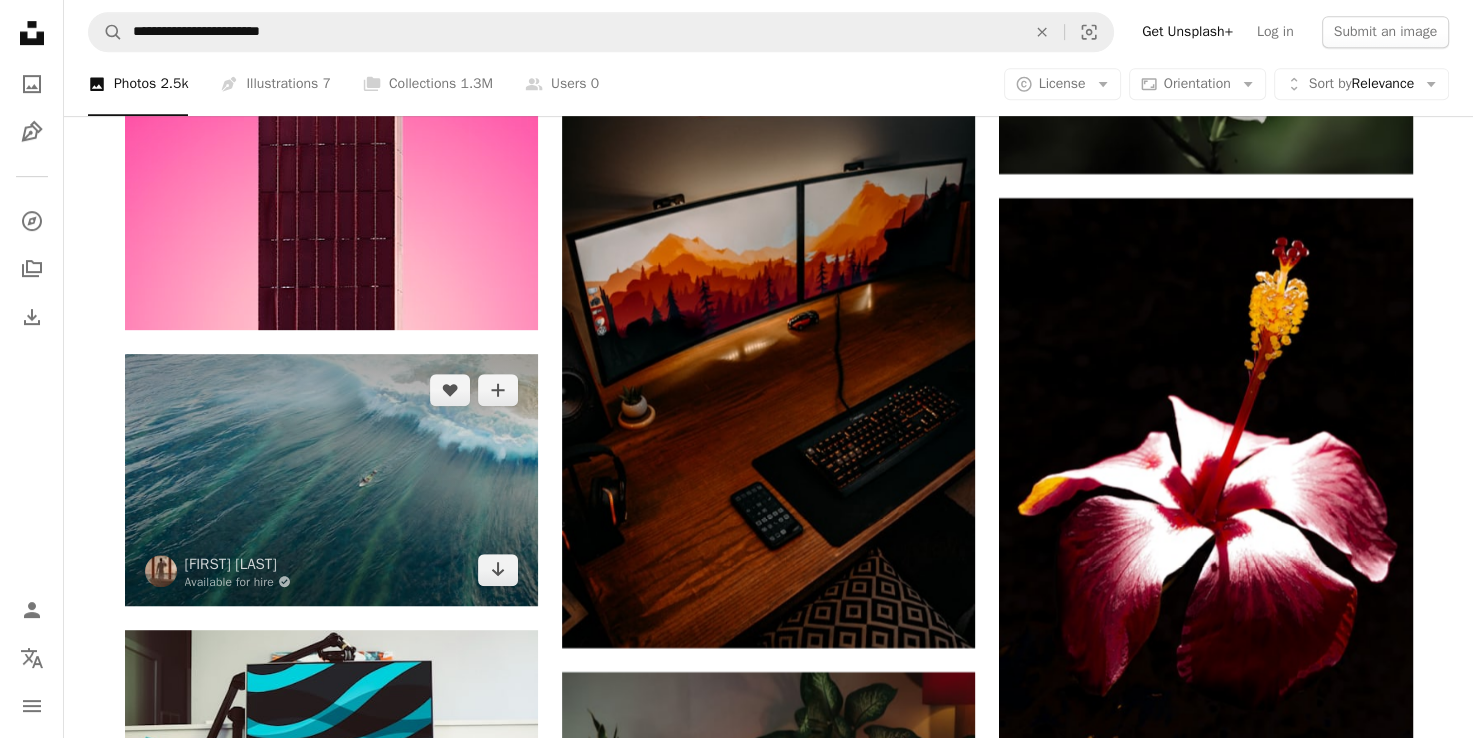 click at bounding box center [331, 479] 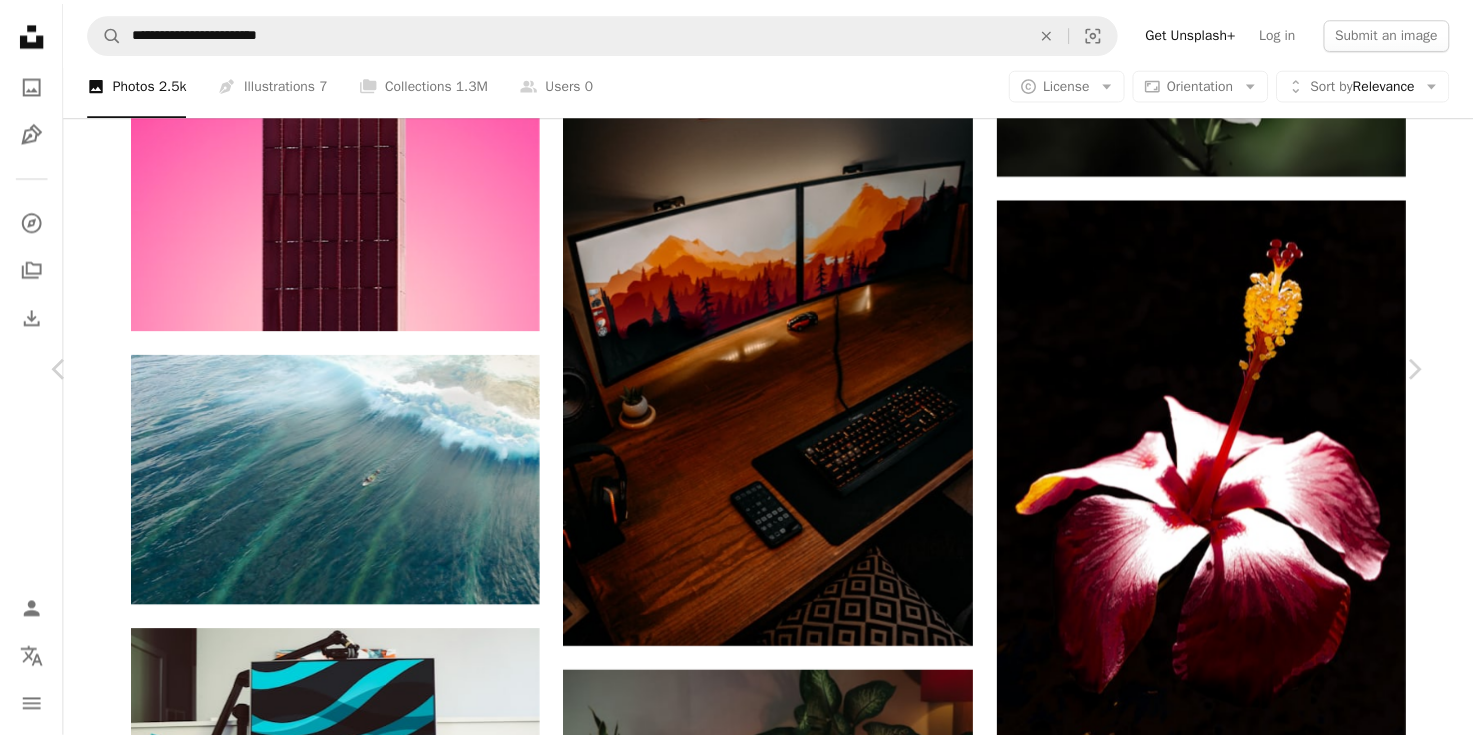 scroll, scrollTop: 2180, scrollLeft: 0, axis: vertical 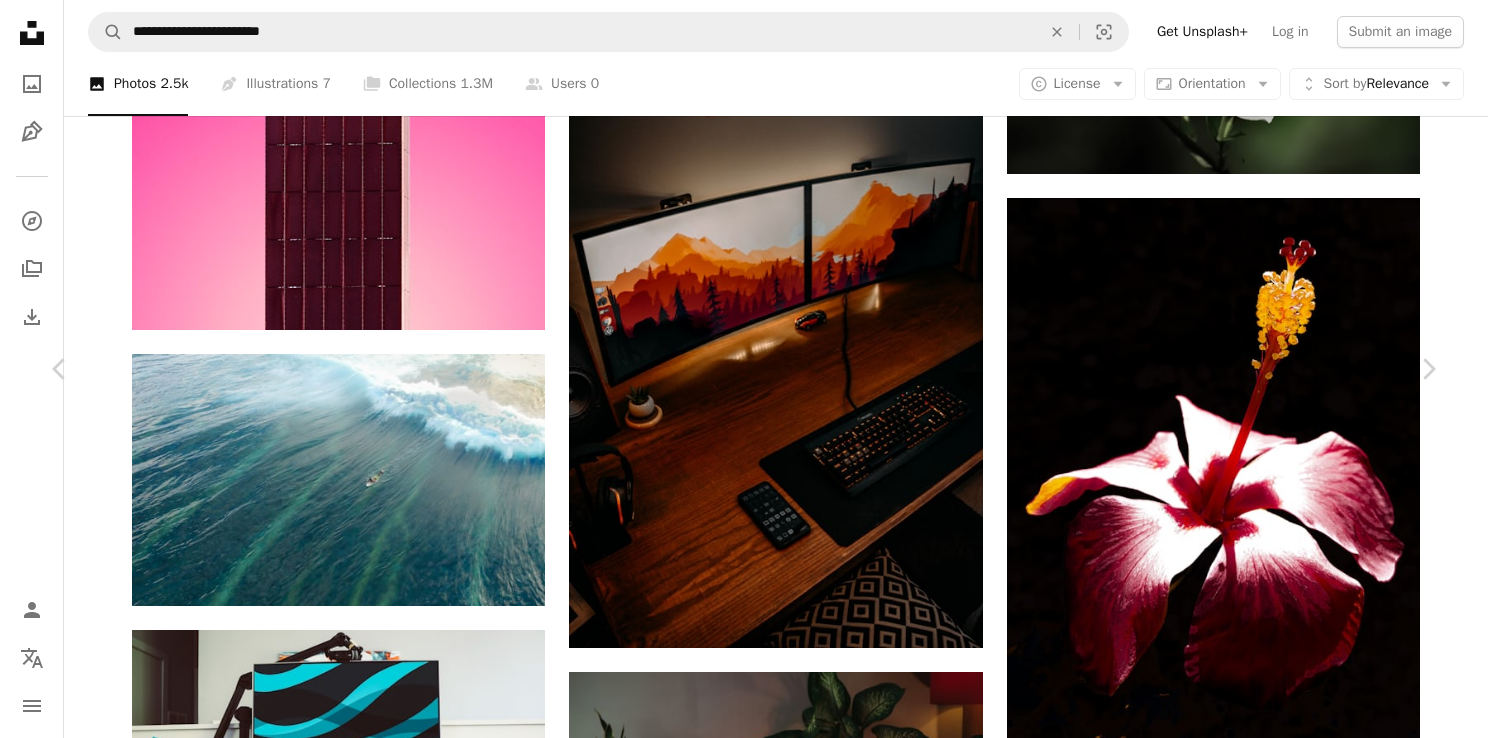 click on "An X shape" at bounding box center (20, 20) 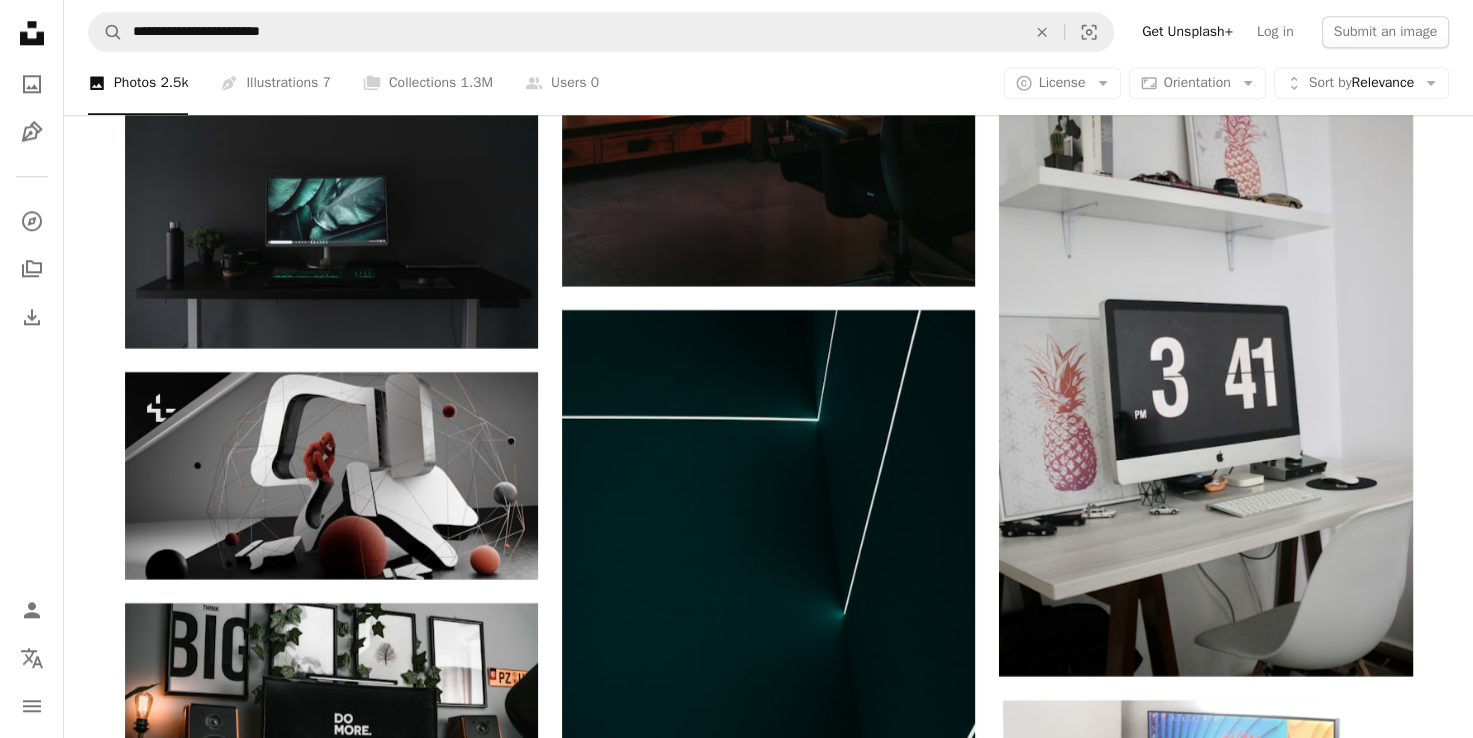 scroll, scrollTop: 31595, scrollLeft: 0, axis: vertical 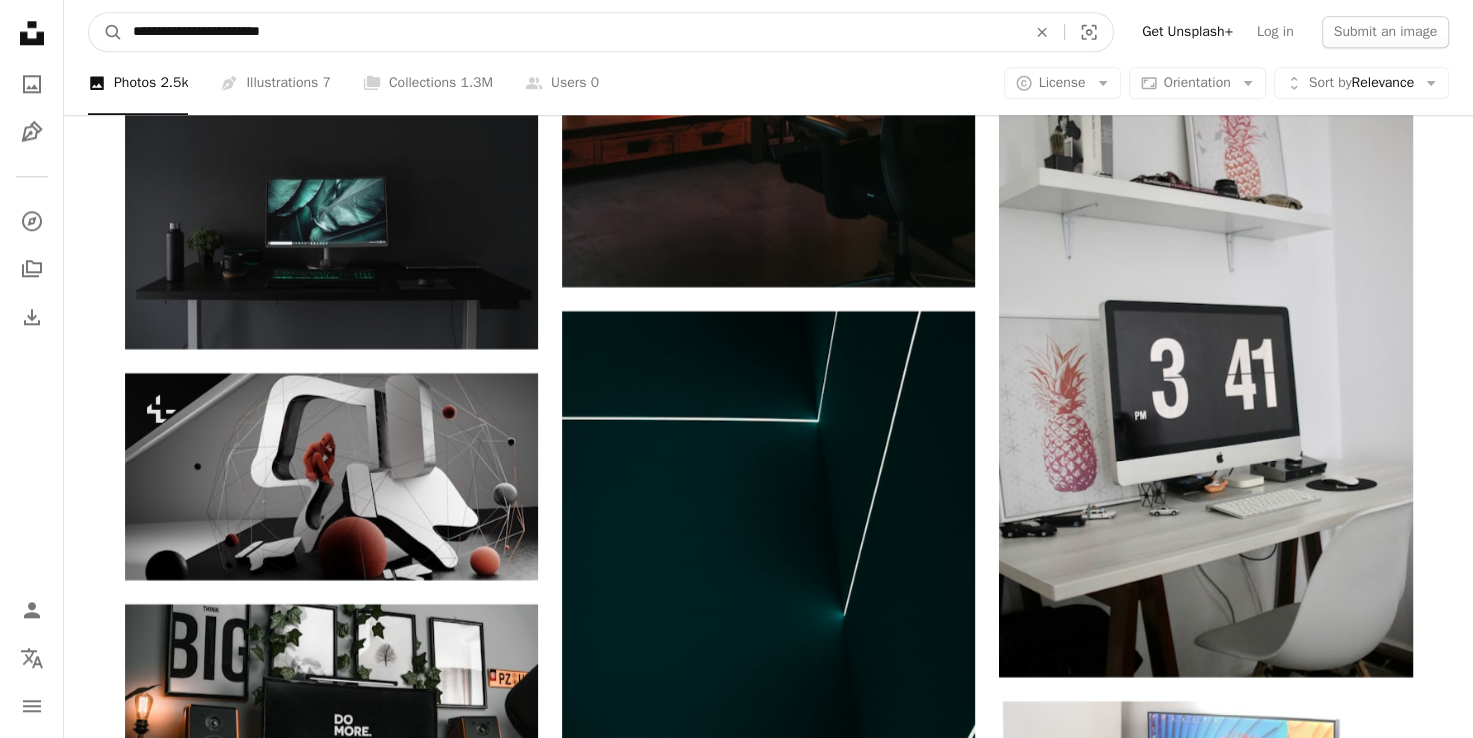 click on "**********" at bounding box center (571, 32) 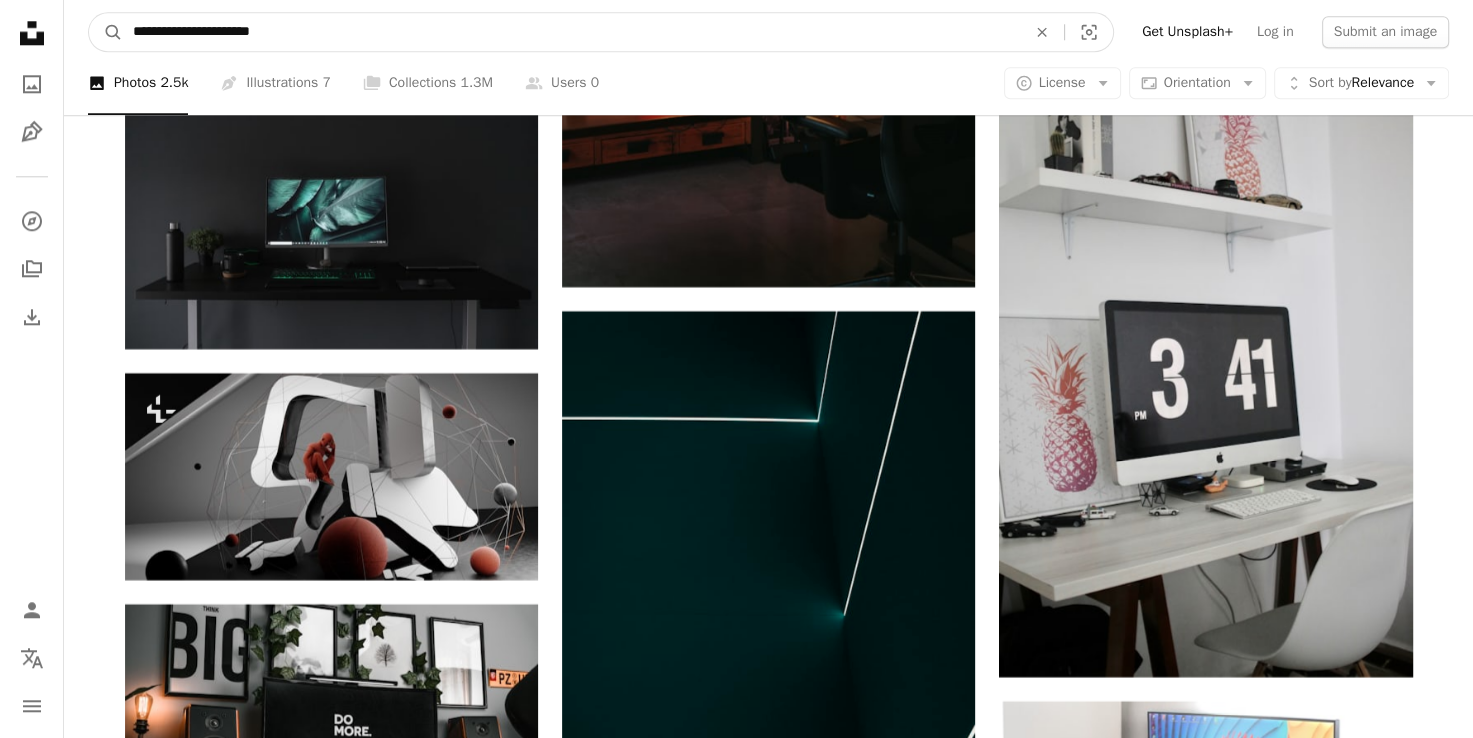 type on "**********" 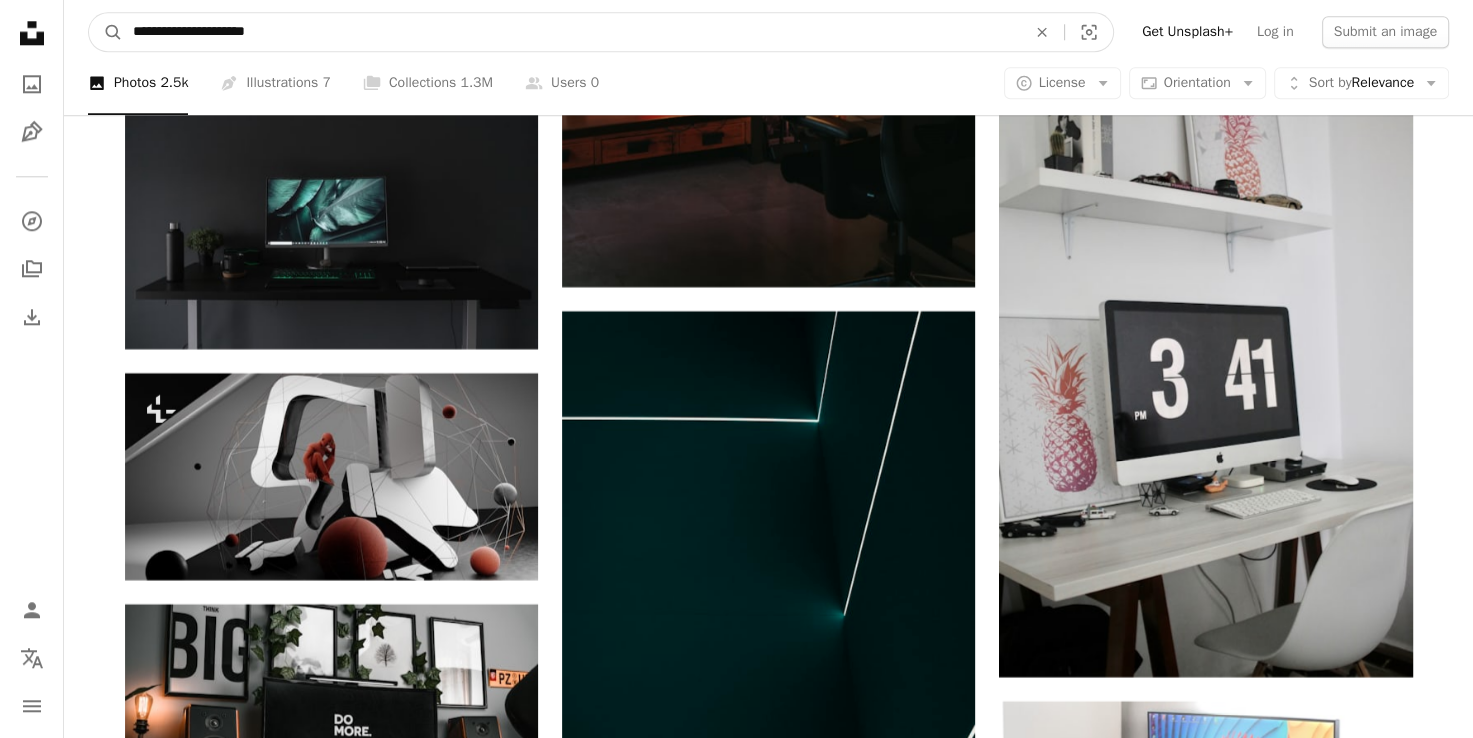 click on "A magnifying glass" at bounding box center [106, 32] 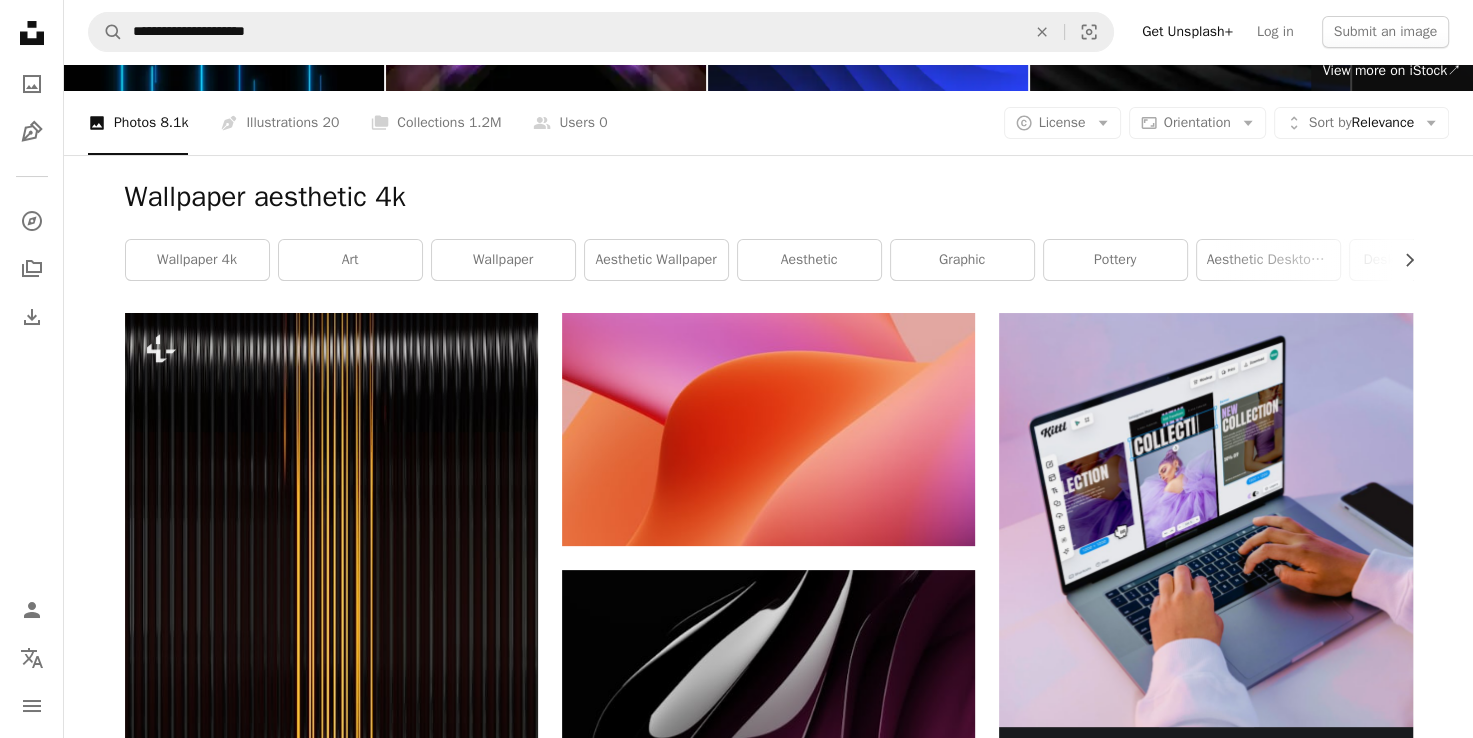 scroll, scrollTop: 121, scrollLeft: 0, axis: vertical 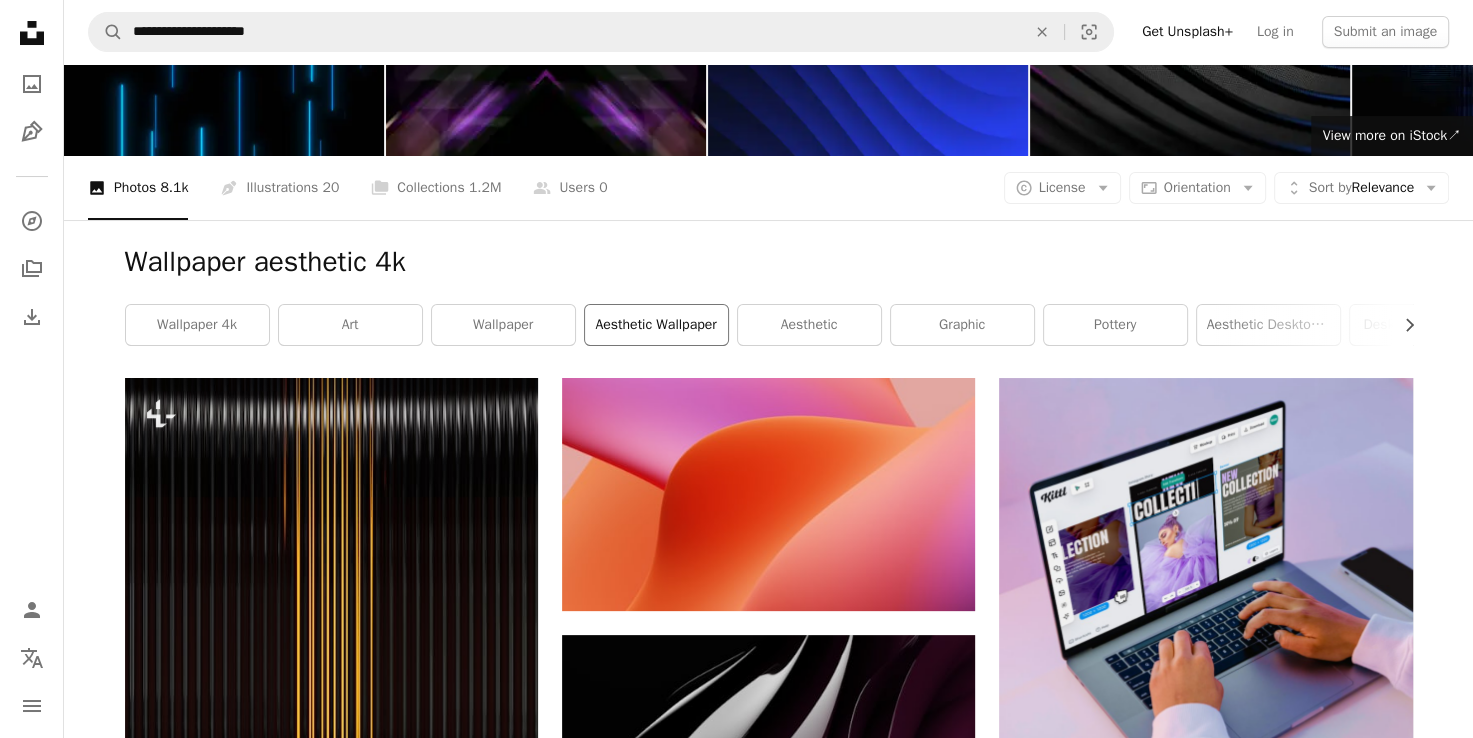 click on "aesthetic wallpaper" at bounding box center (656, 325) 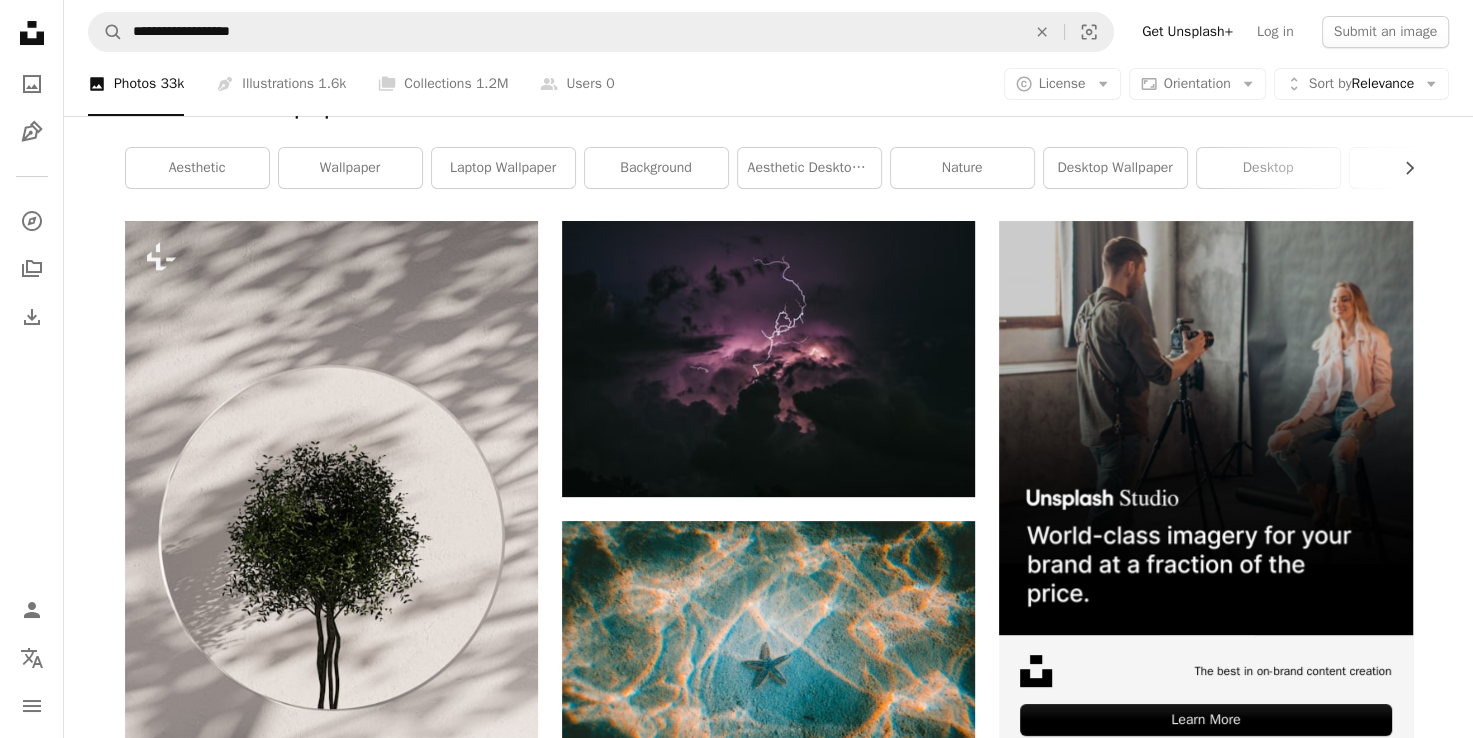 scroll, scrollTop: 279, scrollLeft: 0, axis: vertical 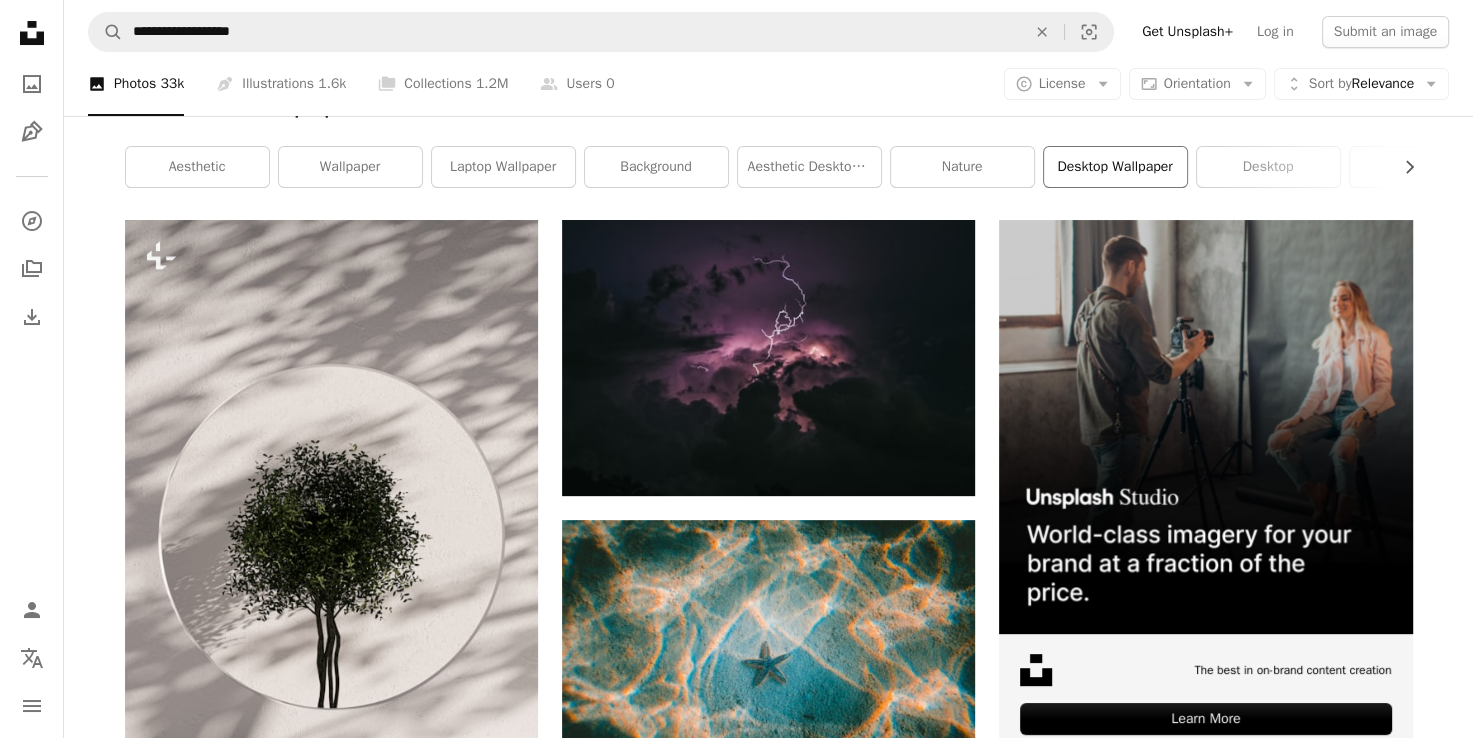 click on "desktop wallpaper" at bounding box center (1115, 167) 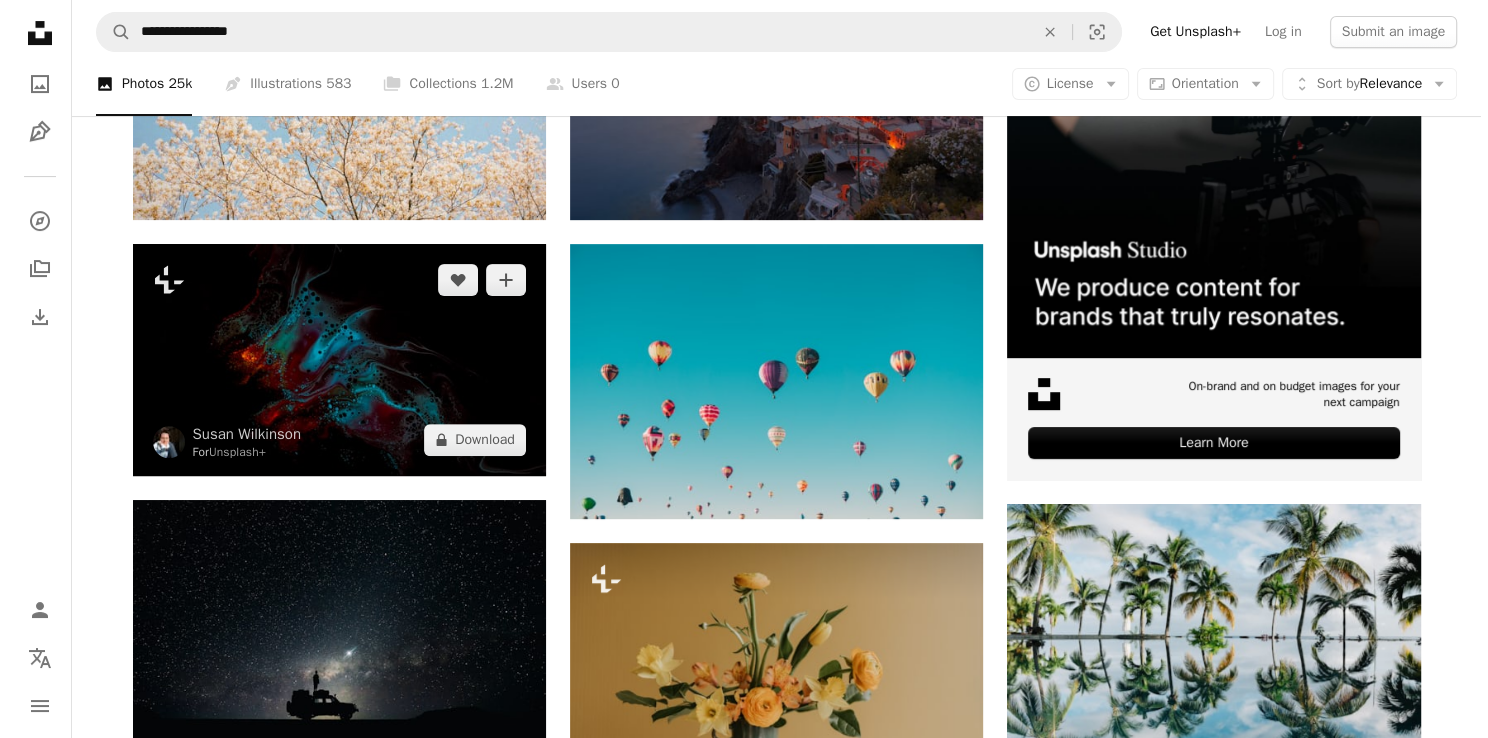 scroll, scrollTop: 554, scrollLeft: 0, axis: vertical 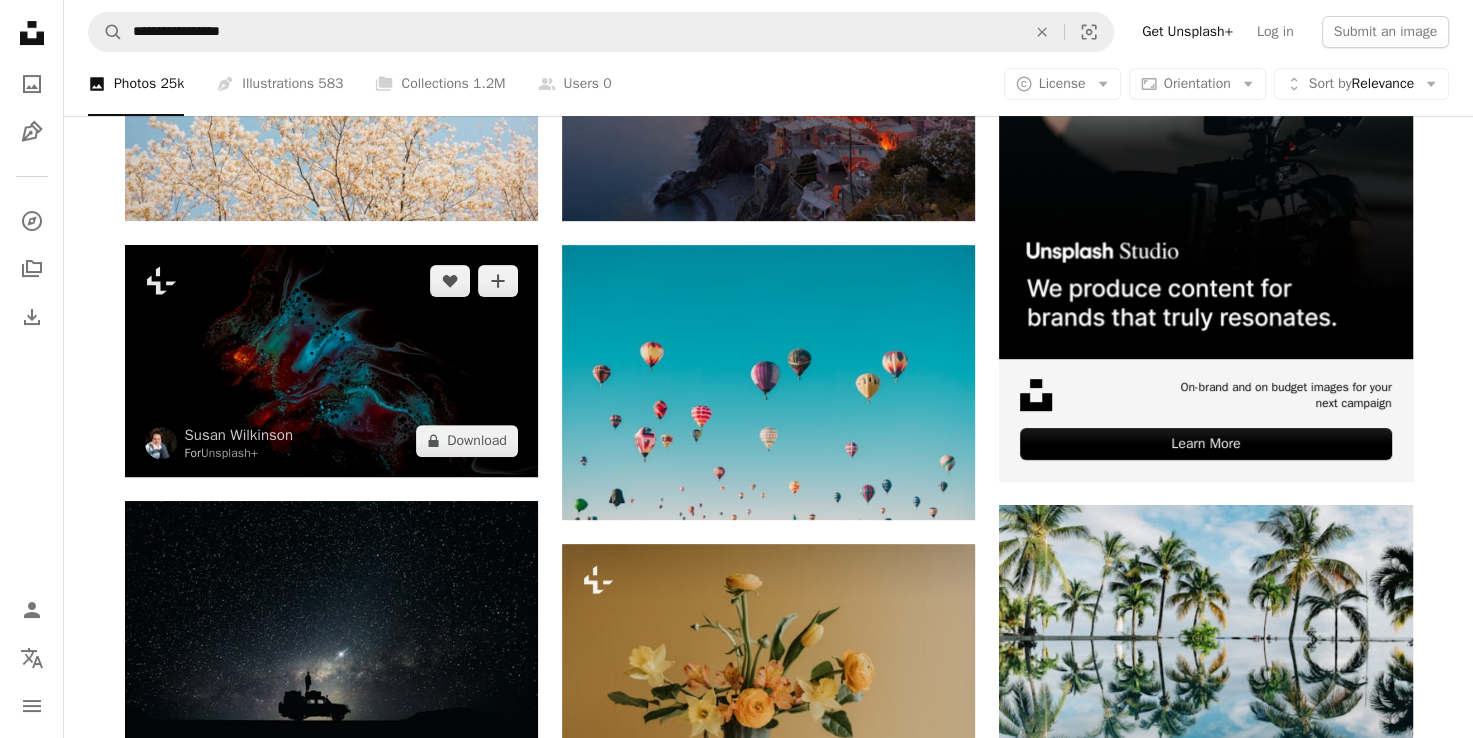 click at bounding box center [331, 361] 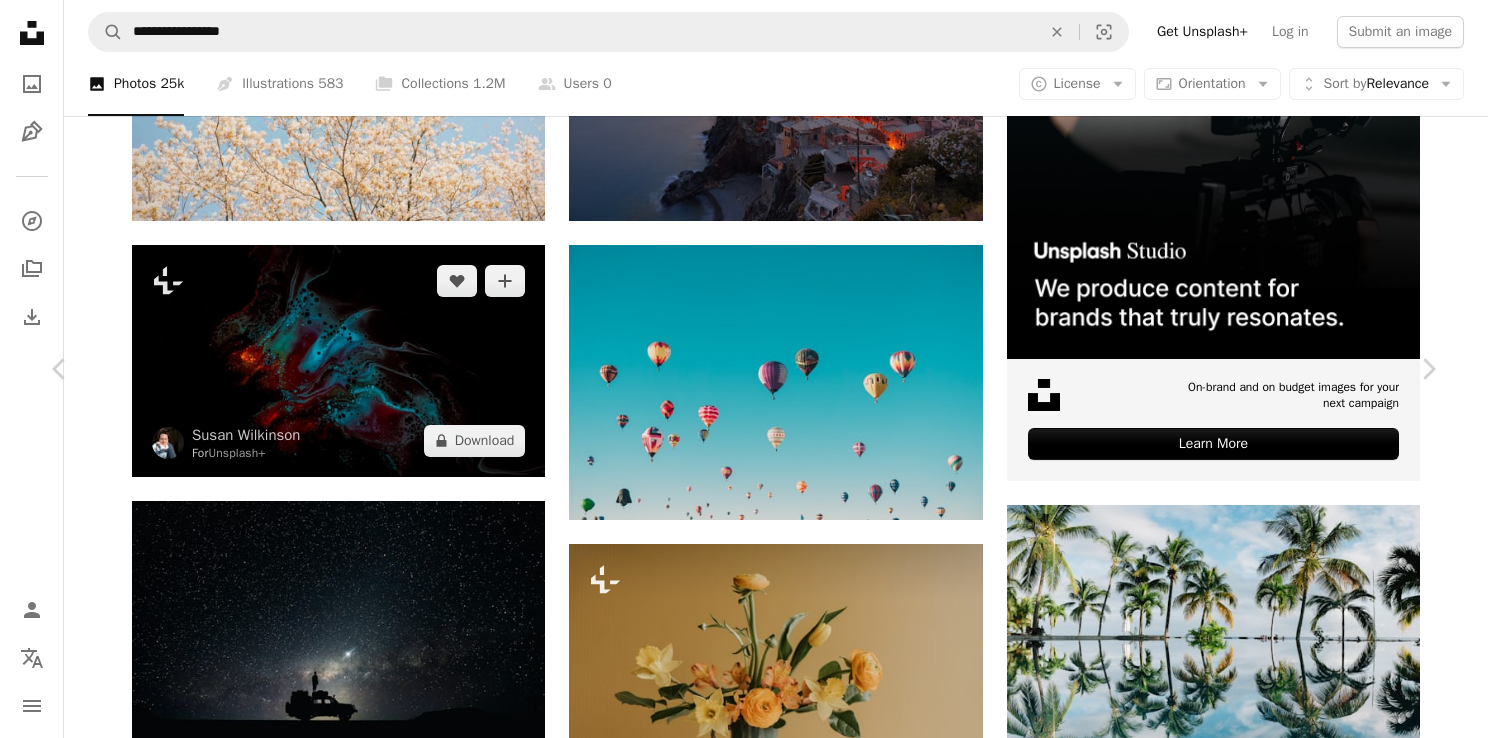 scroll, scrollTop: 2730, scrollLeft: 0, axis: vertical 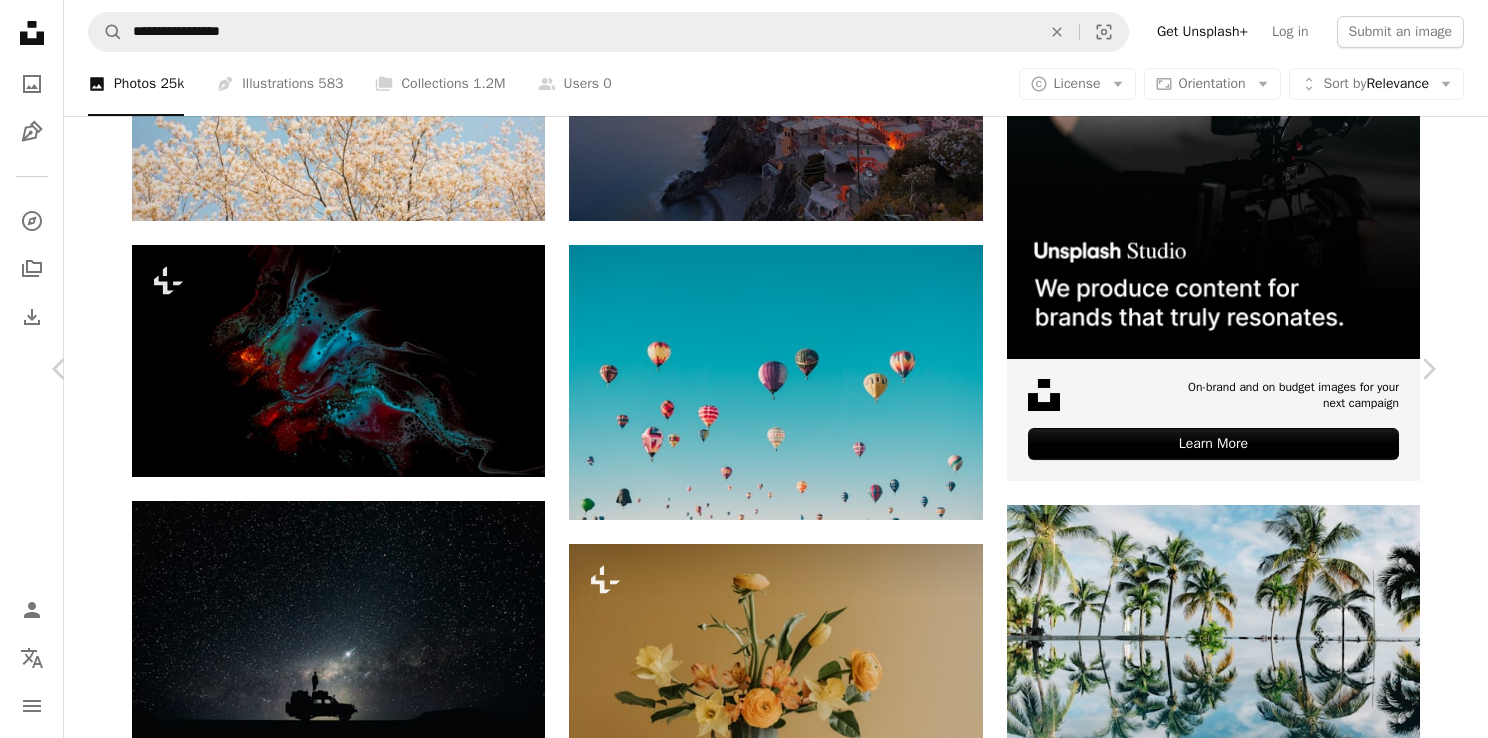 click at bounding box center (736, 3579) 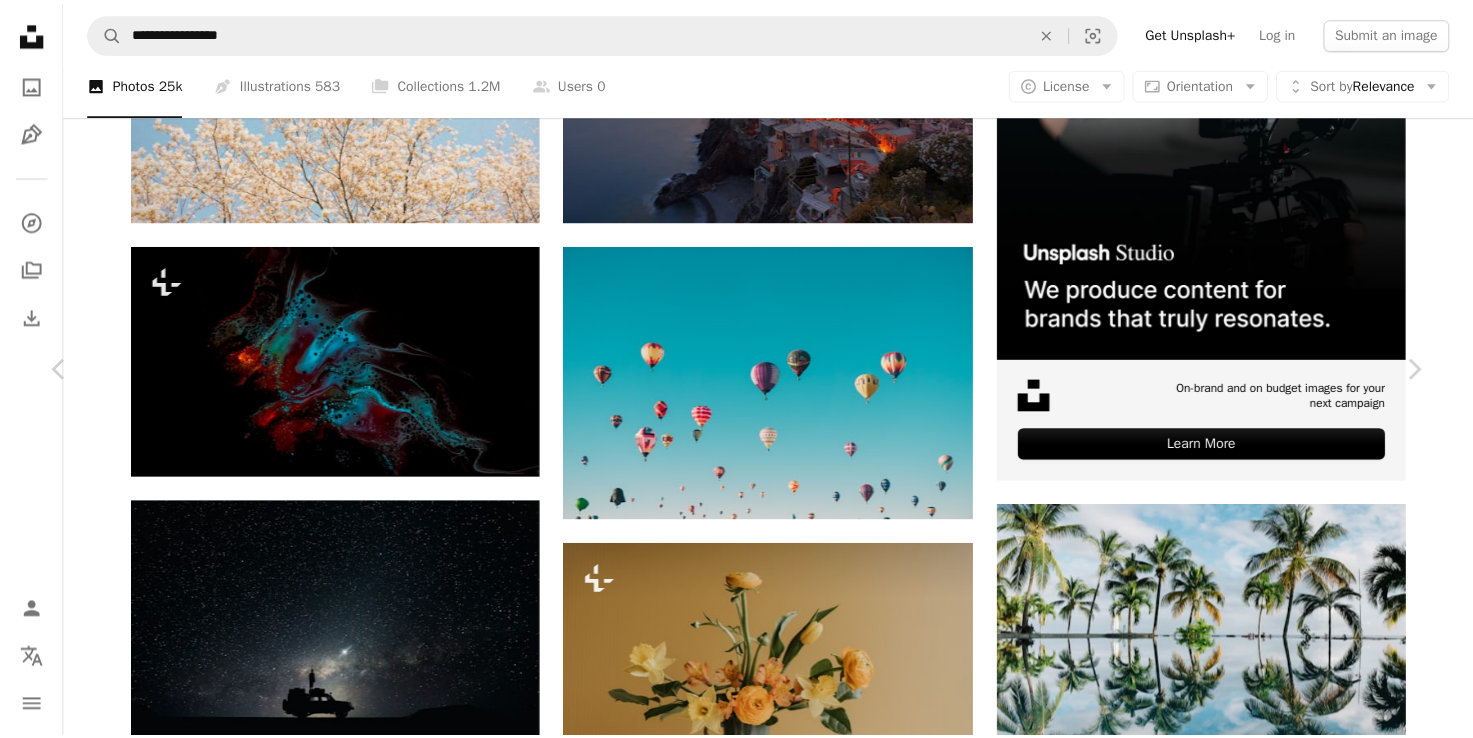scroll, scrollTop: 4811, scrollLeft: 0, axis: vertical 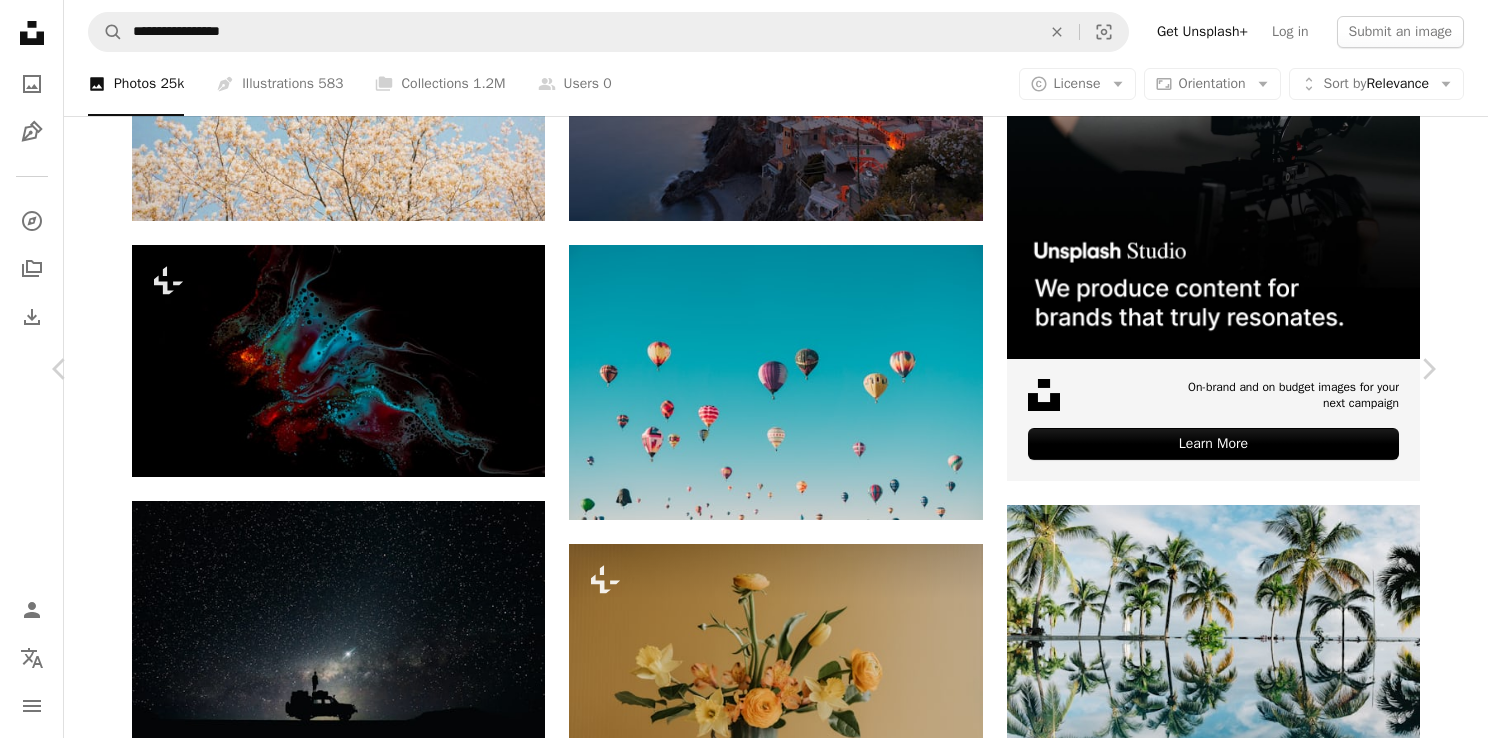 click on "An X shape" at bounding box center (20, 20) 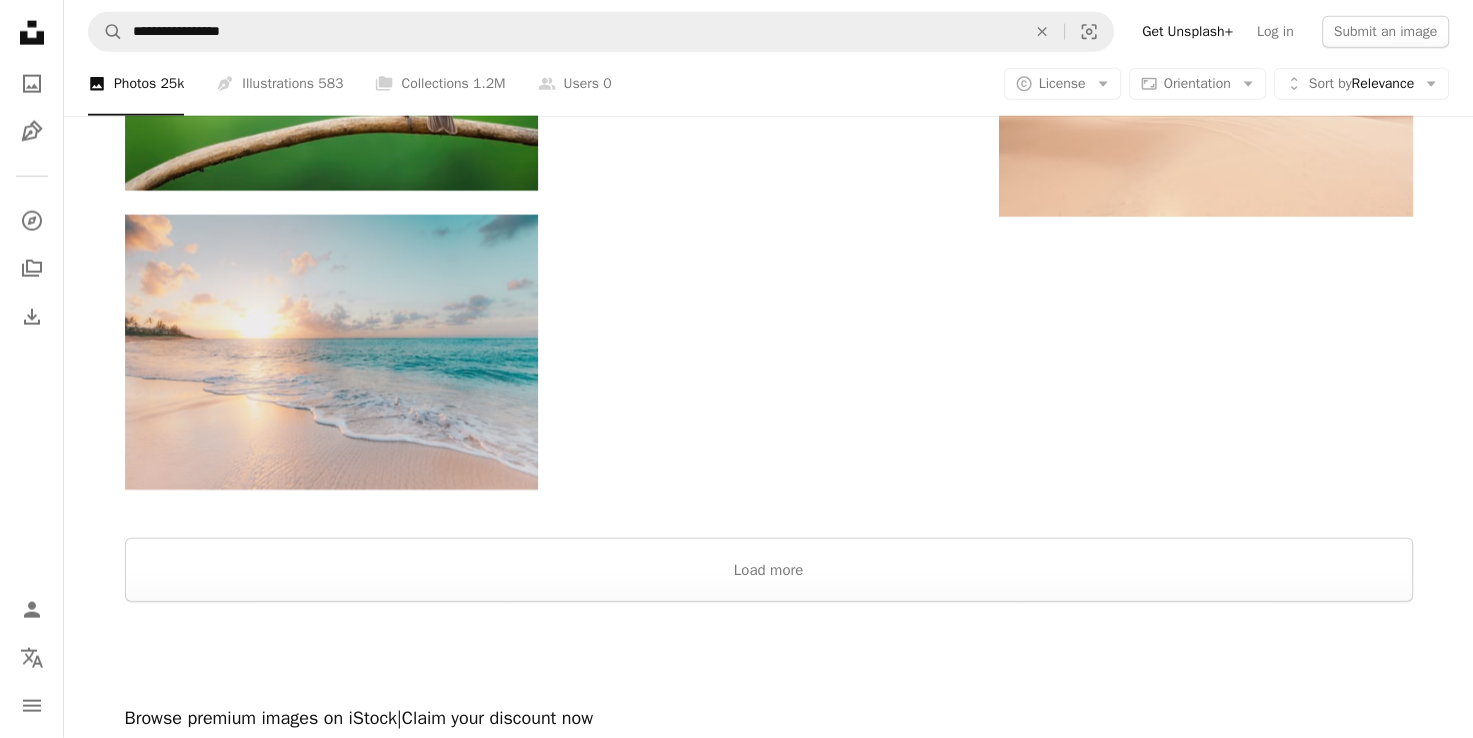 scroll, scrollTop: 4632, scrollLeft: 0, axis: vertical 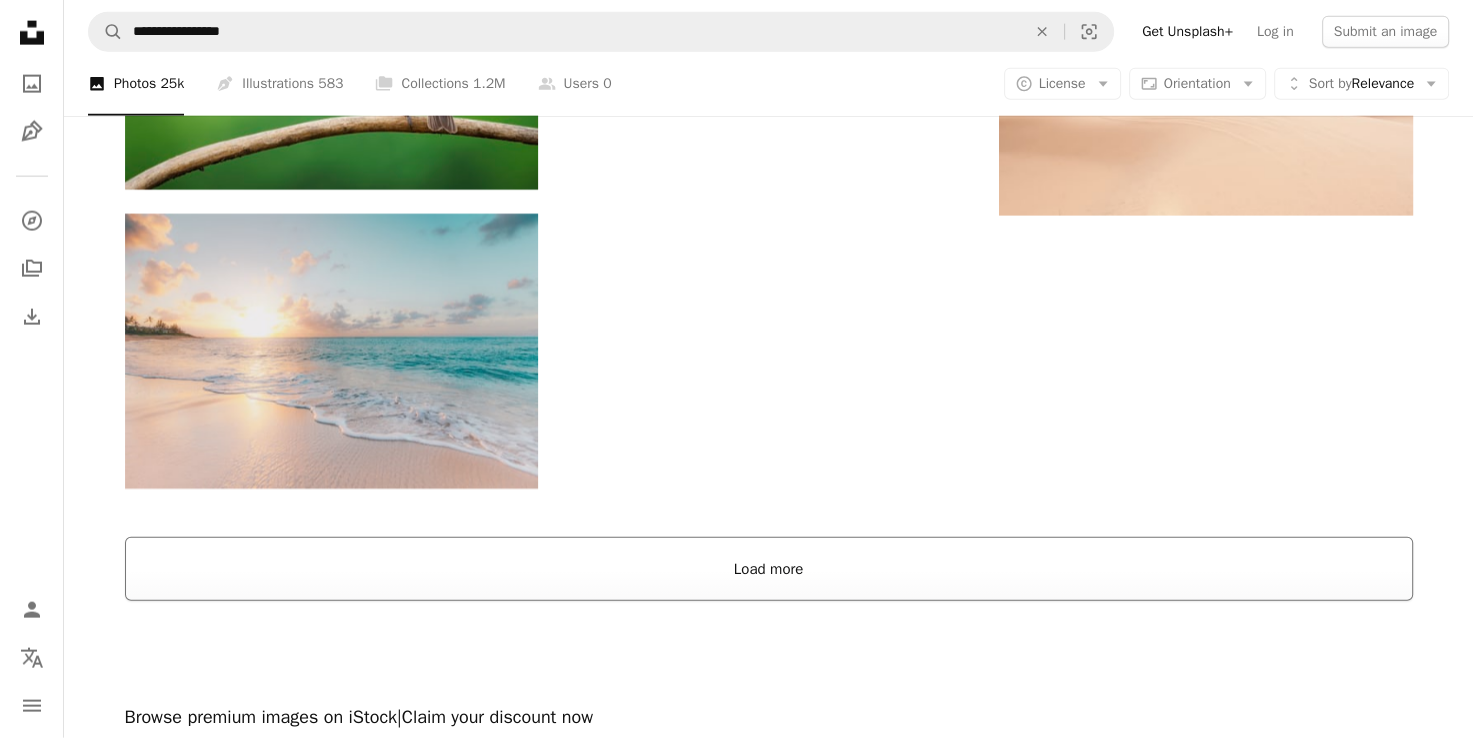 click on "Load more" at bounding box center [769, 569] 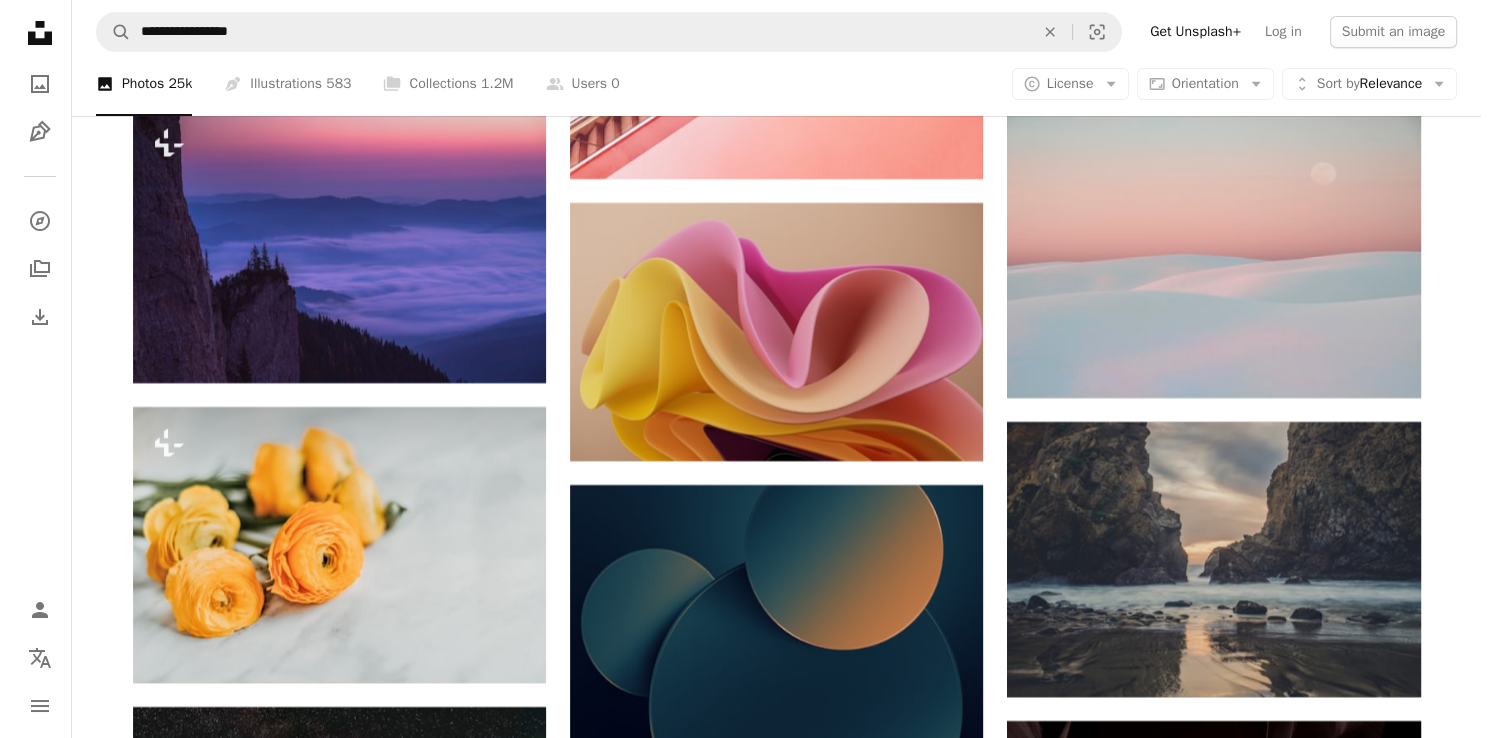 scroll, scrollTop: 14878, scrollLeft: 0, axis: vertical 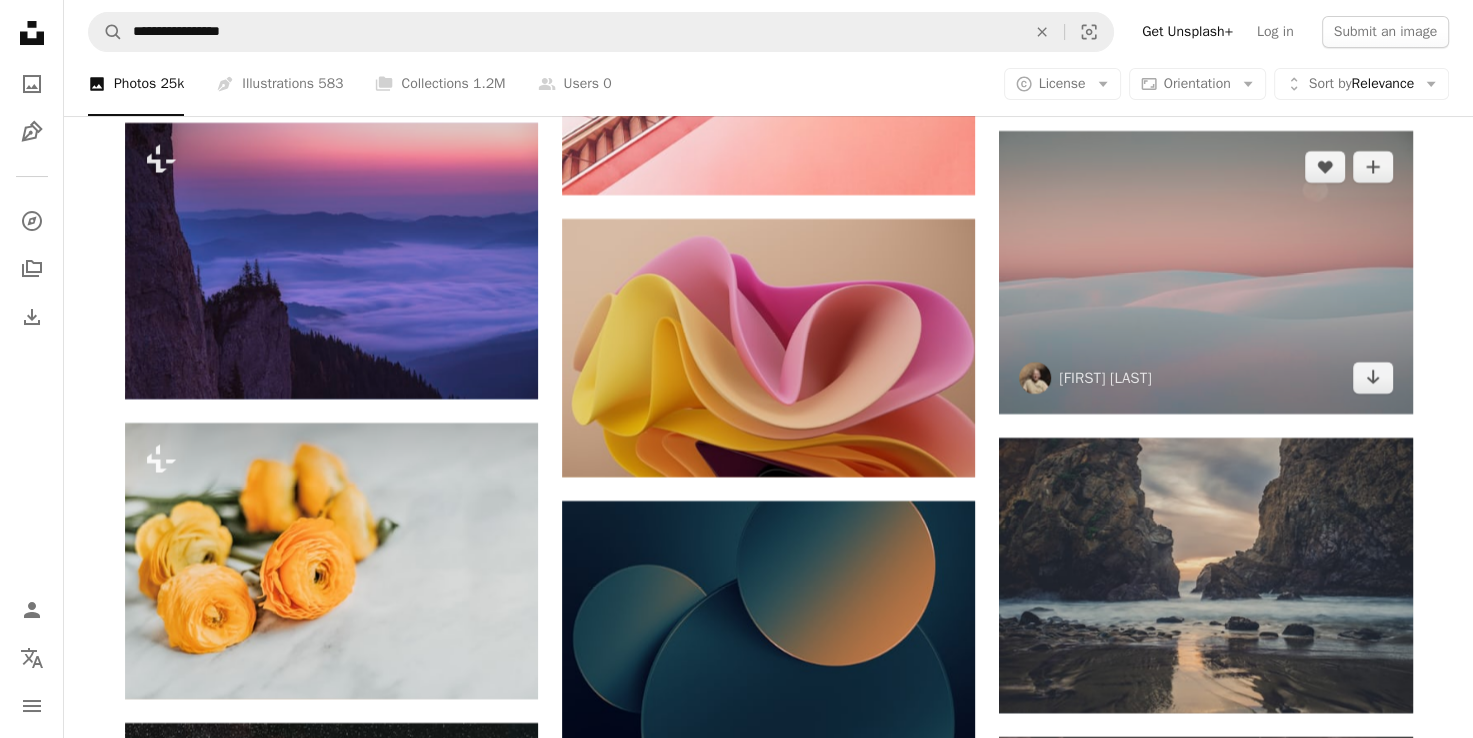click at bounding box center (1205, 272) 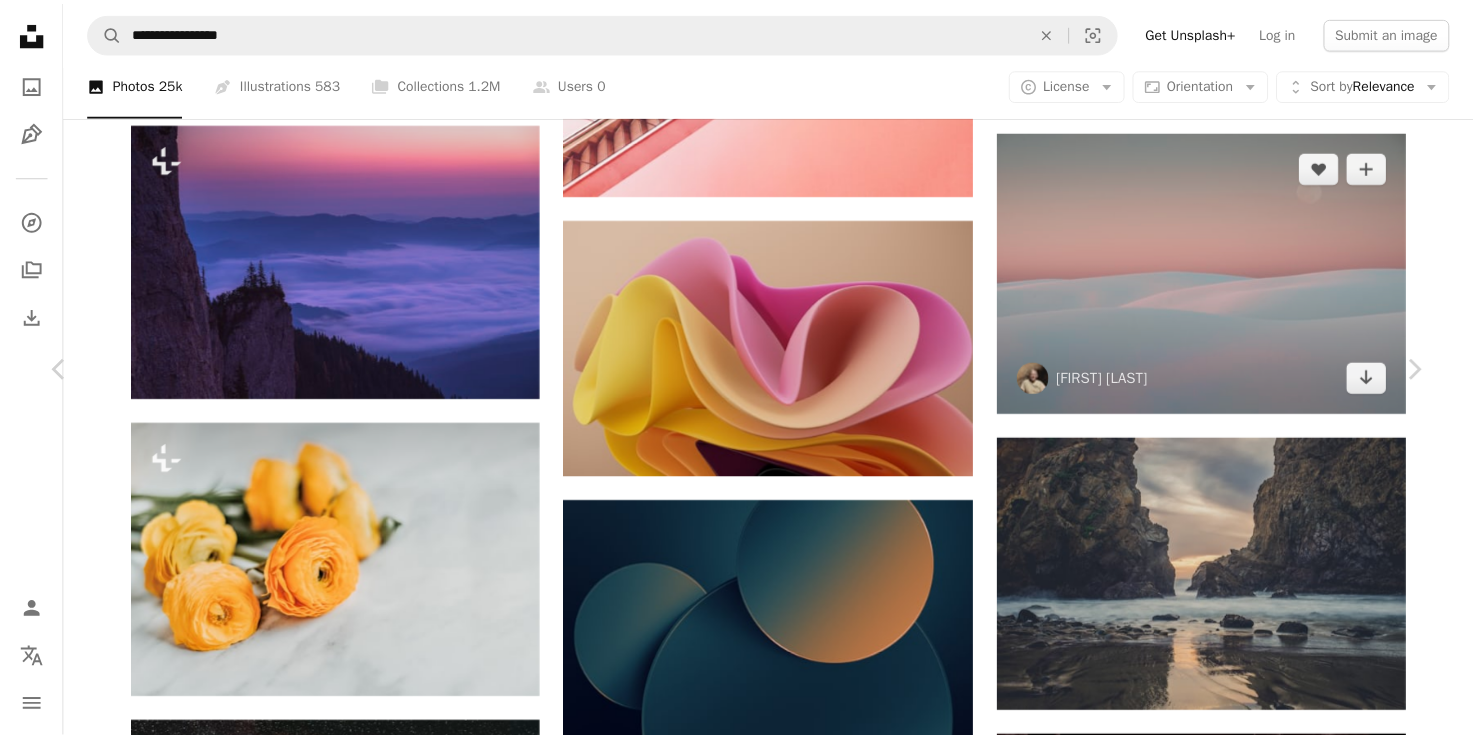 scroll, scrollTop: 51, scrollLeft: 0, axis: vertical 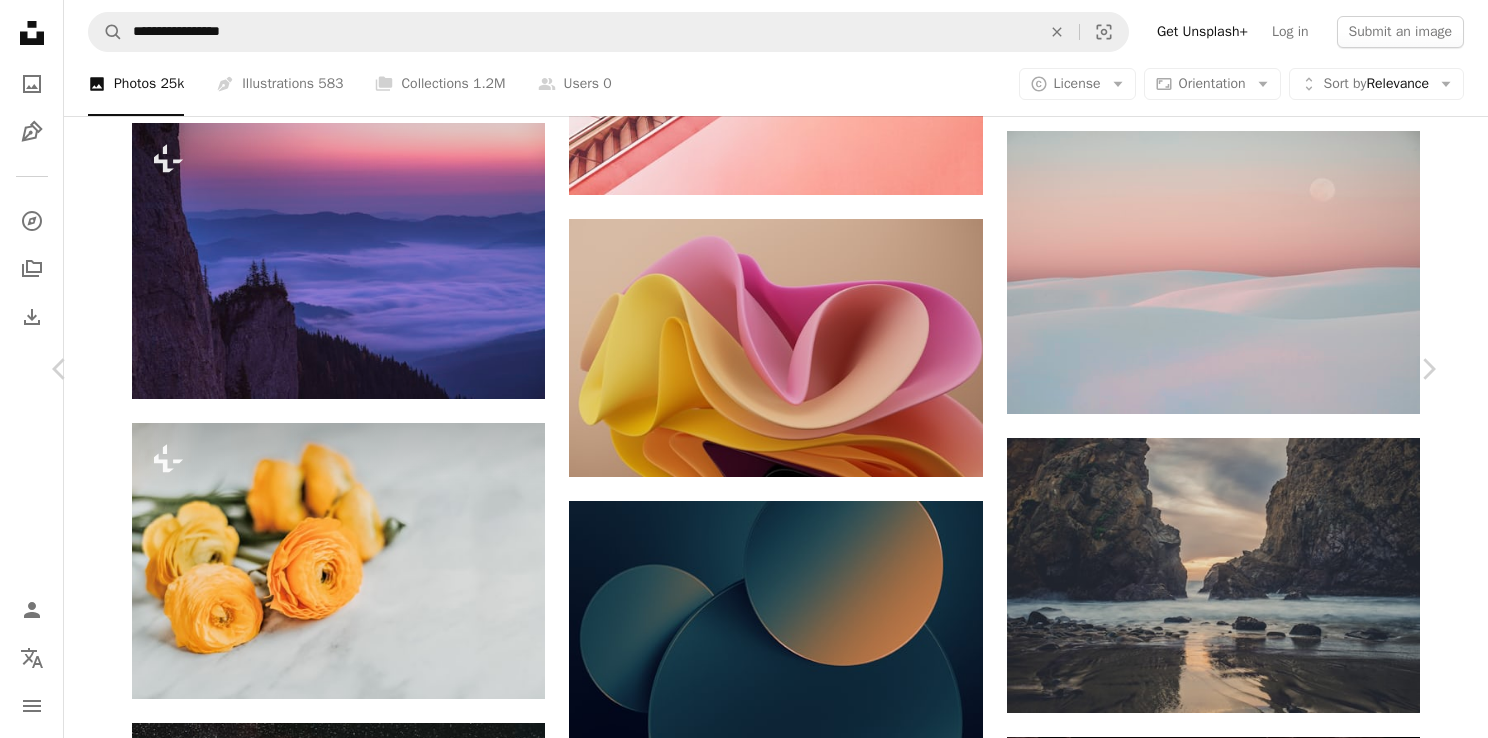 click on "An X shape" at bounding box center (20, 20) 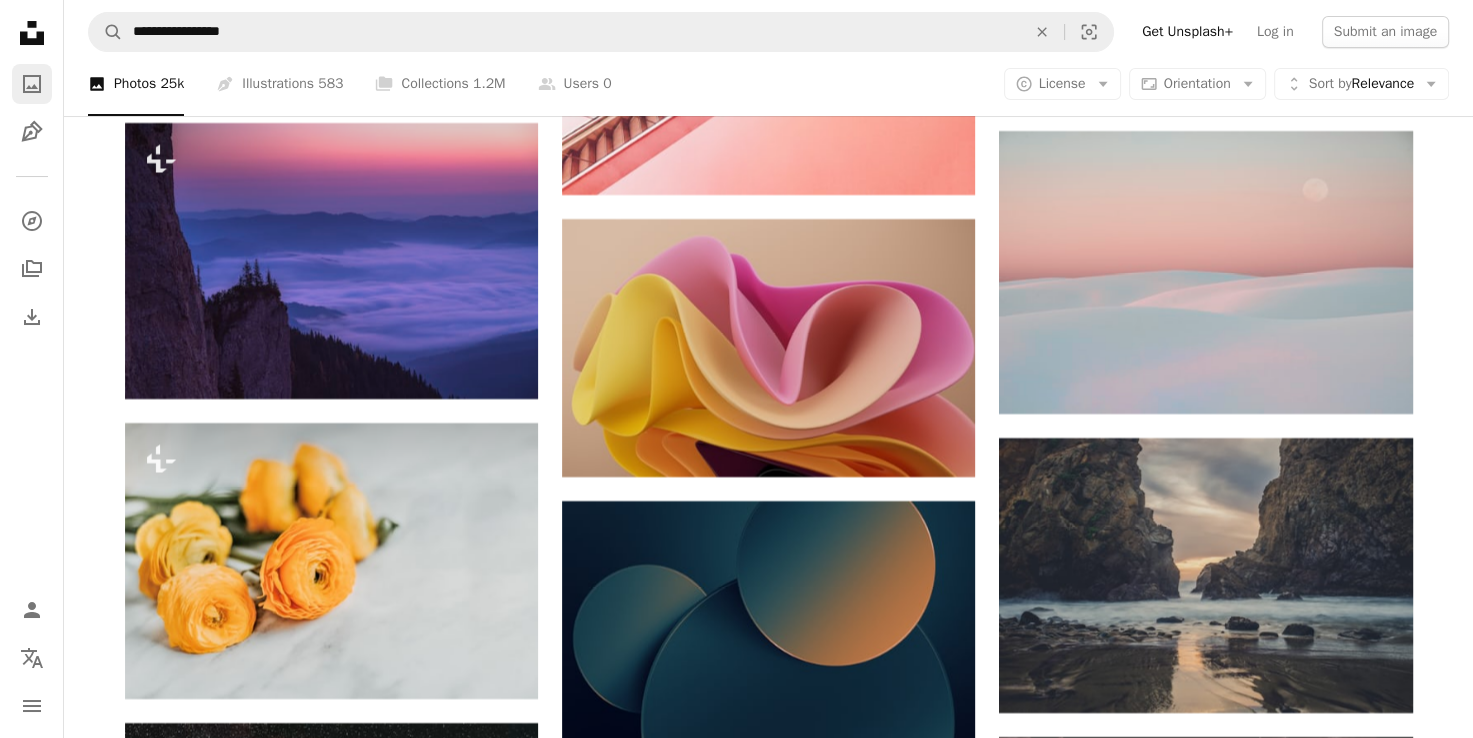click on "A photo" 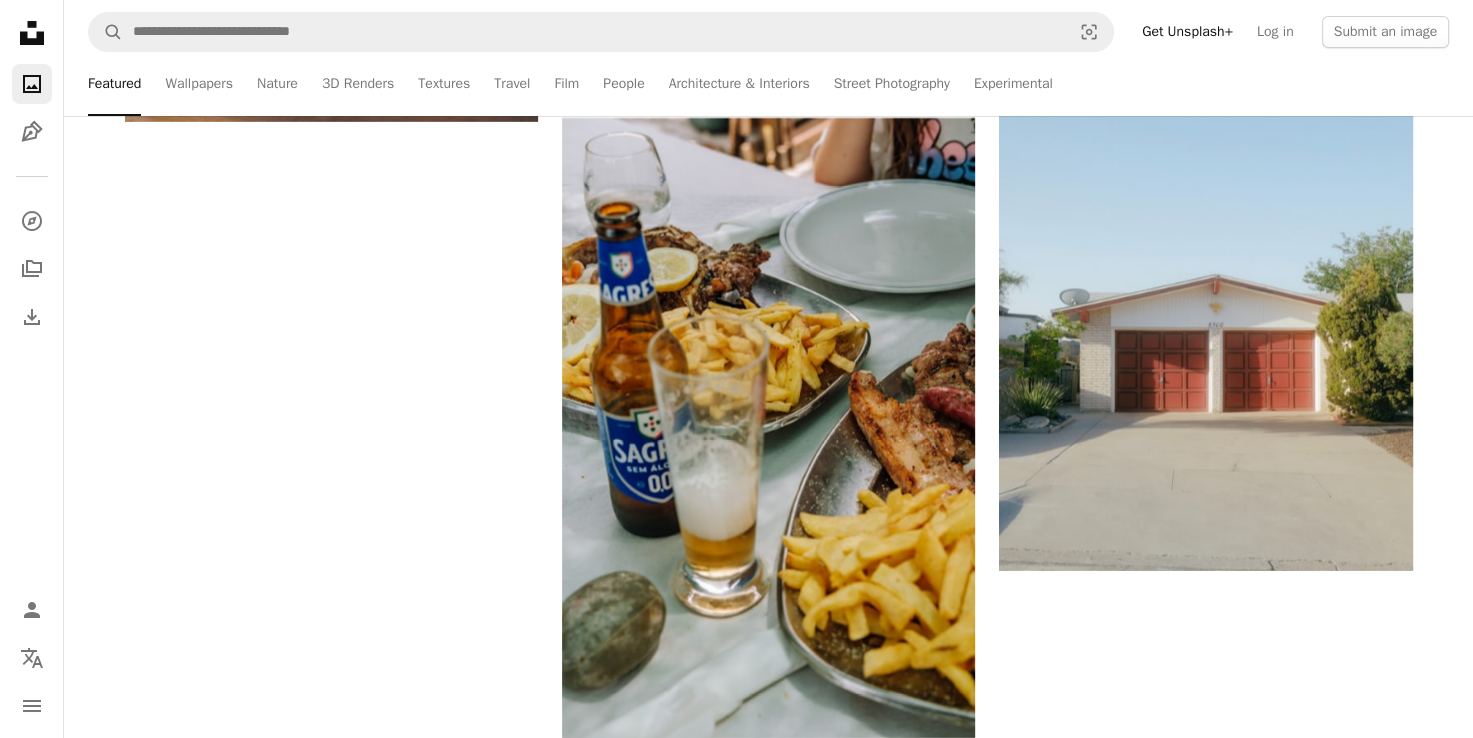 scroll, scrollTop: 0, scrollLeft: 0, axis: both 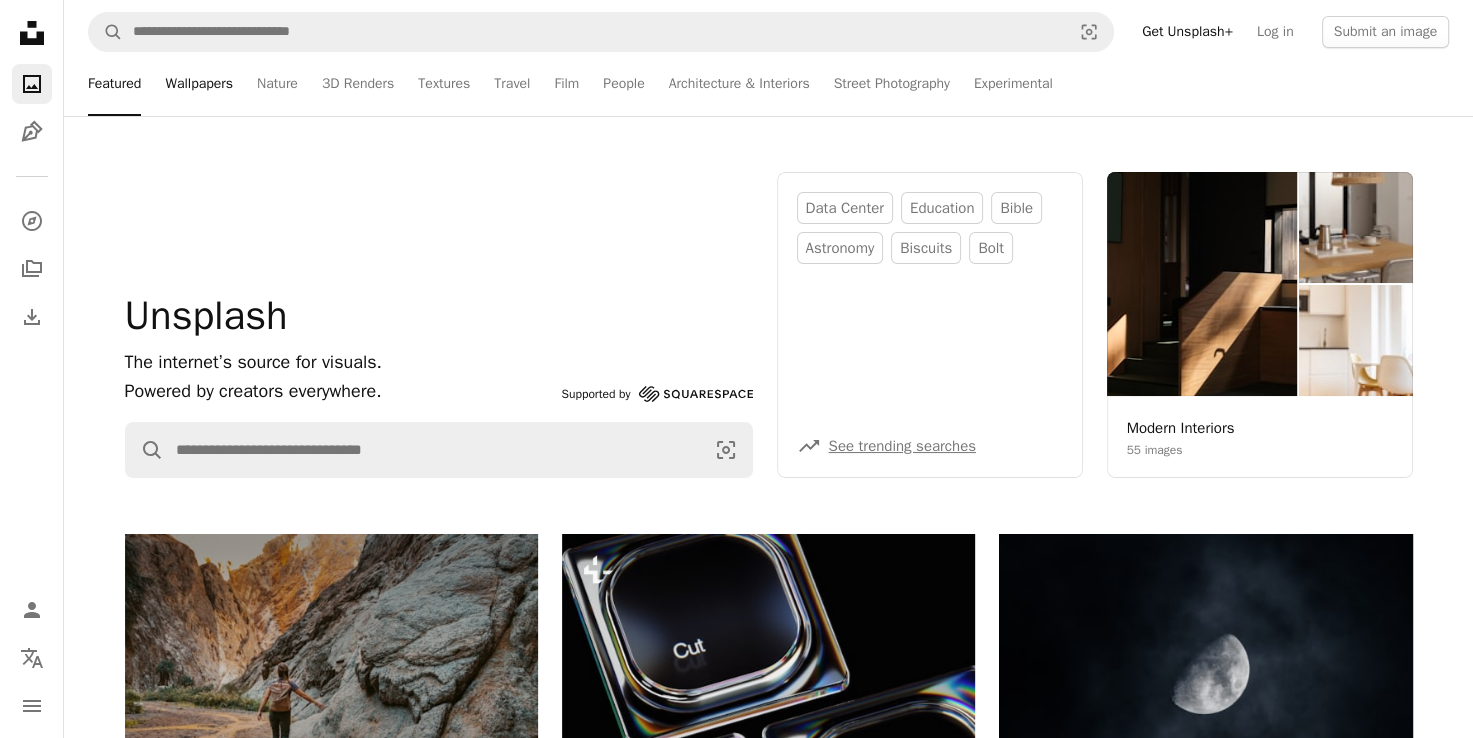 click on "Wallpapers" at bounding box center [199, 84] 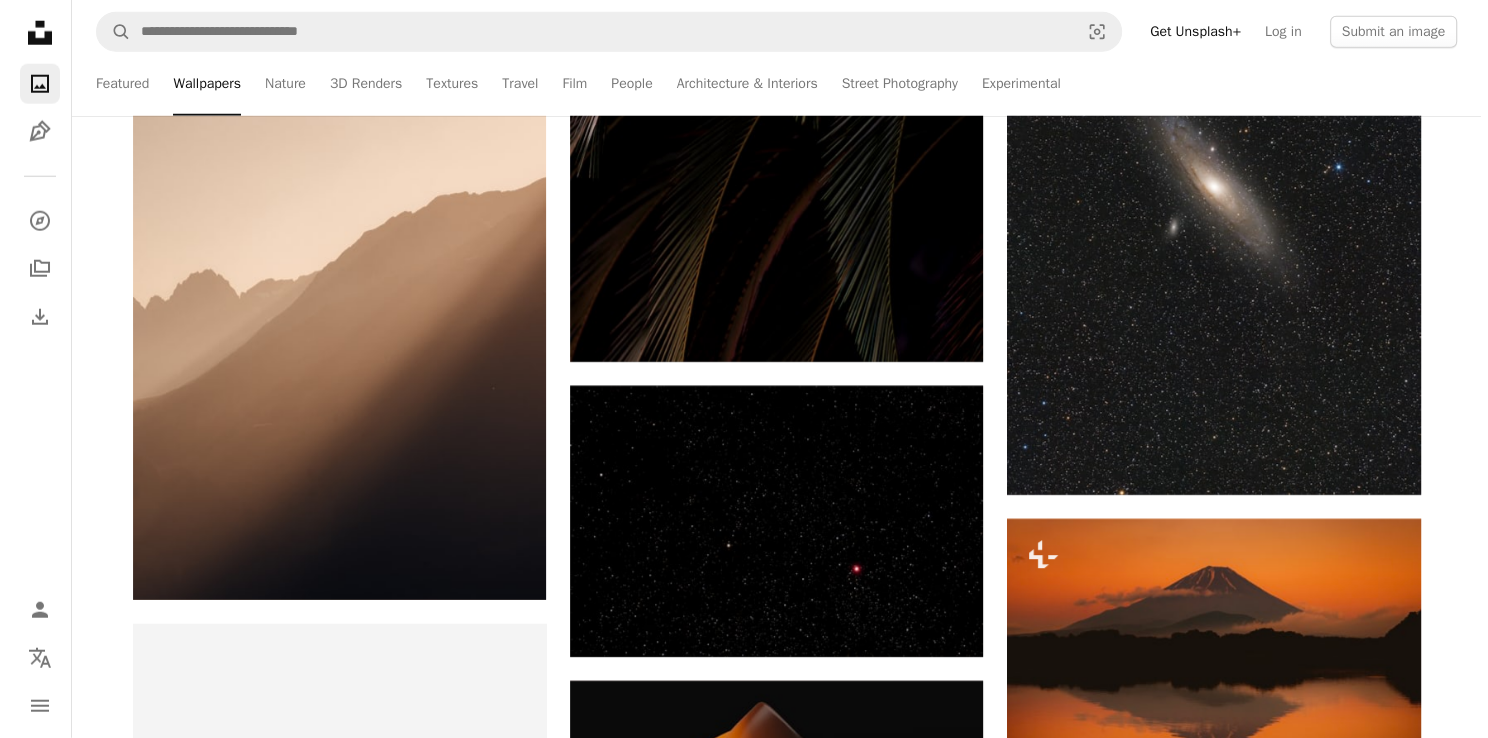 scroll, scrollTop: 5588, scrollLeft: 0, axis: vertical 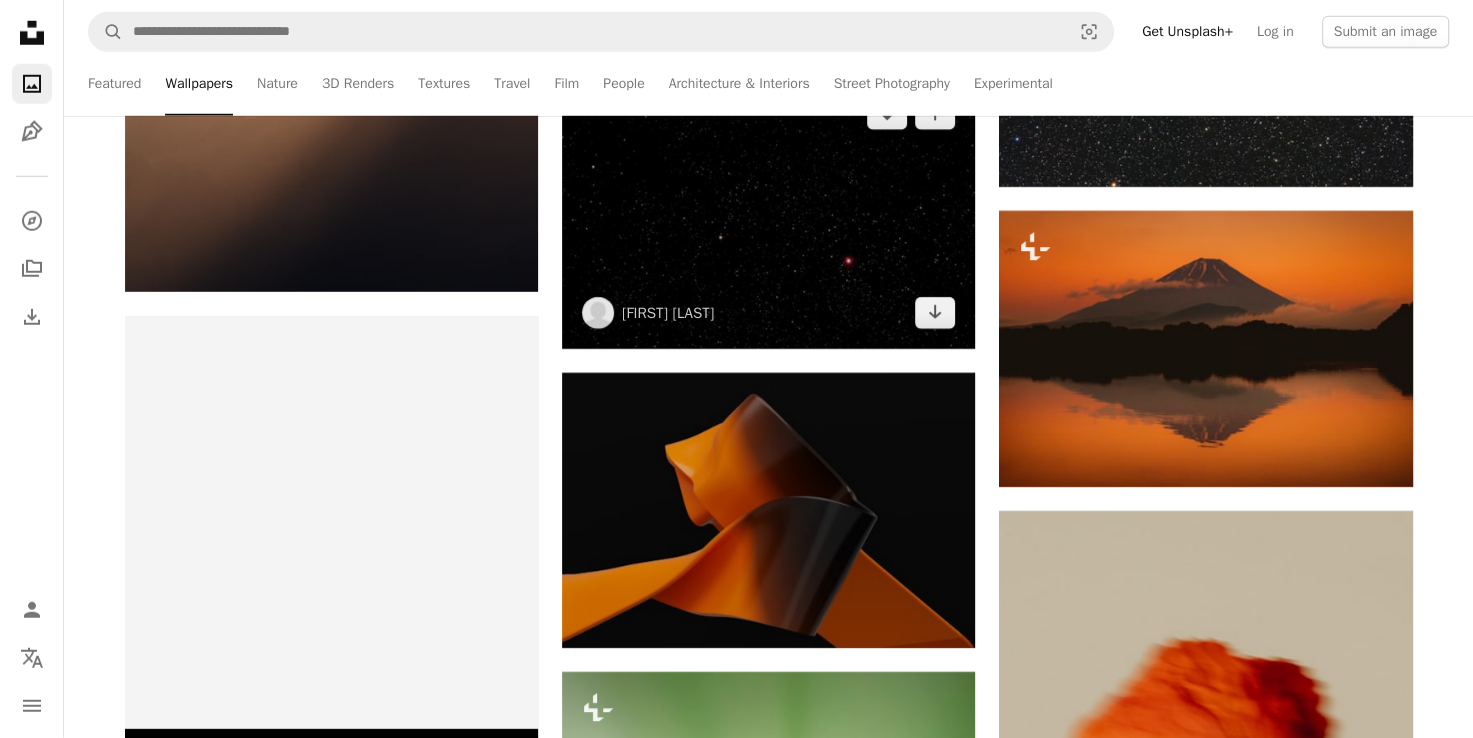 click at bounding box center (768, 213) 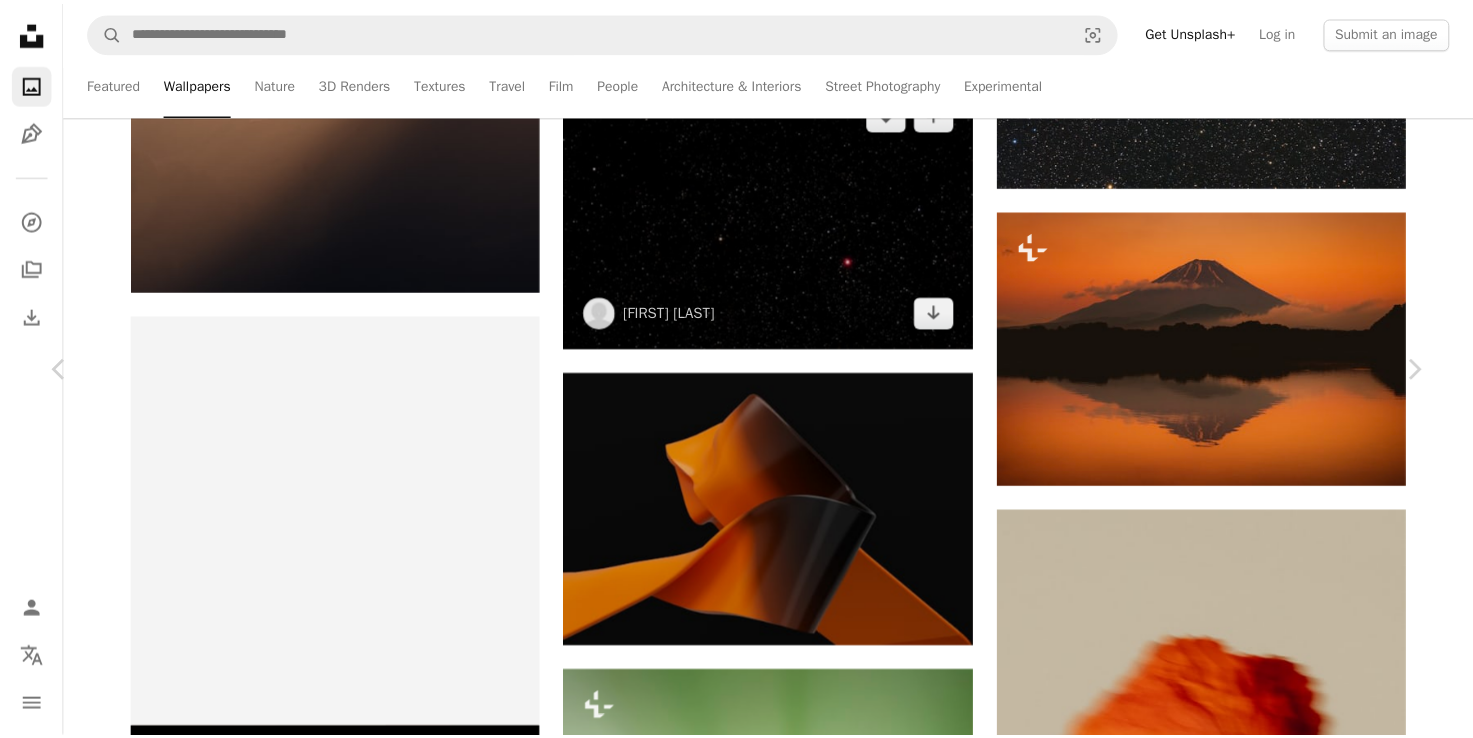 scroll, scrollTop: 3366, scrollLeft: 0, axis: vertical 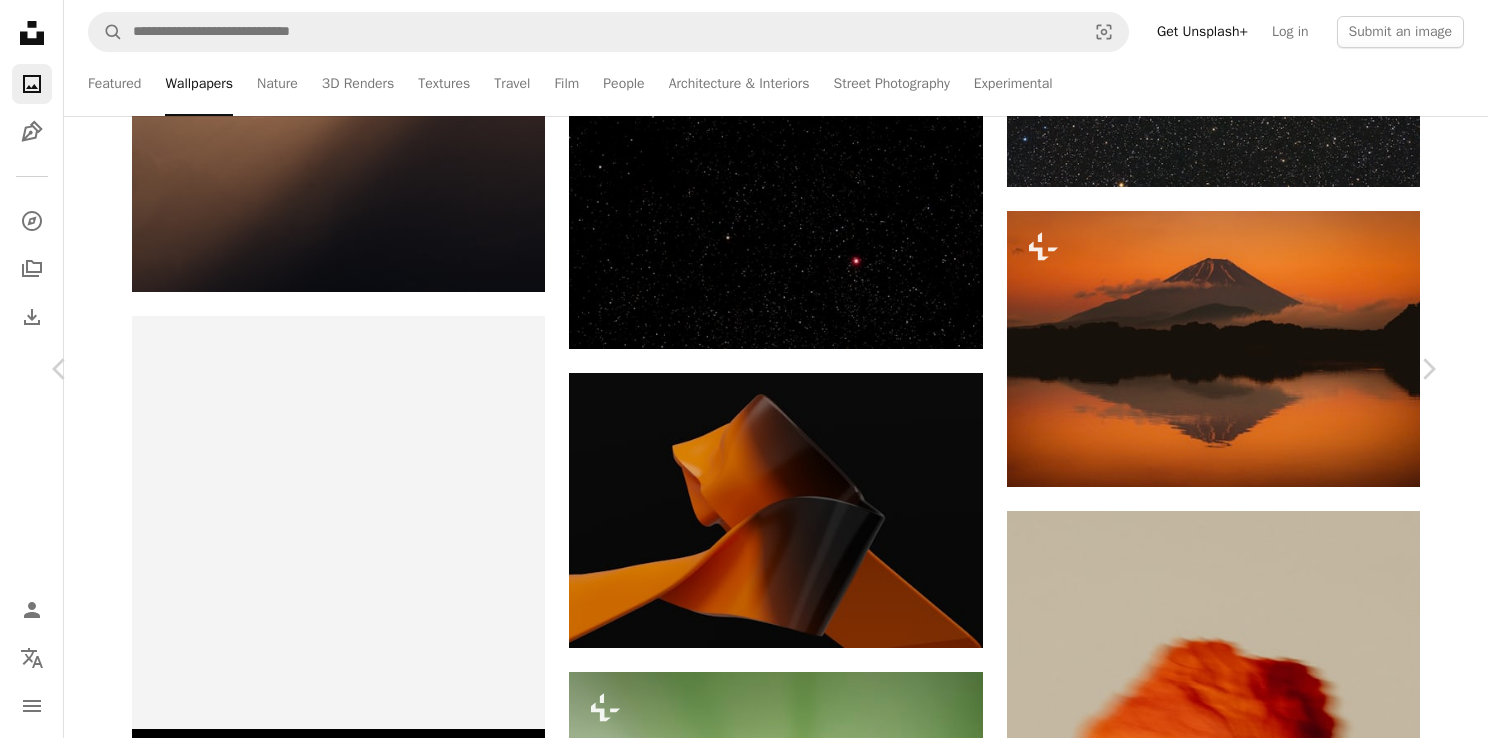 click on "An X shape" at bounding box center [20, 20] 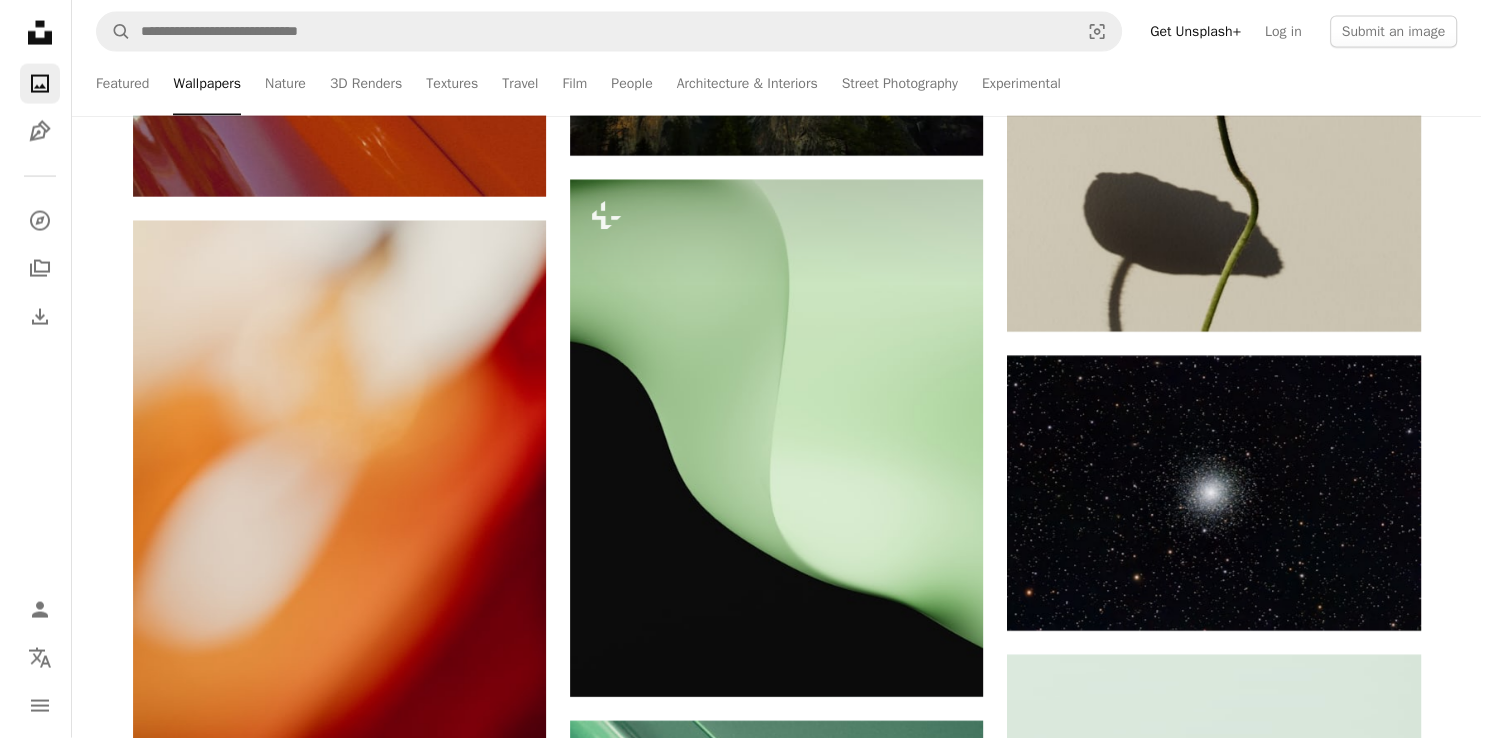 scroll, scrollTop: 11508, scrollLeft: 0, axis: vertical 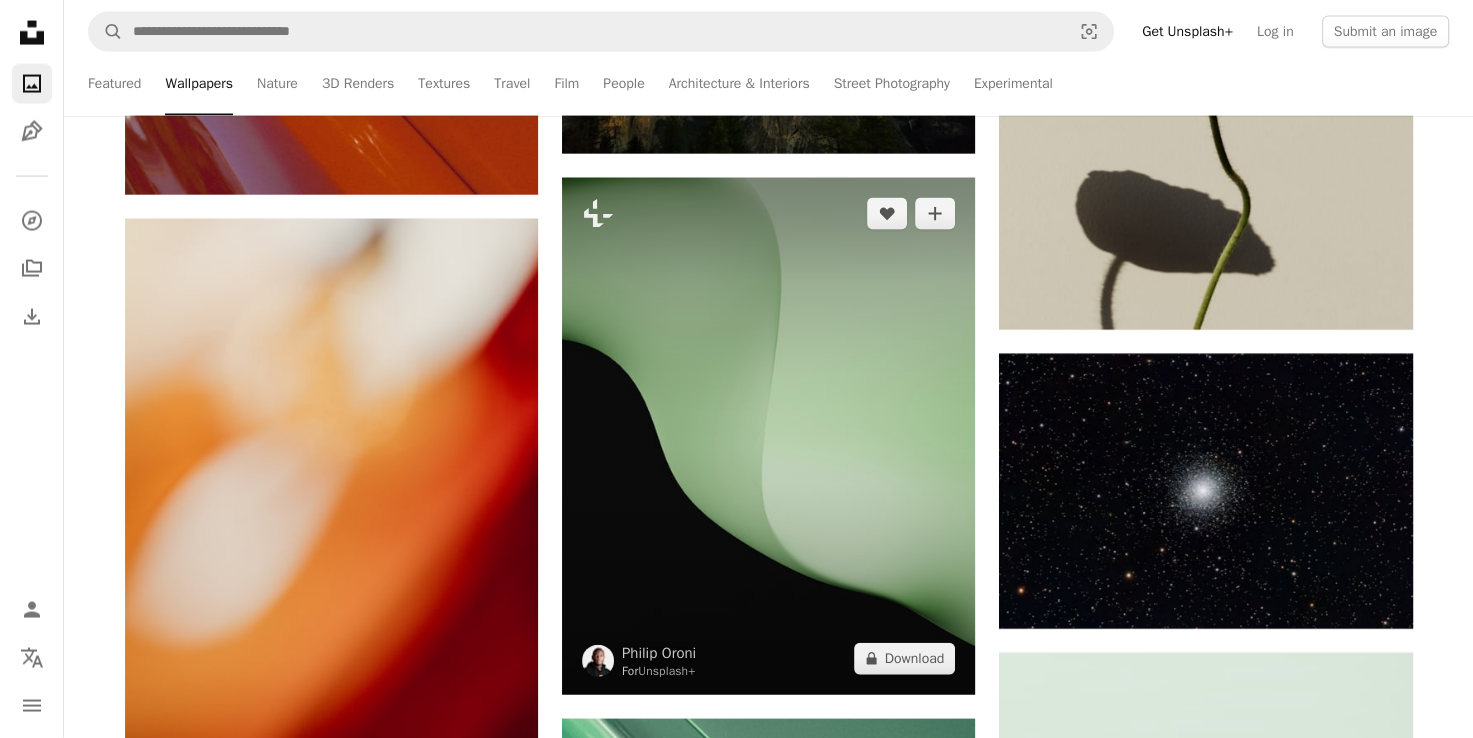 click at bounding box center (768, 436) 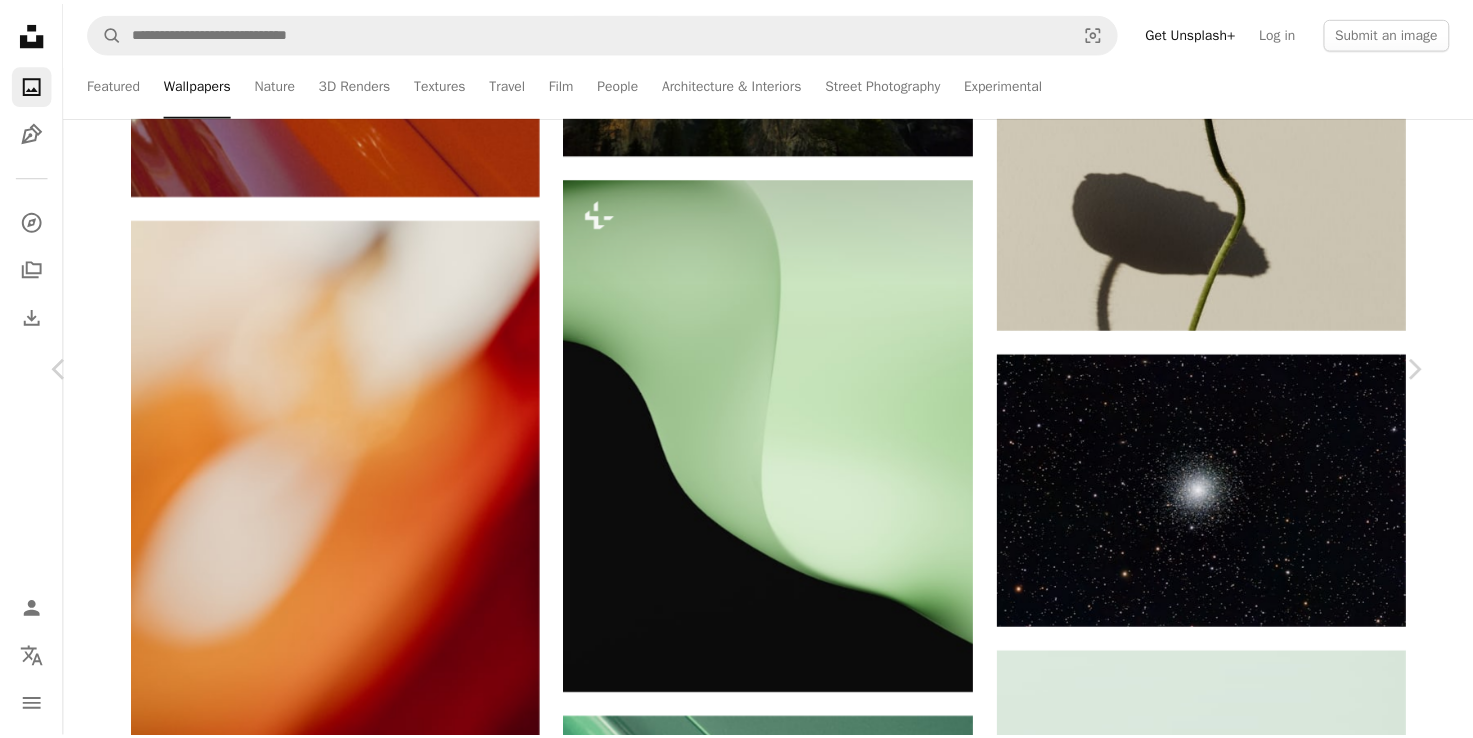 scroll, scrollTop: 5744, scrollLeft: 0, axis: vertical 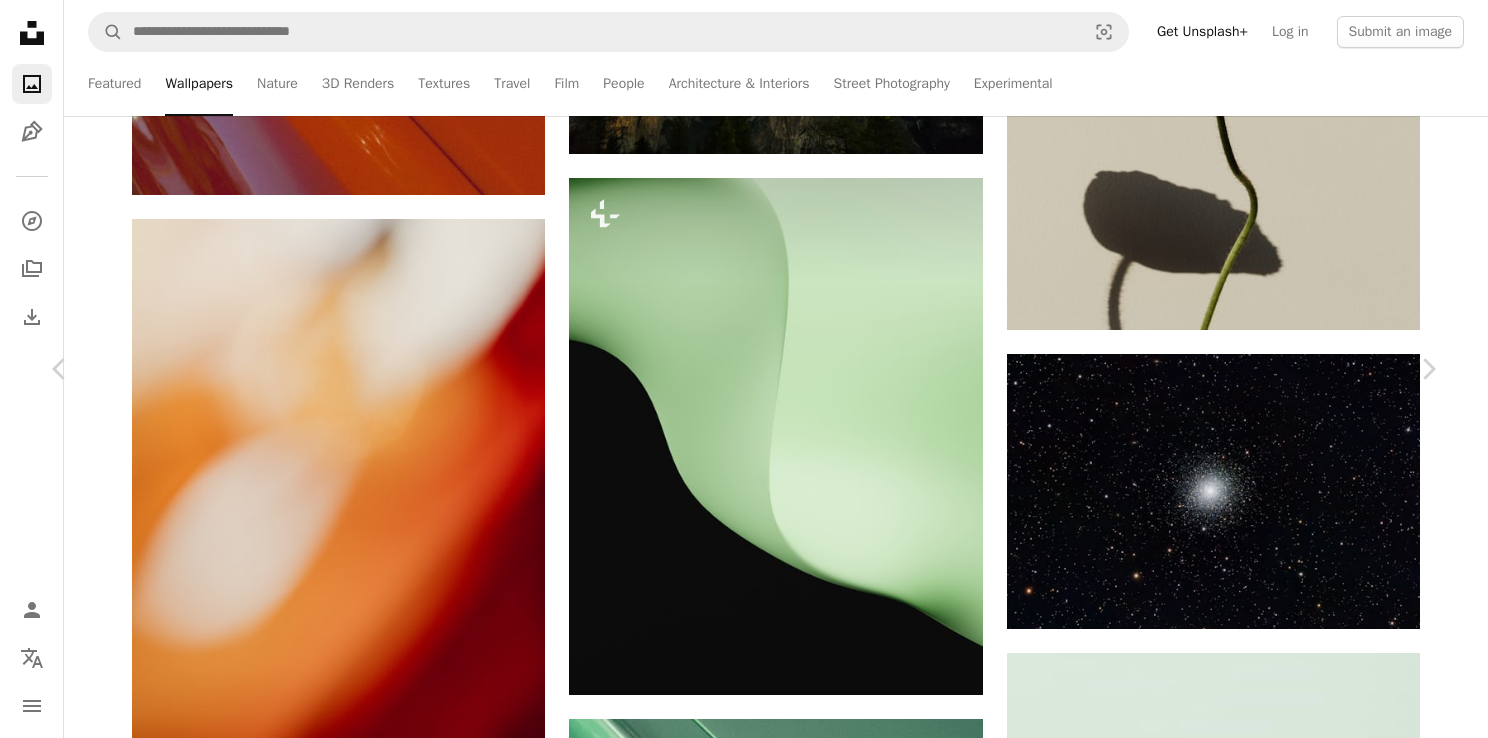 drag, startPoint x: 12, startPoint y: 12, endPoint x: 725, endPoint y: 502, distance: 865.14105 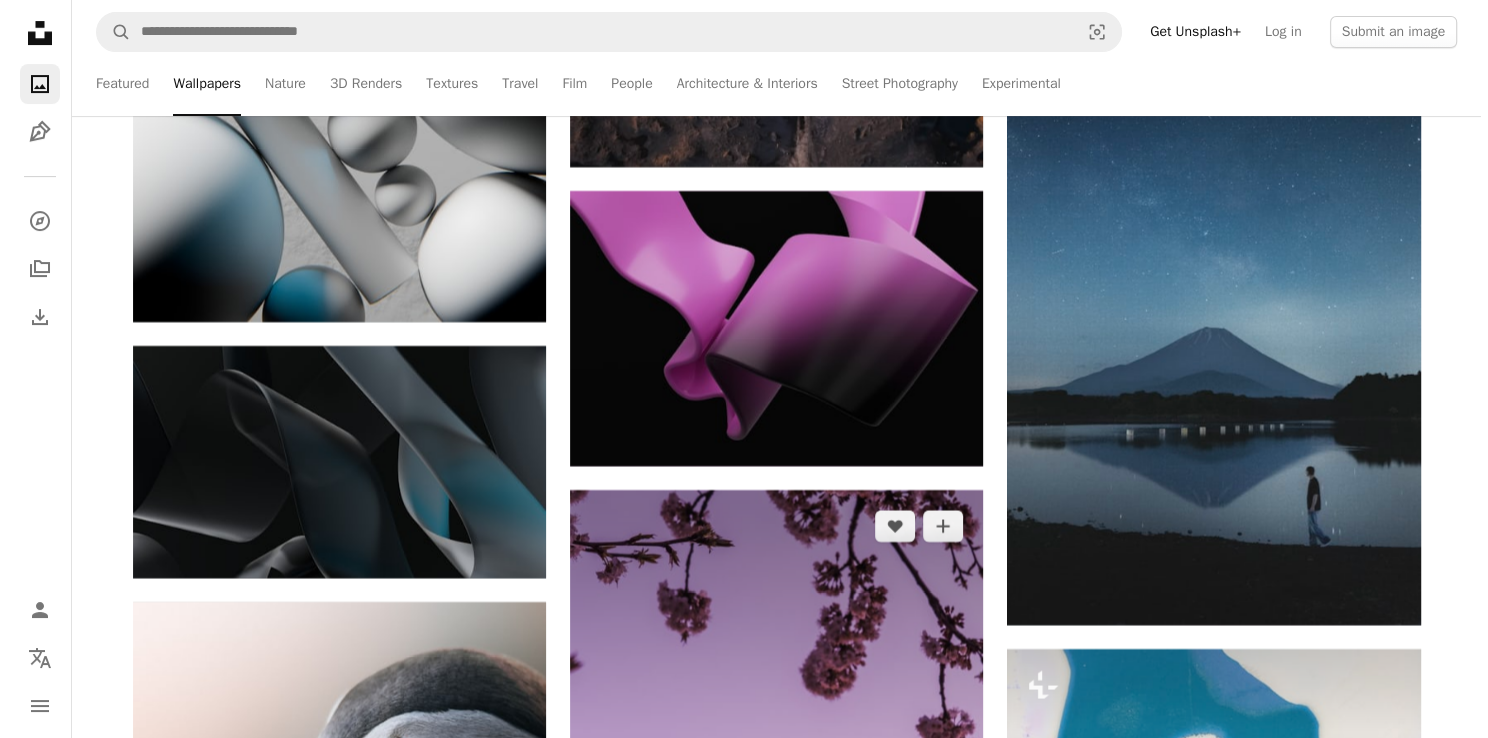 scroll, scrollTop: 15320, scrollLeft: 0, axis: vertical 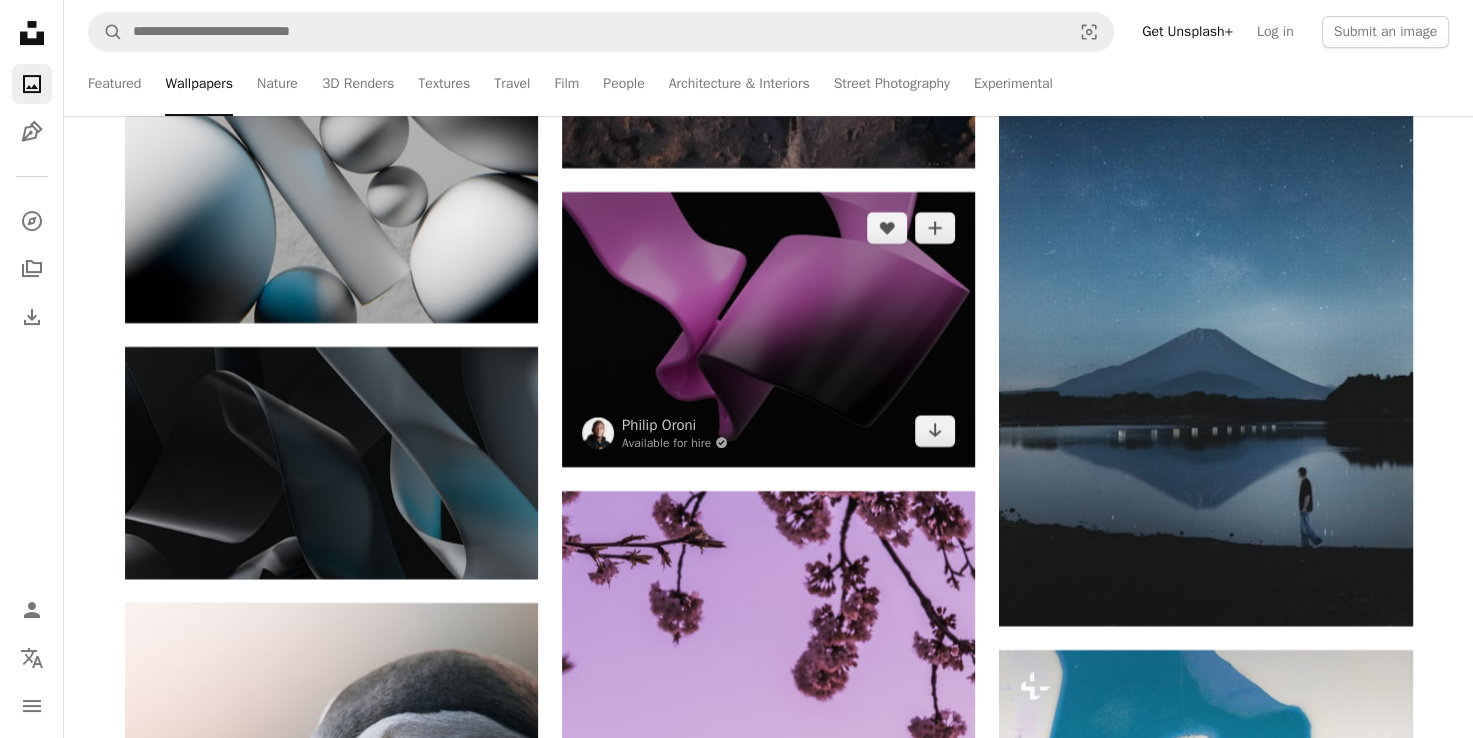 click at bounding box center (768, 329) 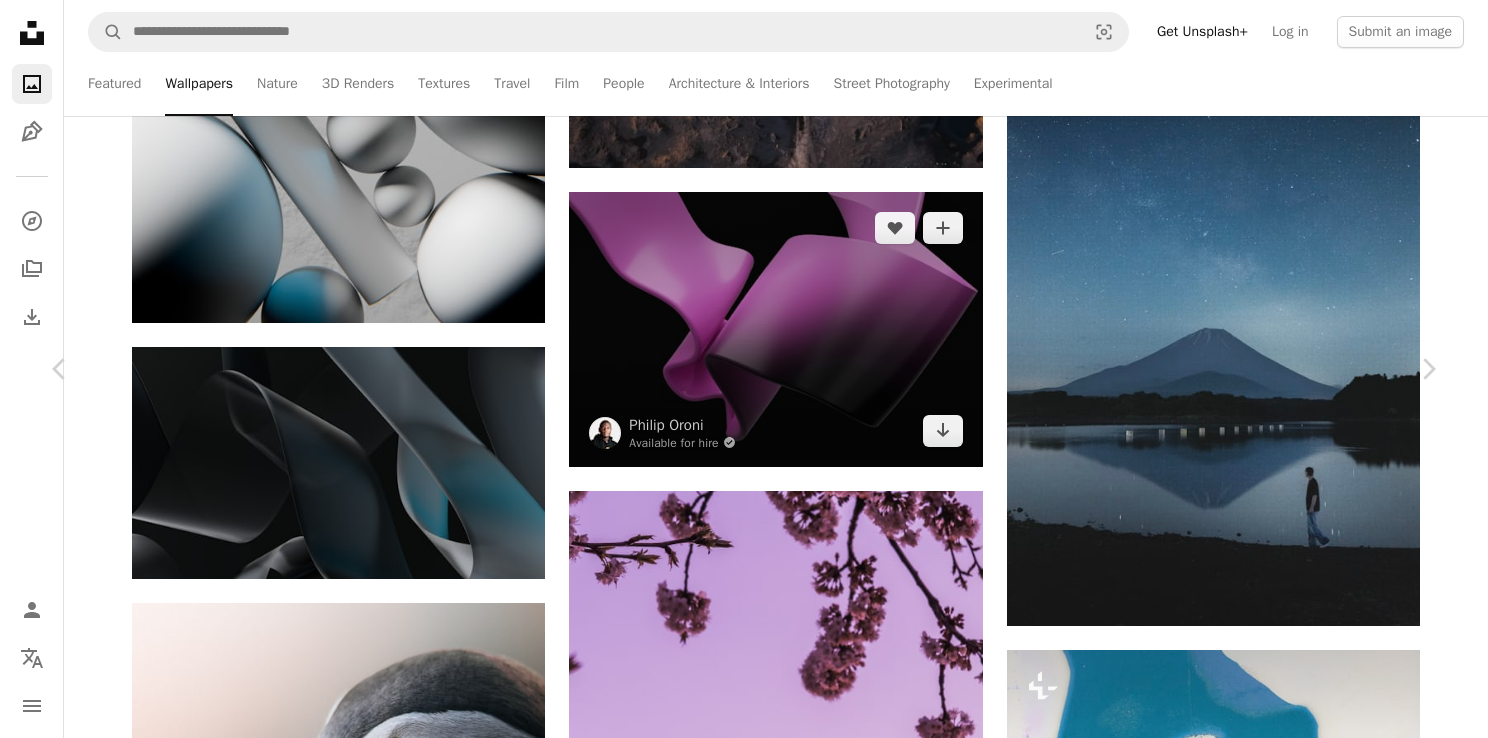 scroll, scrollTop: 4880, scrollLeft: 0, axis: vertical 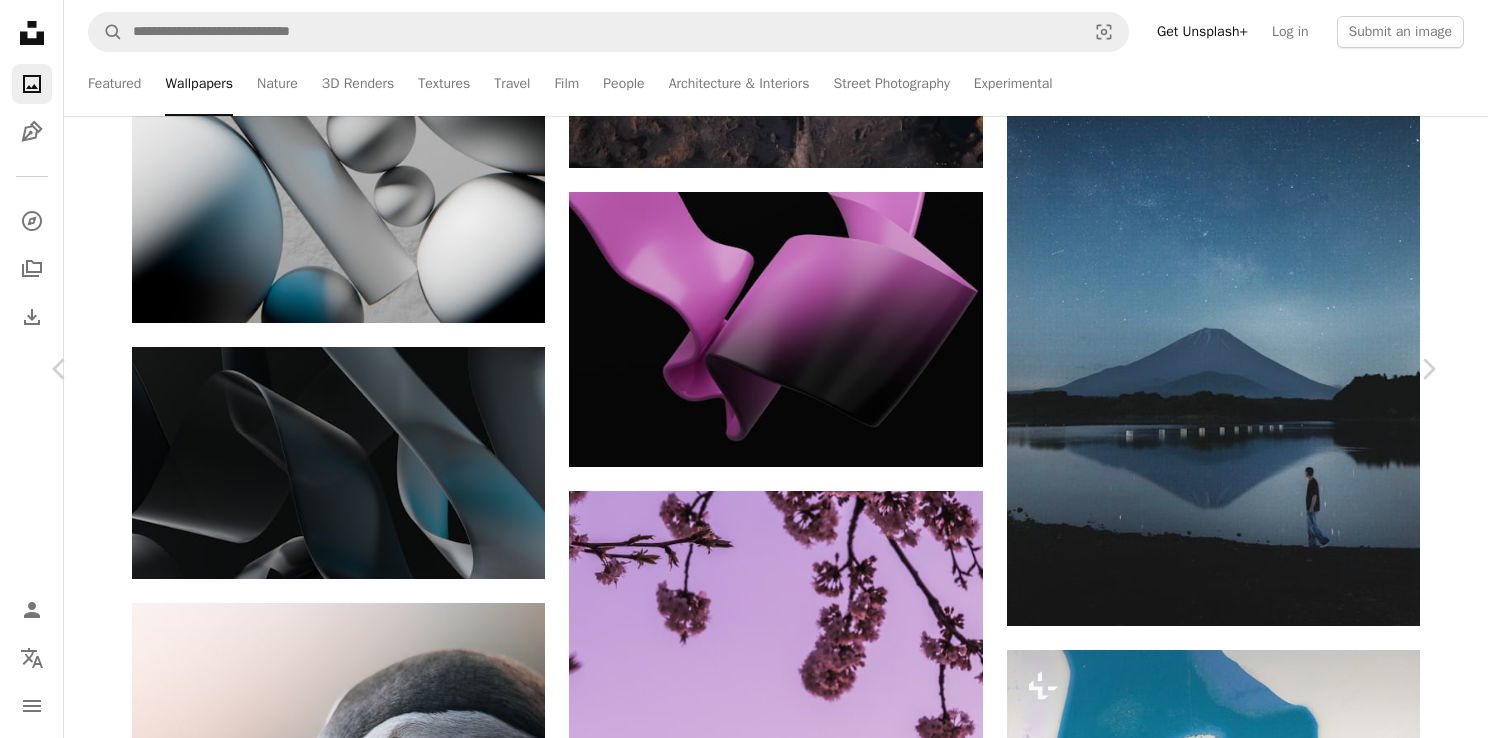 click at bounding box center (1139, 5849) 